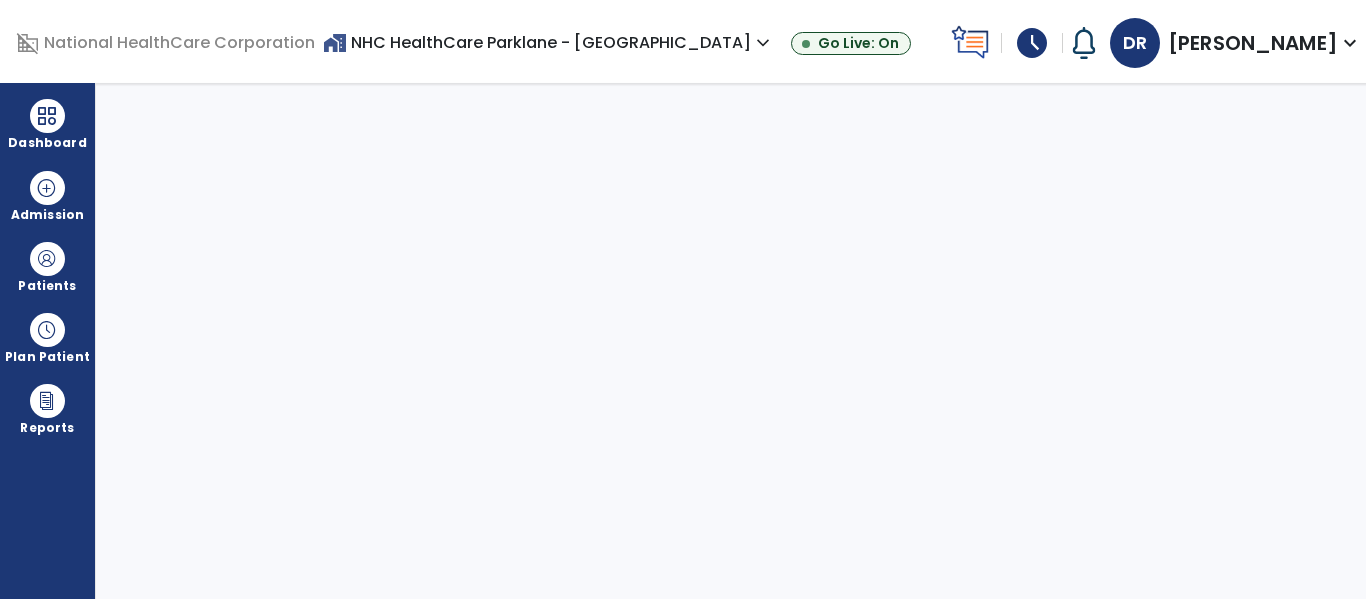 scroll, scrollTop: 0, scrollLeft: 0, axis: both 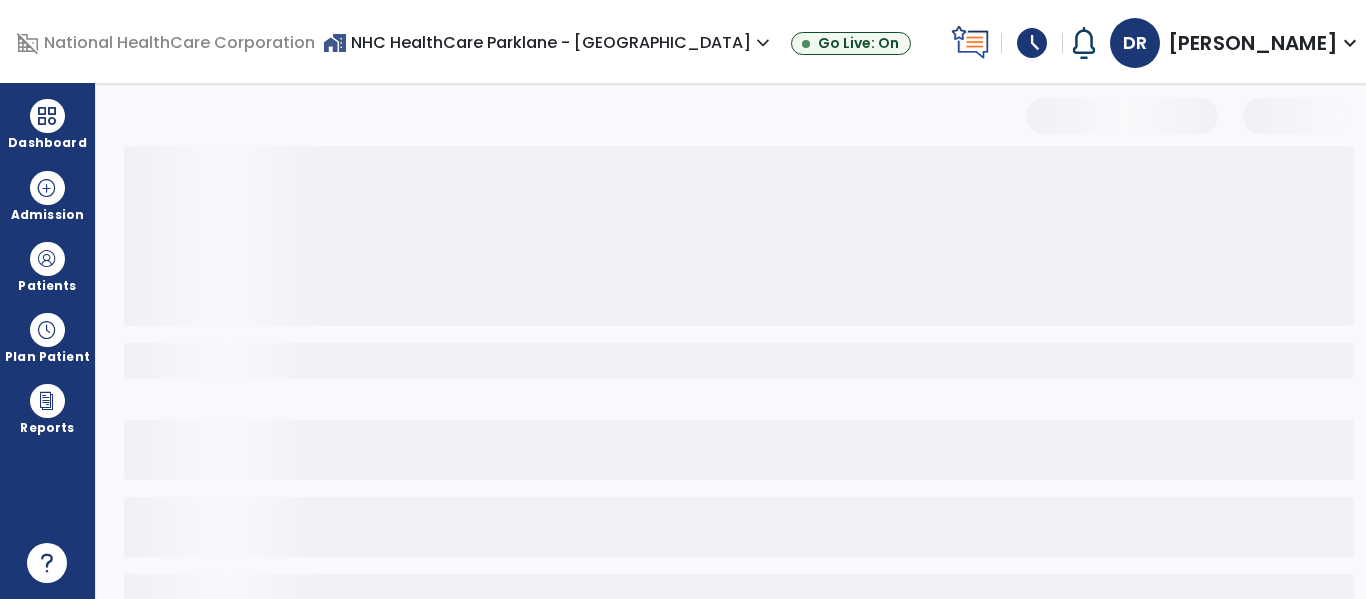select on "*" 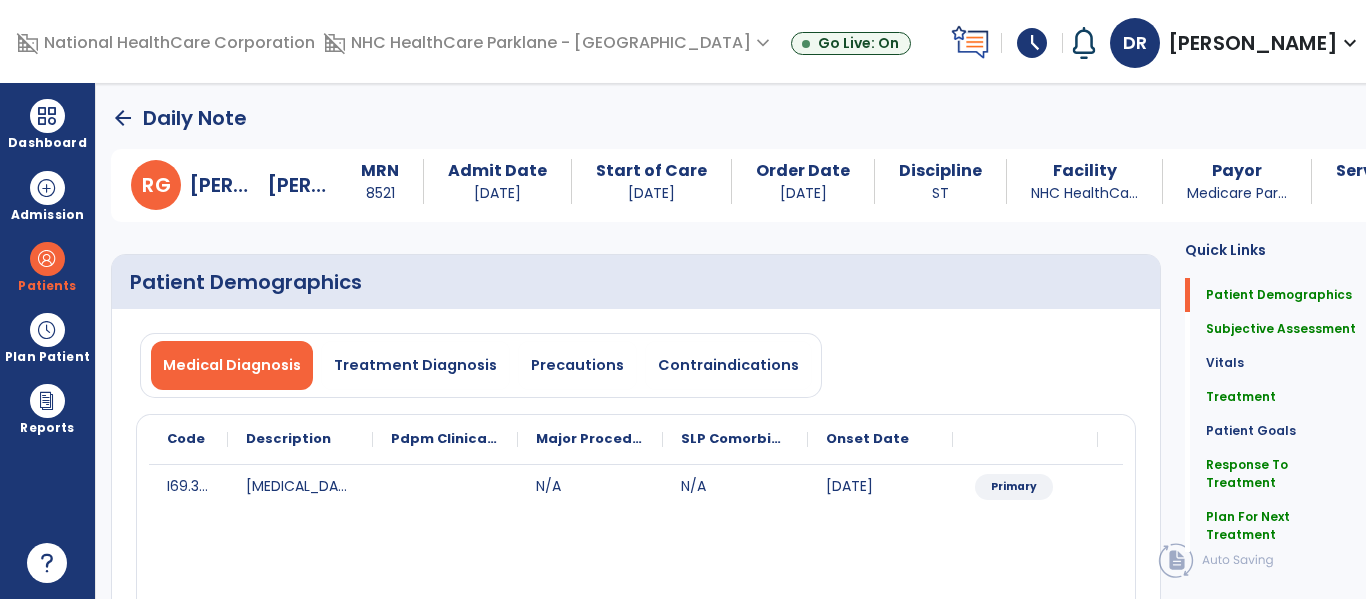 click at bounding box center (16, 41) 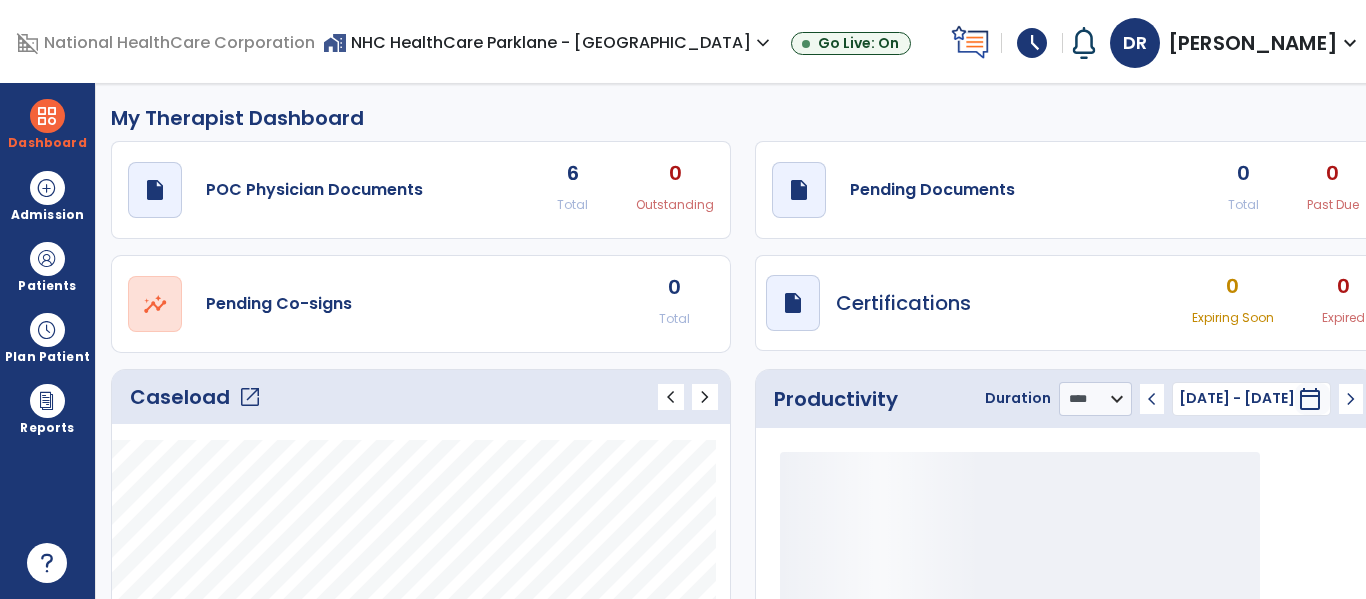 select on "****" 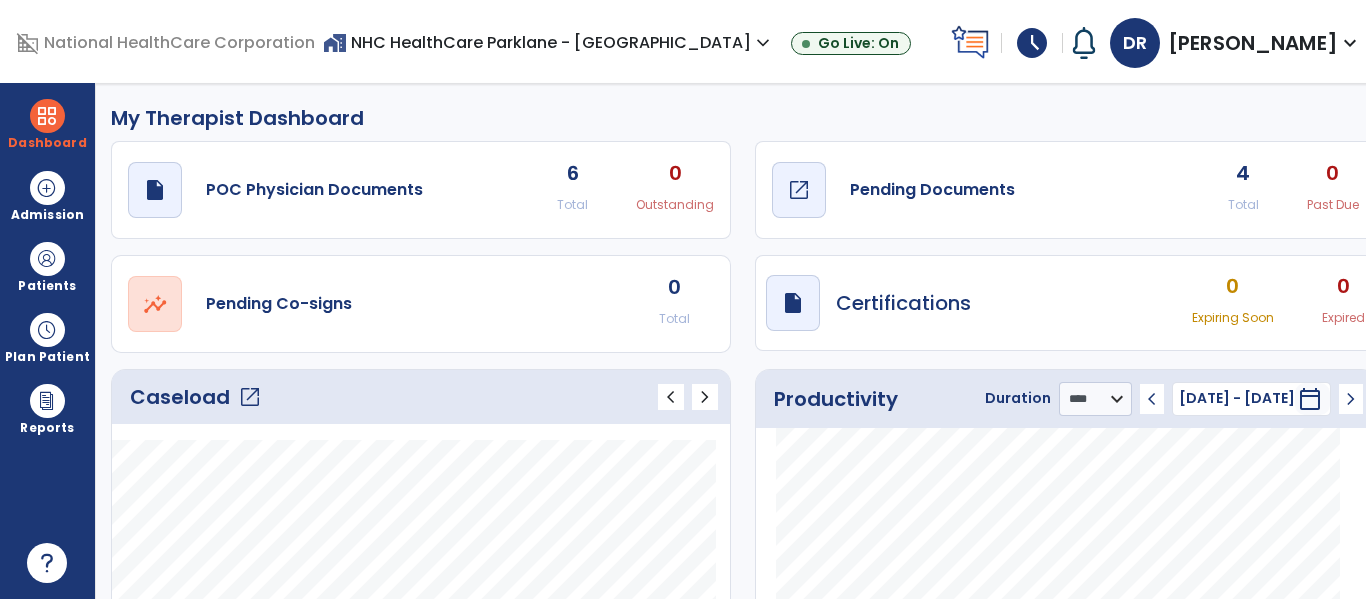 click on "Pending Documents" 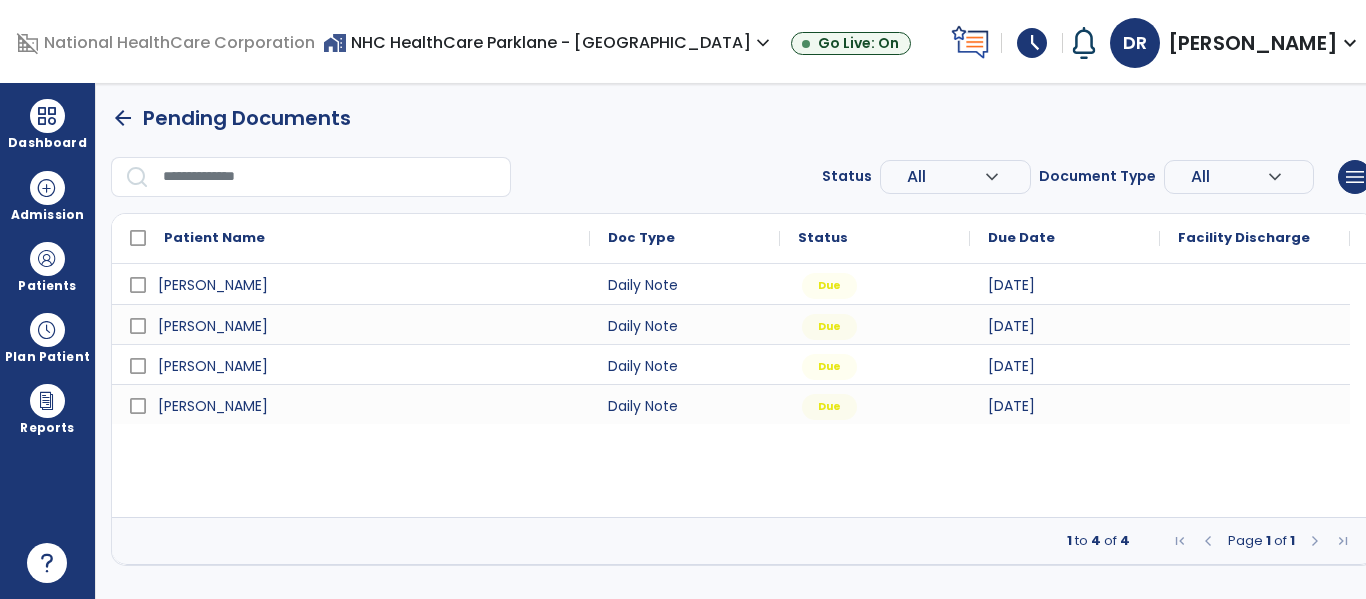 click at bounding box center (330, 177) 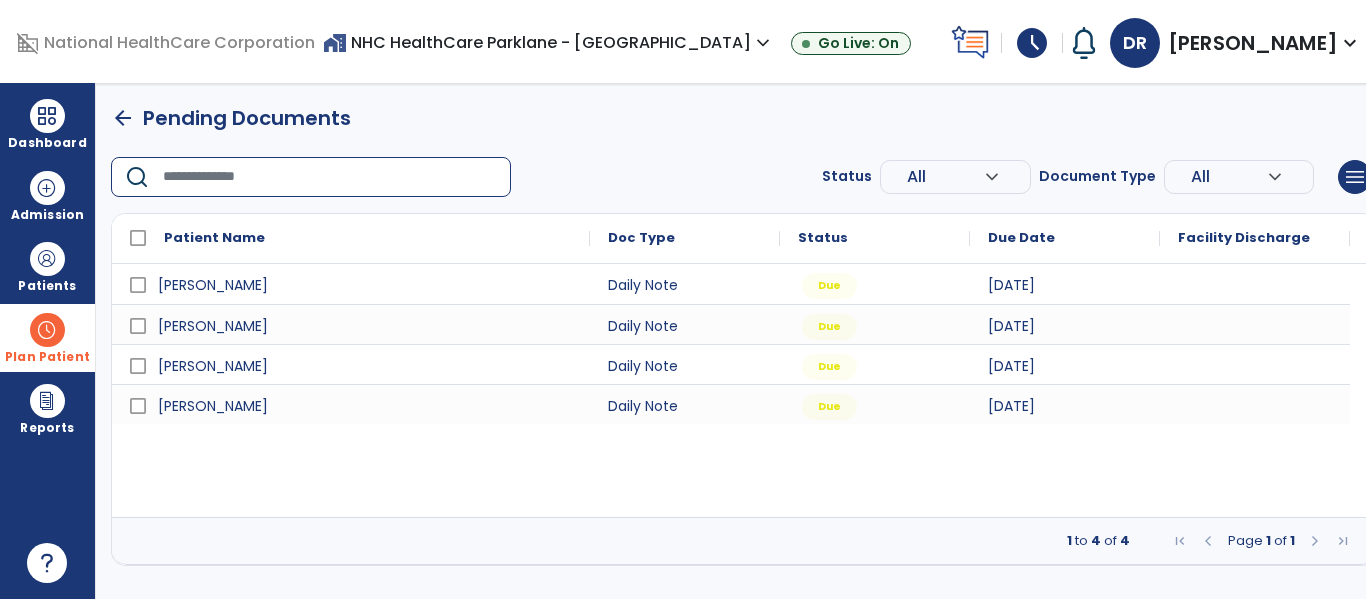click at bounding box center (47, 330) 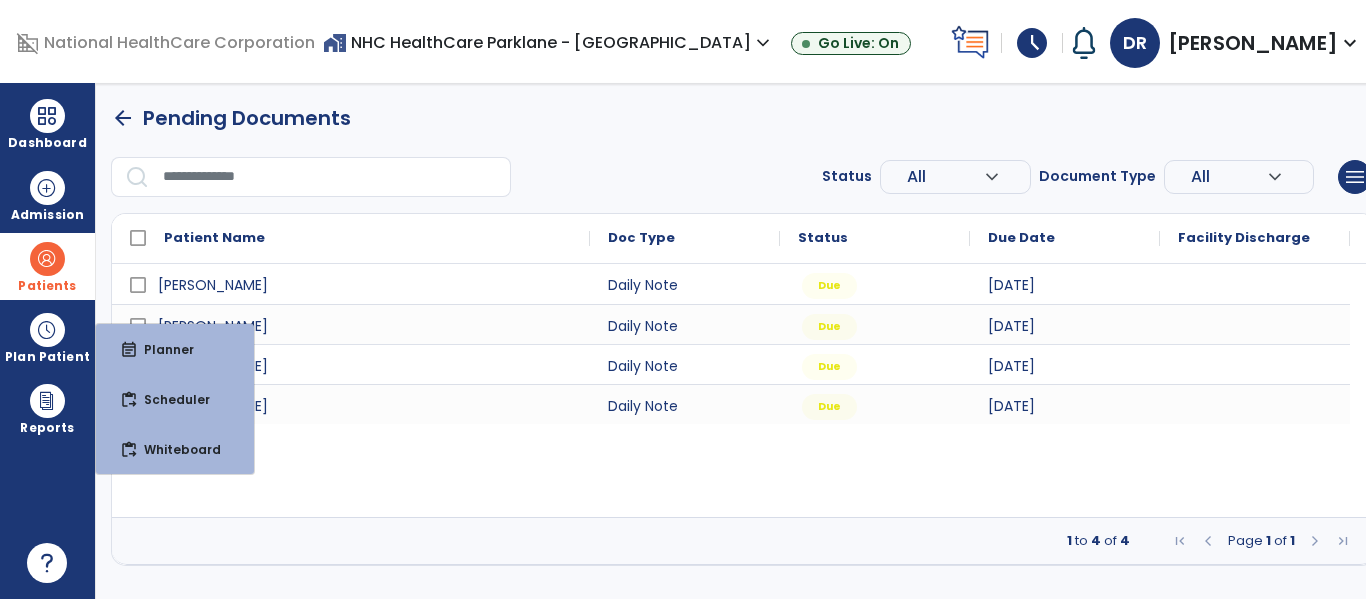 click on "Patients" at bounding box center (47, 266) 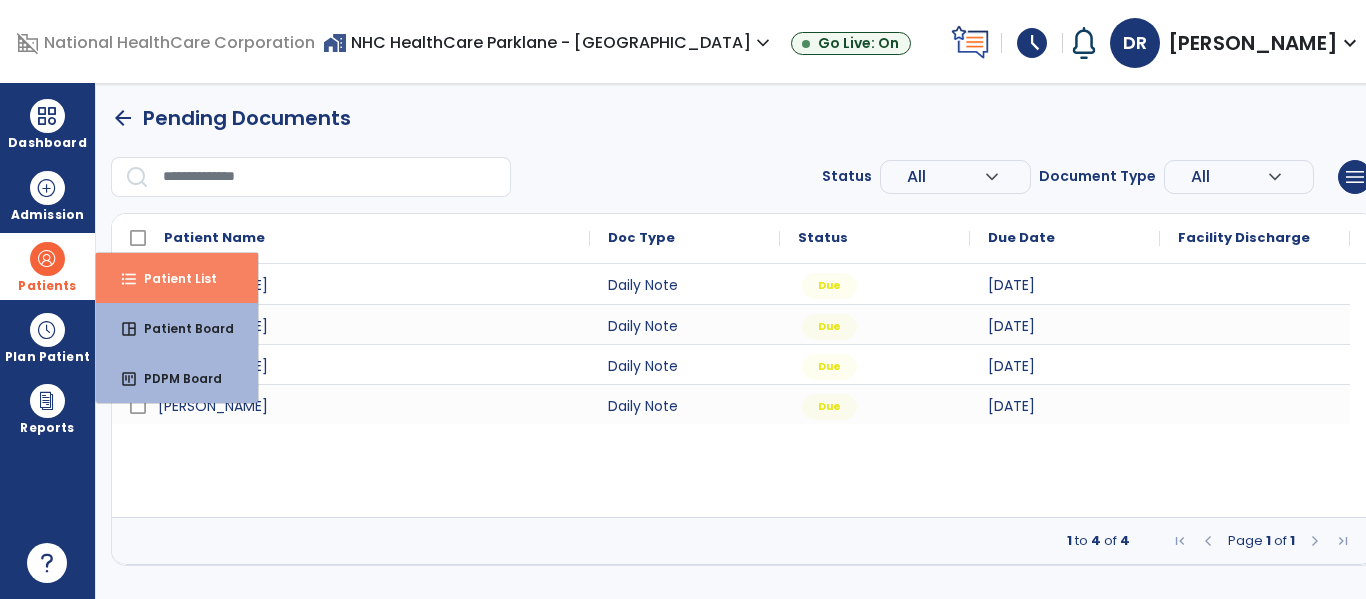 click on "format_list_bulleted  Patient List" at bounding box center [177, 278] 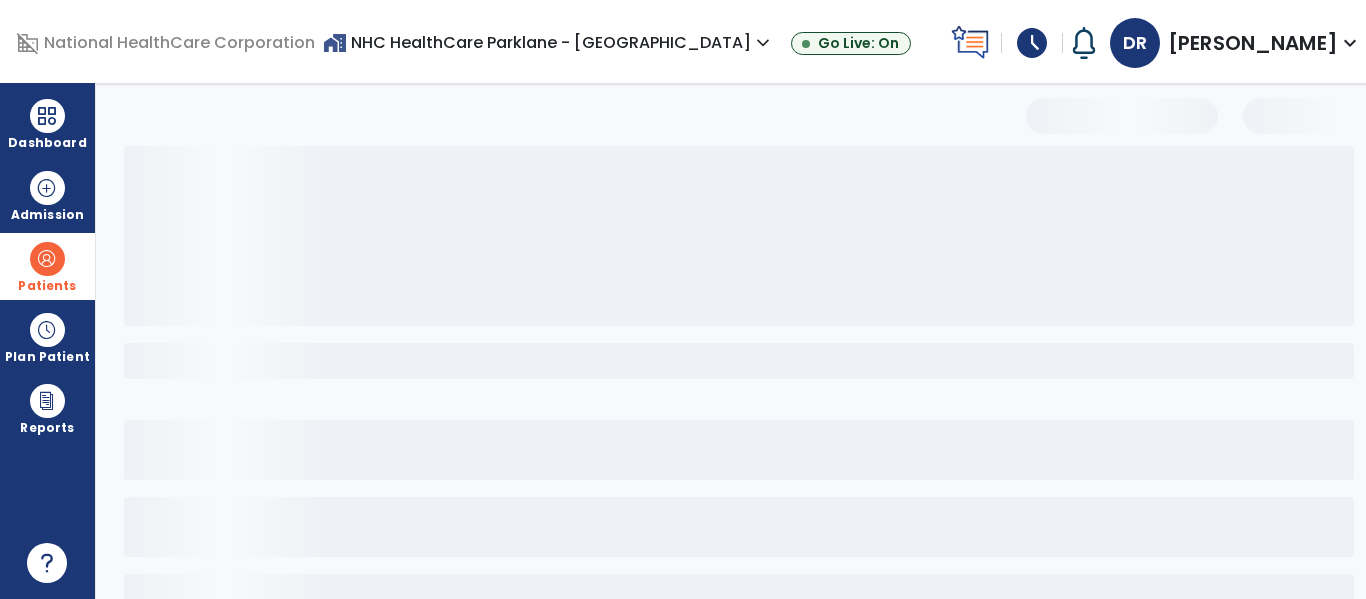 select on "***" 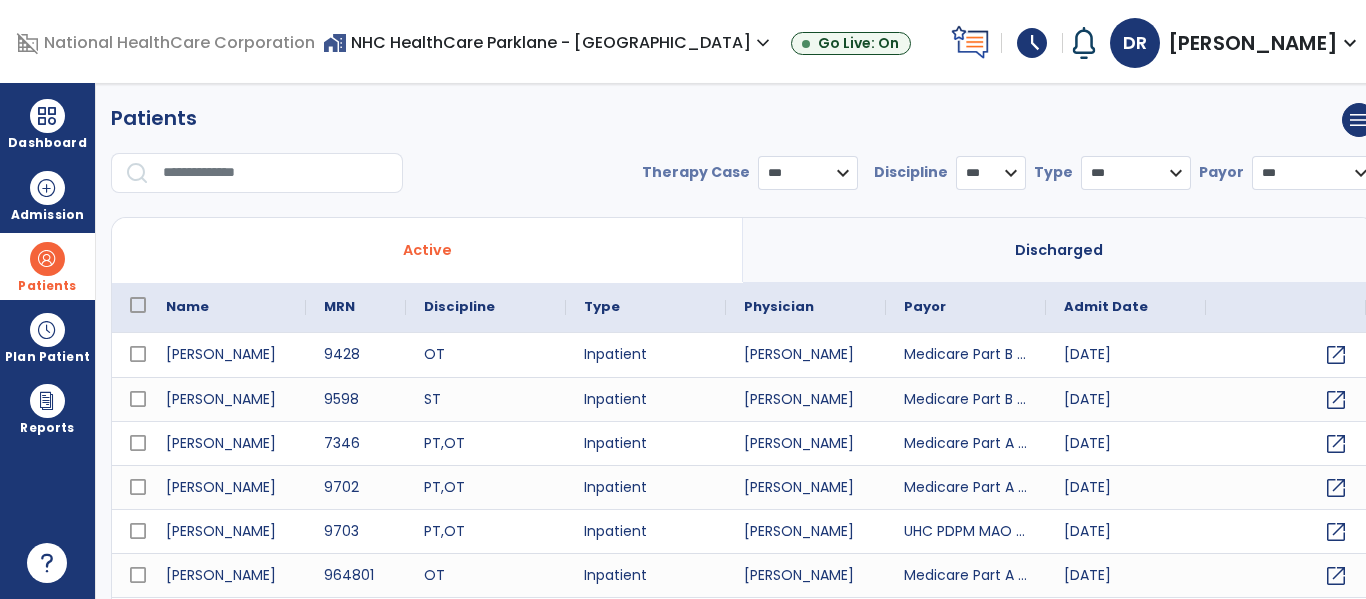 click at bounding box center (276, 173) 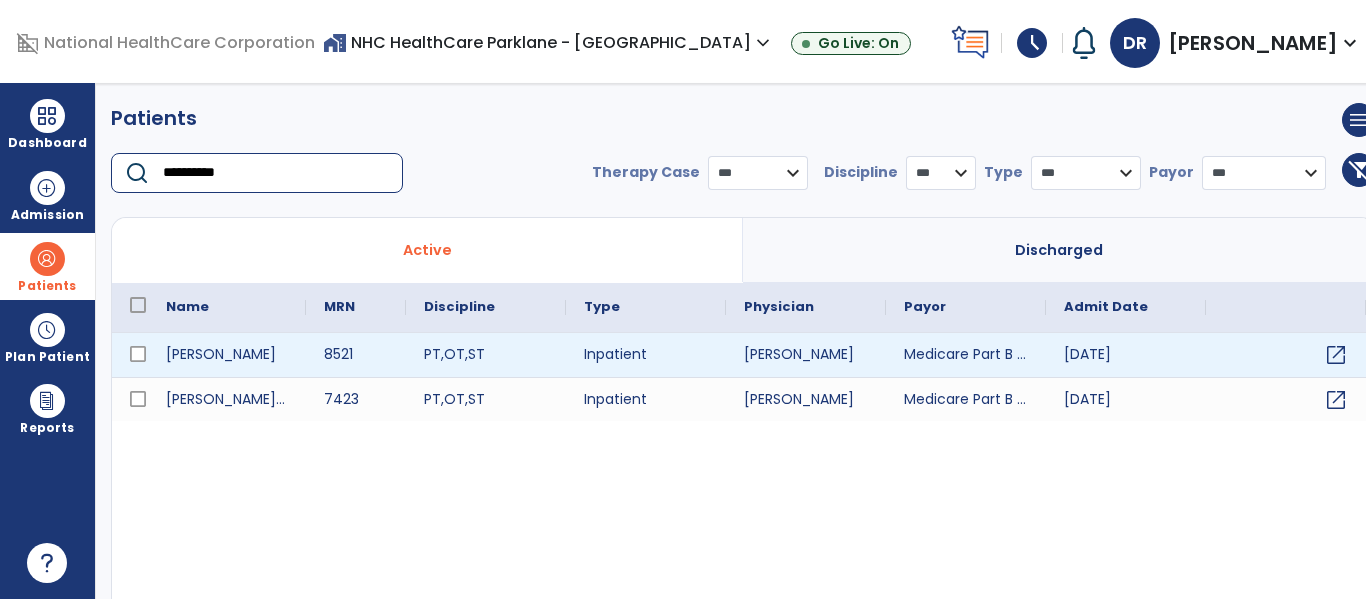 type on "**********" 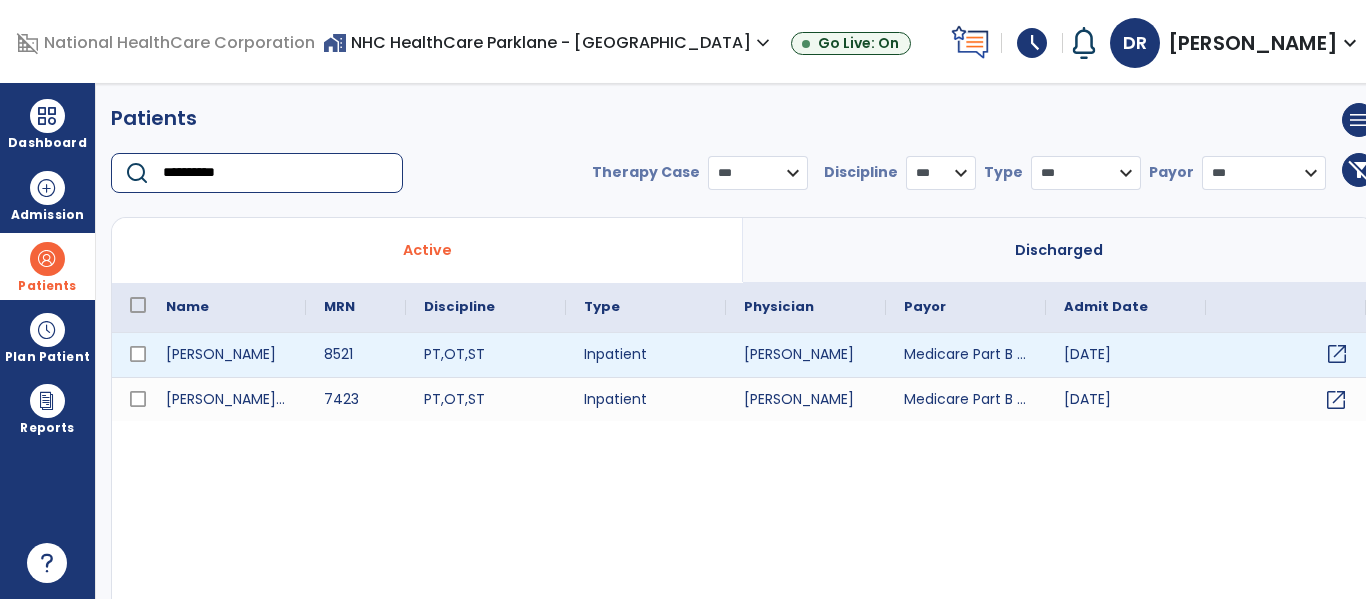 click on "open_in_new" at bounding box center (1337, 354) 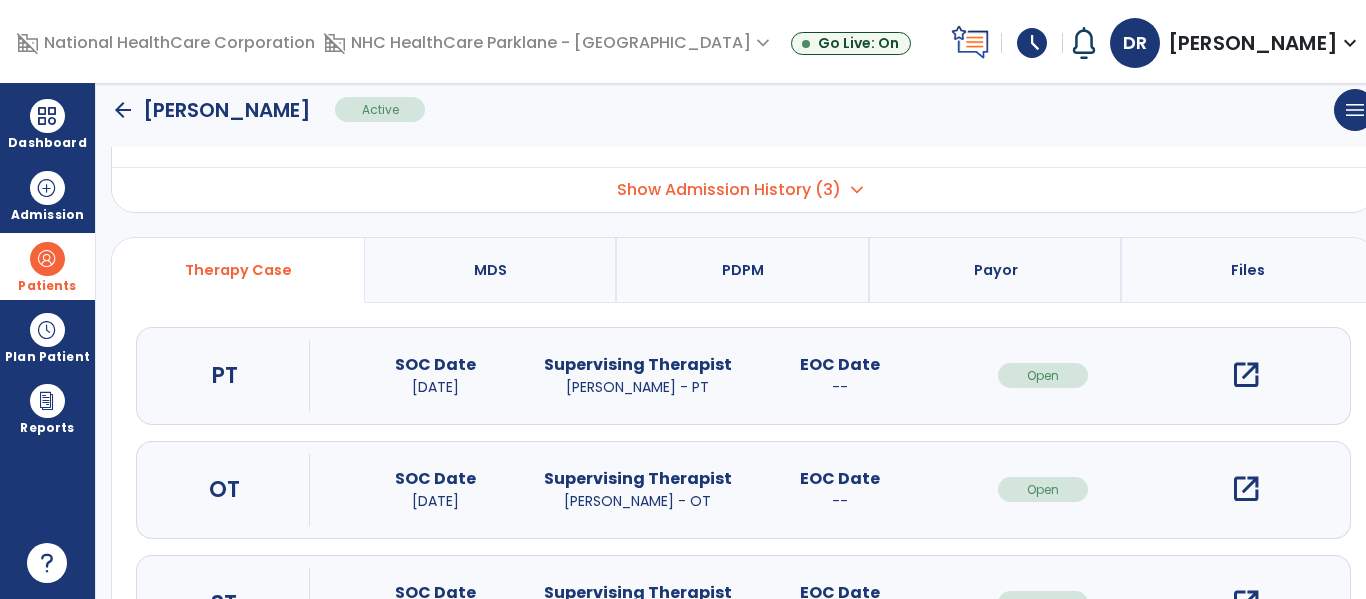 scroll, scrollTop: 207, scrollLeft: 0, axis: vertical 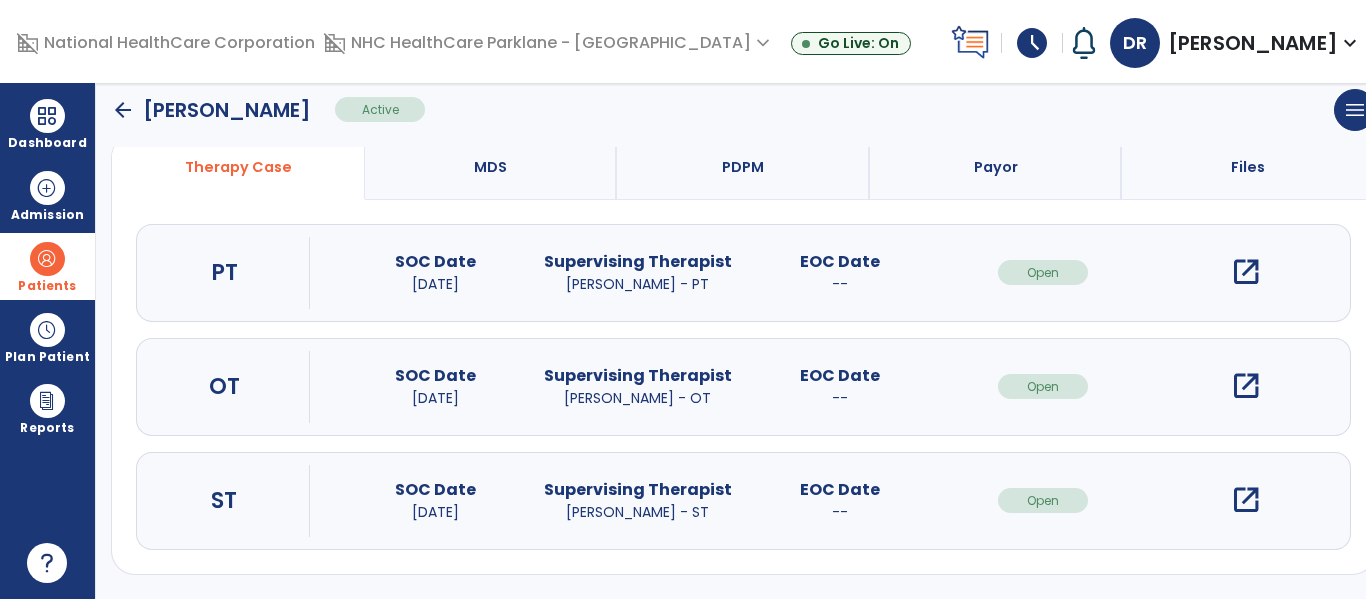 click on "open_in_new" at bounding box center [1246, 500] 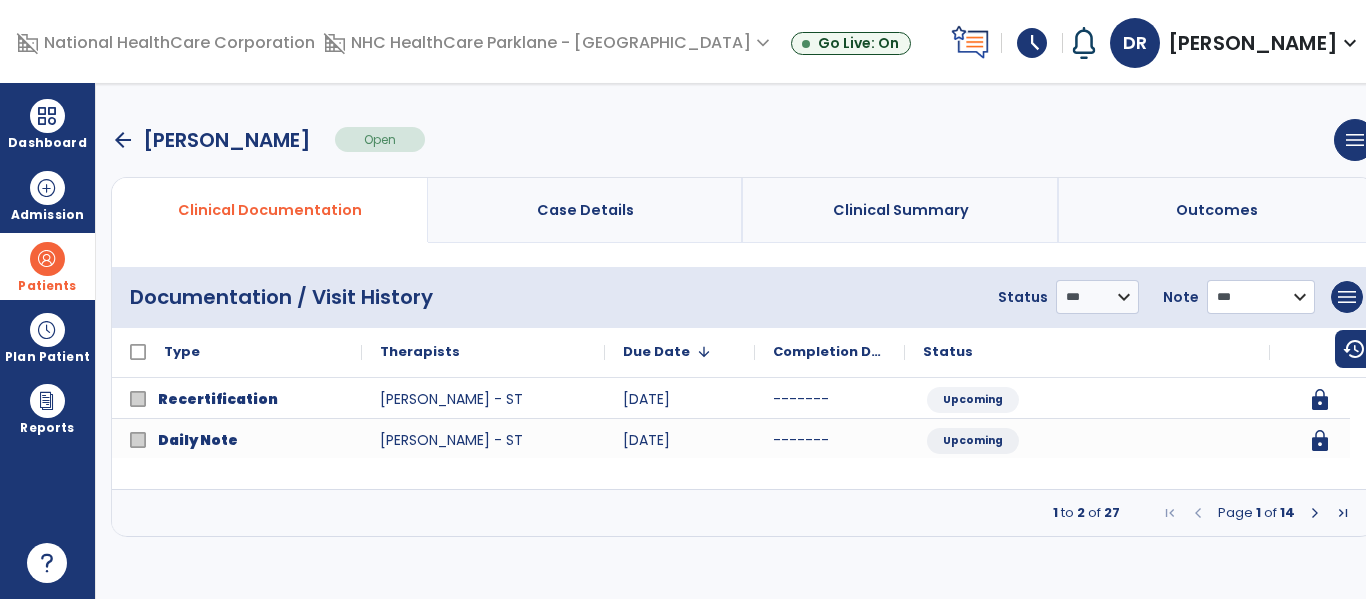 click on "**********" at bounding box center [1097, 297] 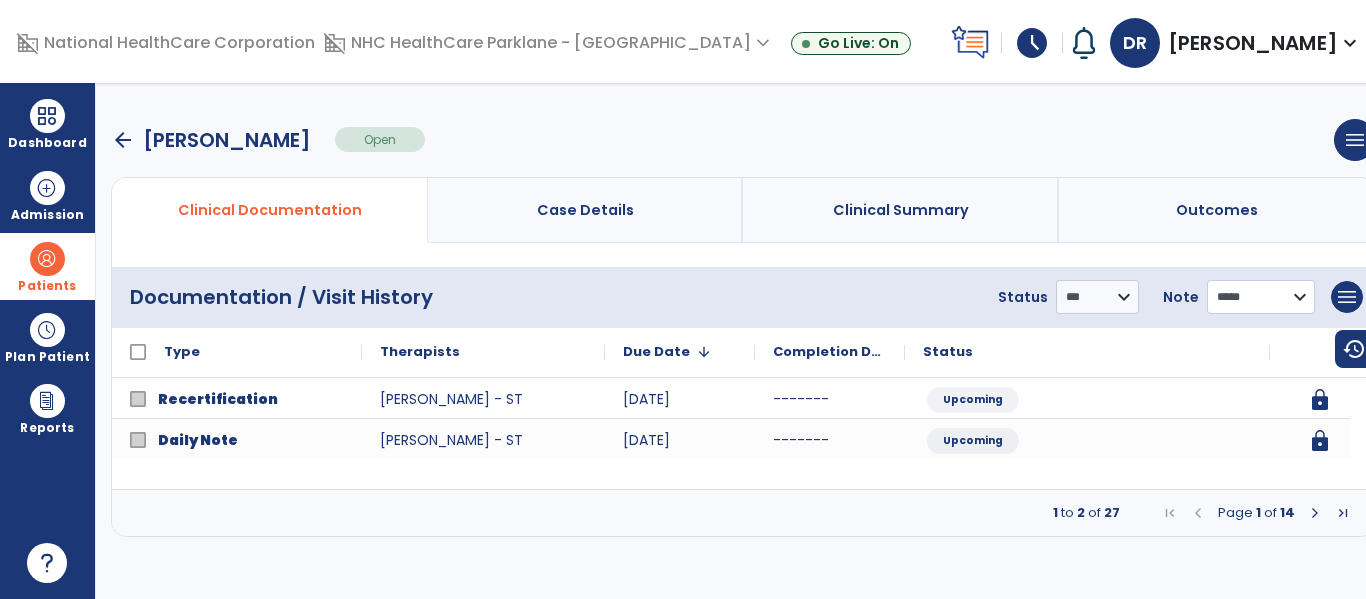 click on "**********" at bounding box center [1097, 297] 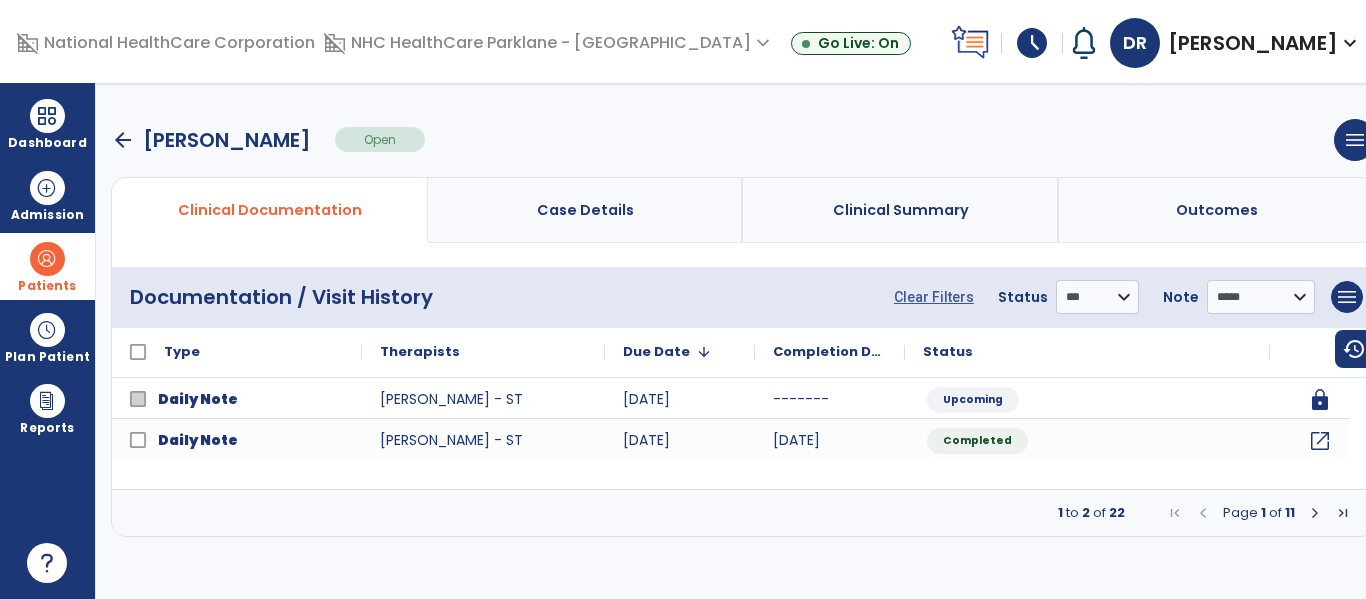 click at bounding box center [16, 41] 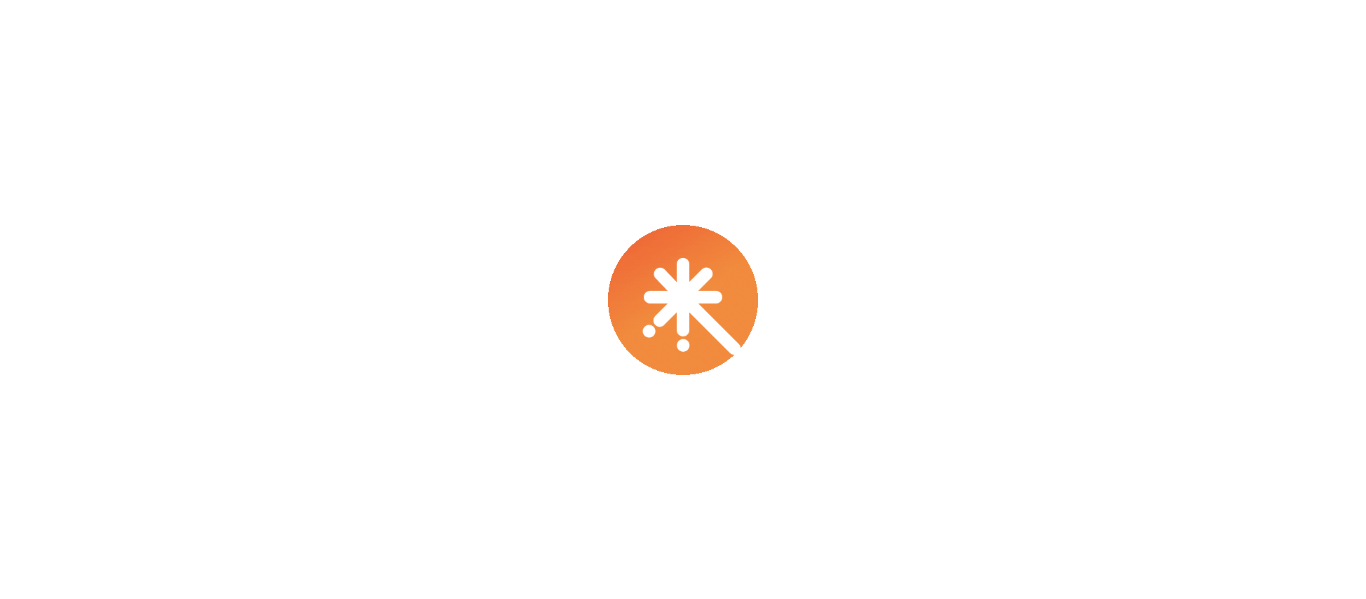 scroll, scrollTop: 0, scrollLeft: 0, axis: both 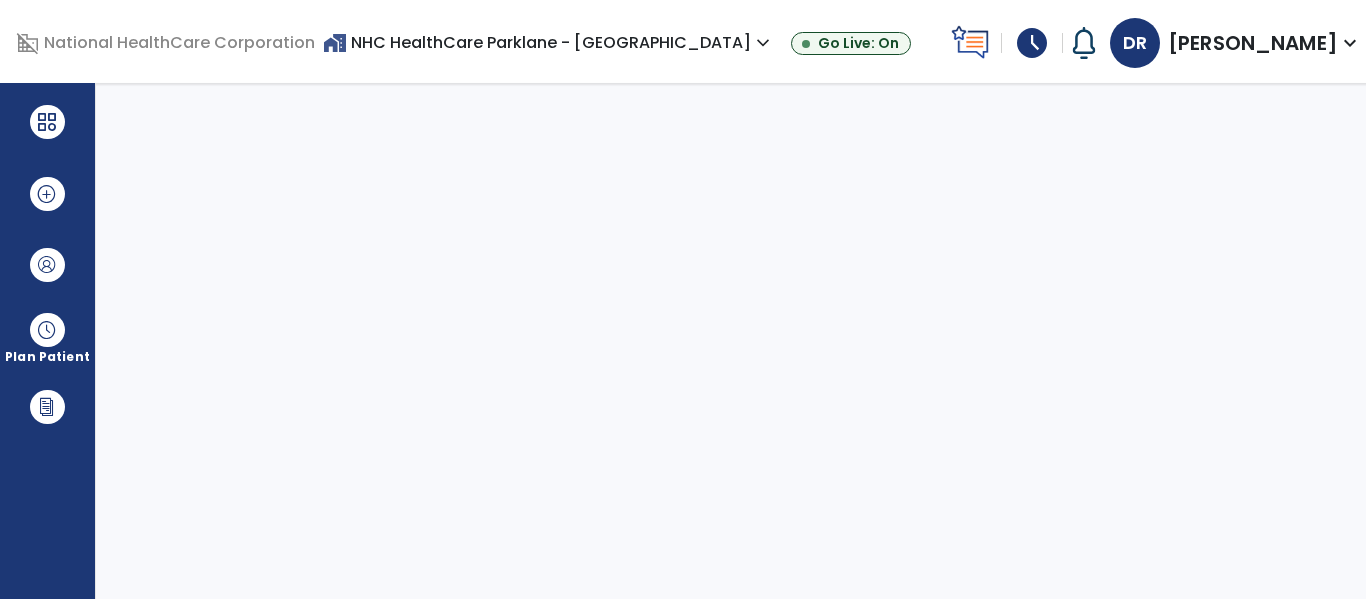 select on "****" 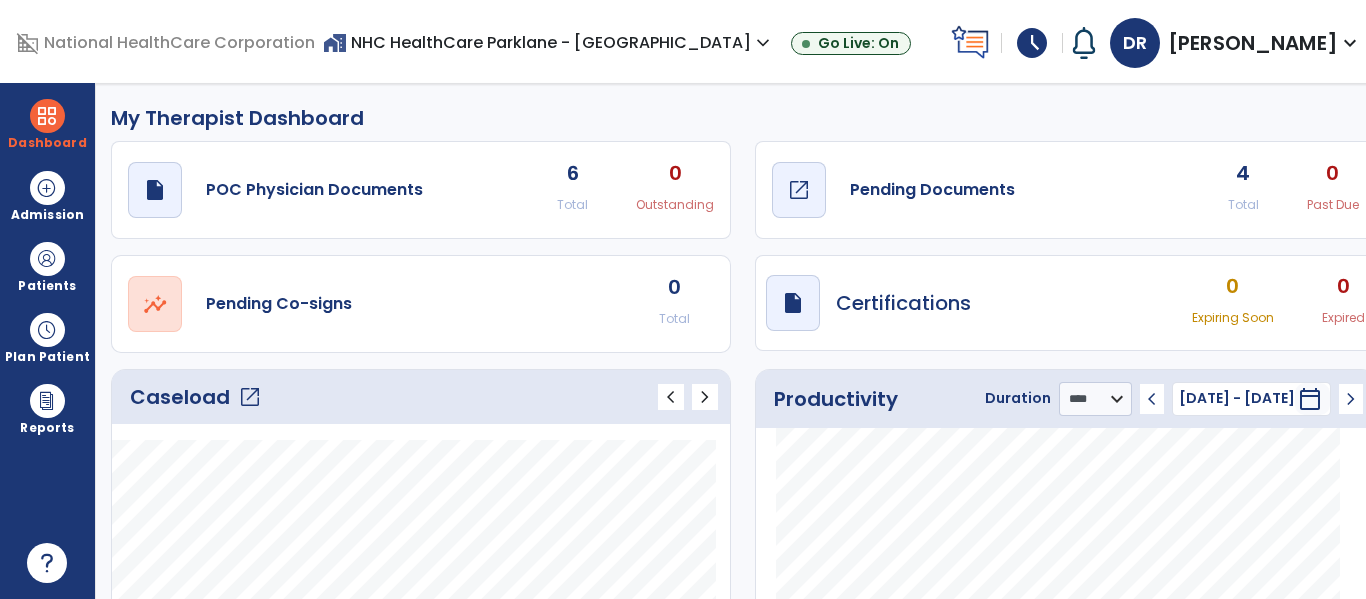 click on "Pending Documents" 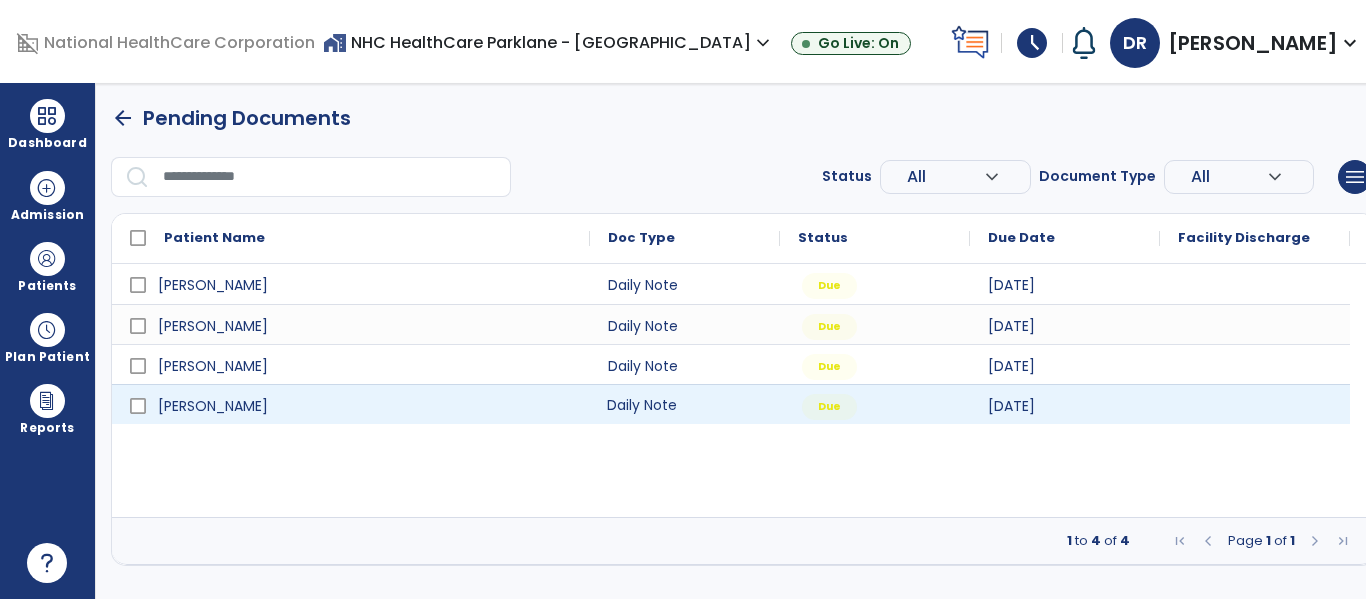 click on "Daily Note" at bounding box center (685, 404) 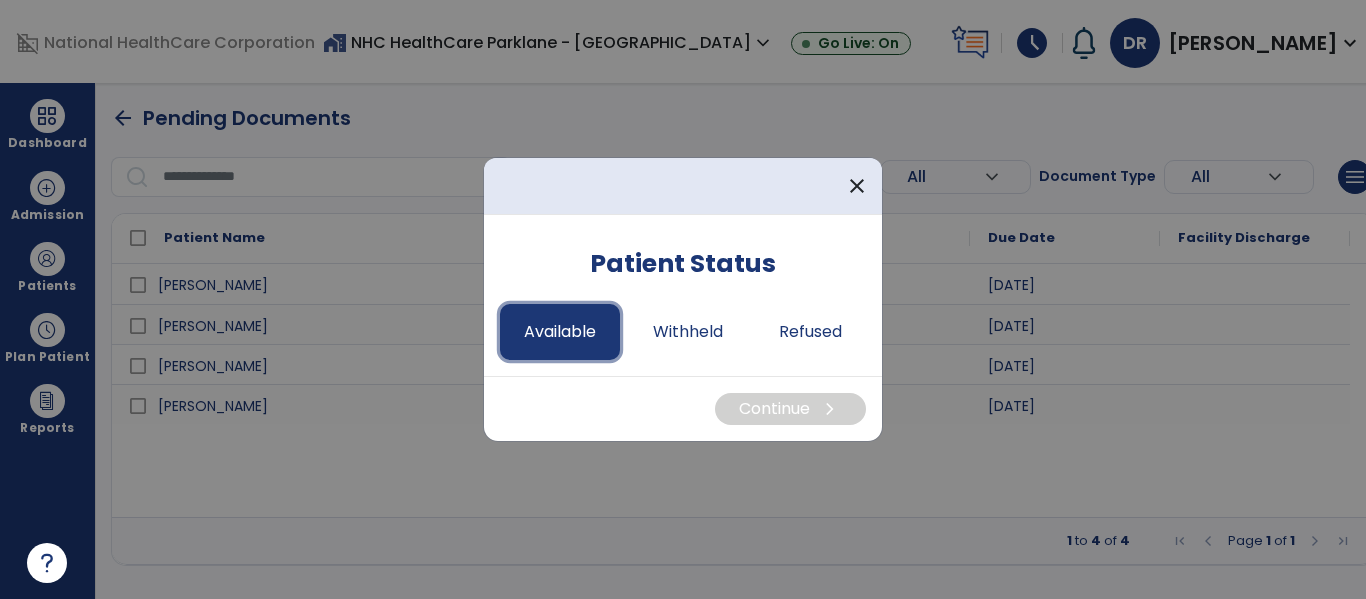 click on "Available" at bounding box center (560, 332) 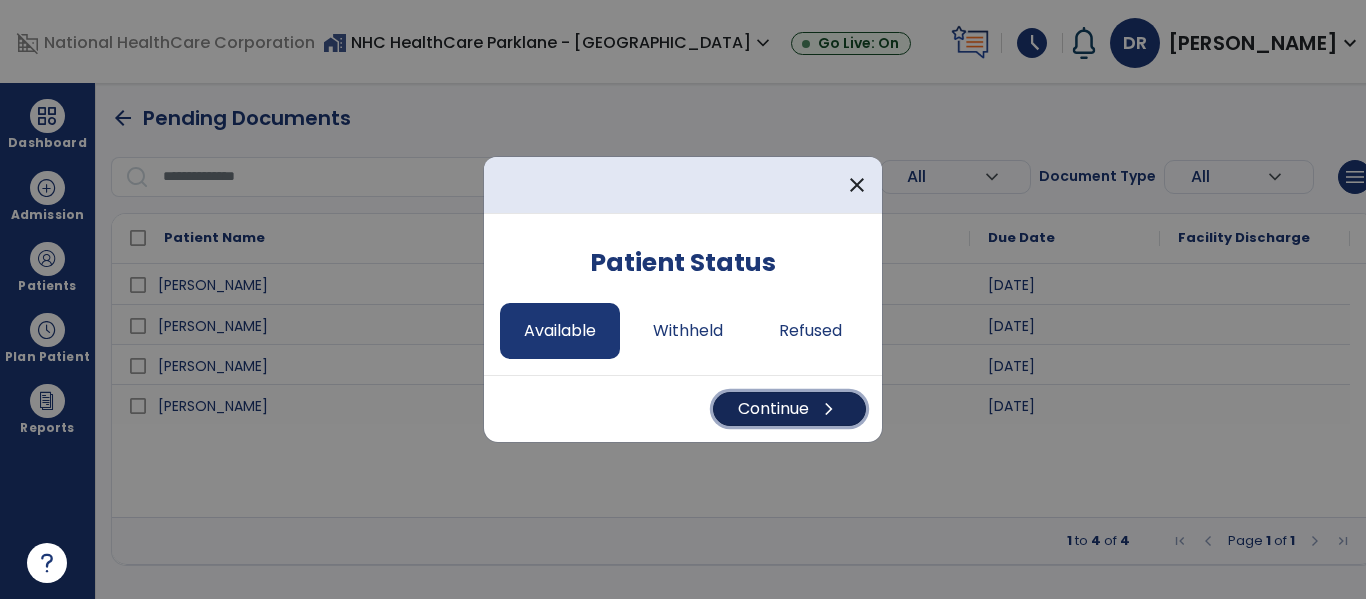 click on "Continue   chevron_right" at bounding box center [789, 409] 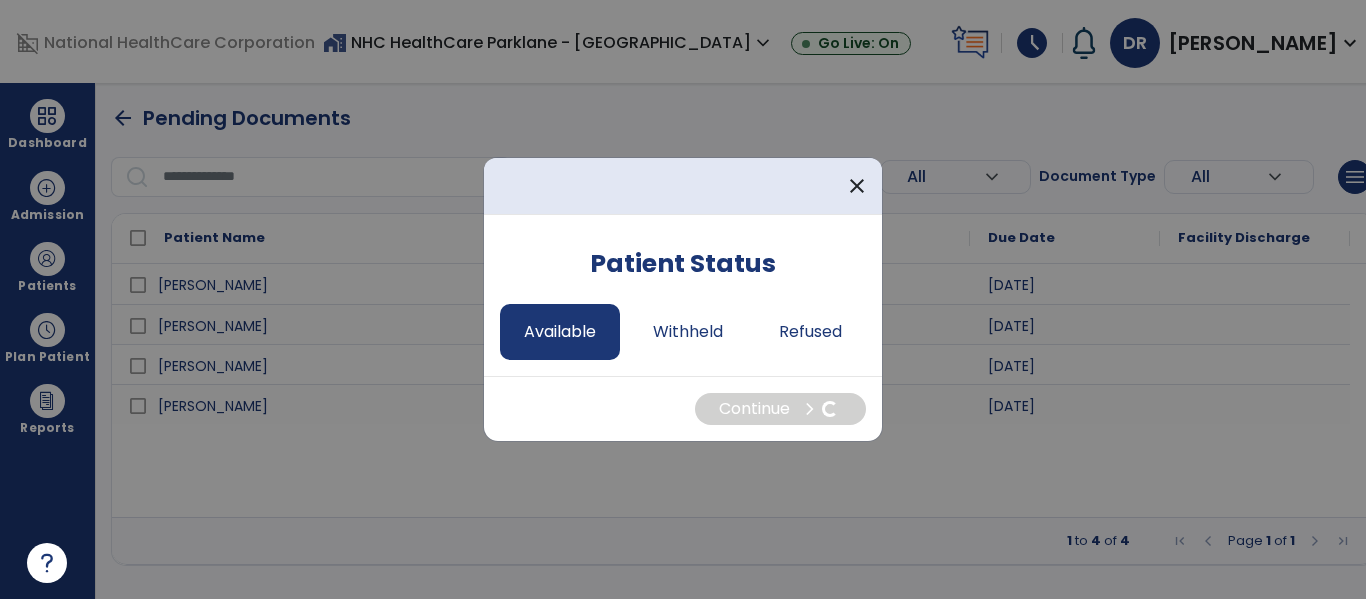 select on "*" 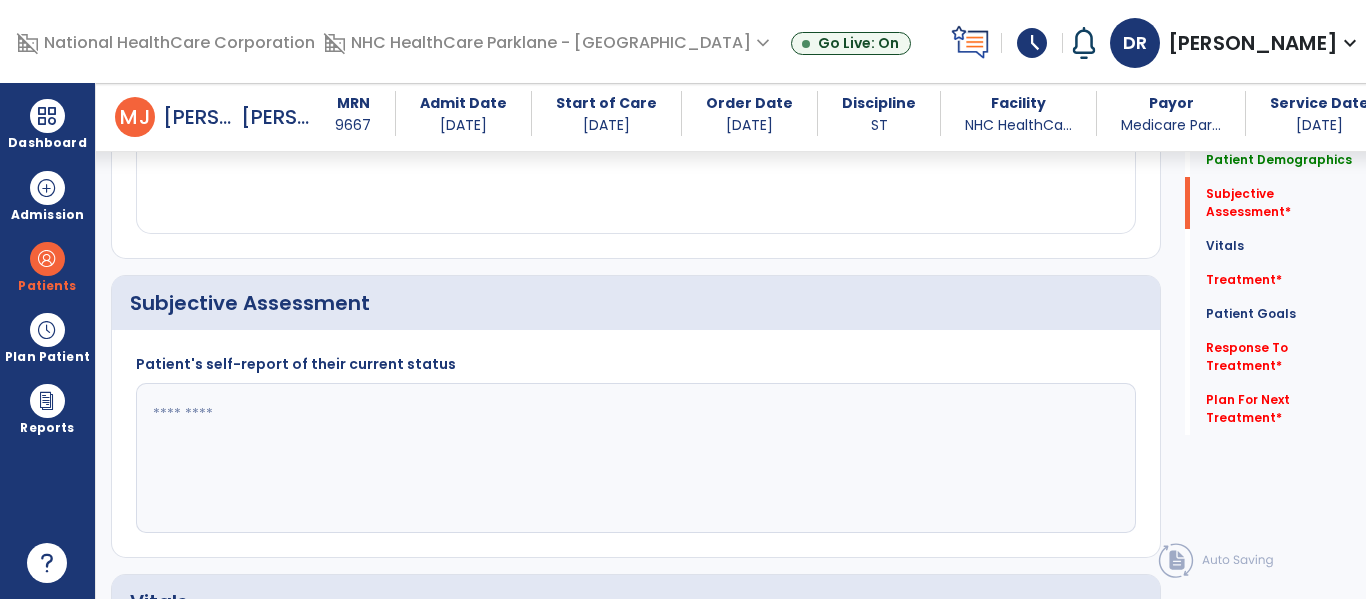 scroll, scrollTop: 400, scrollLeft: 0, axis: vertical 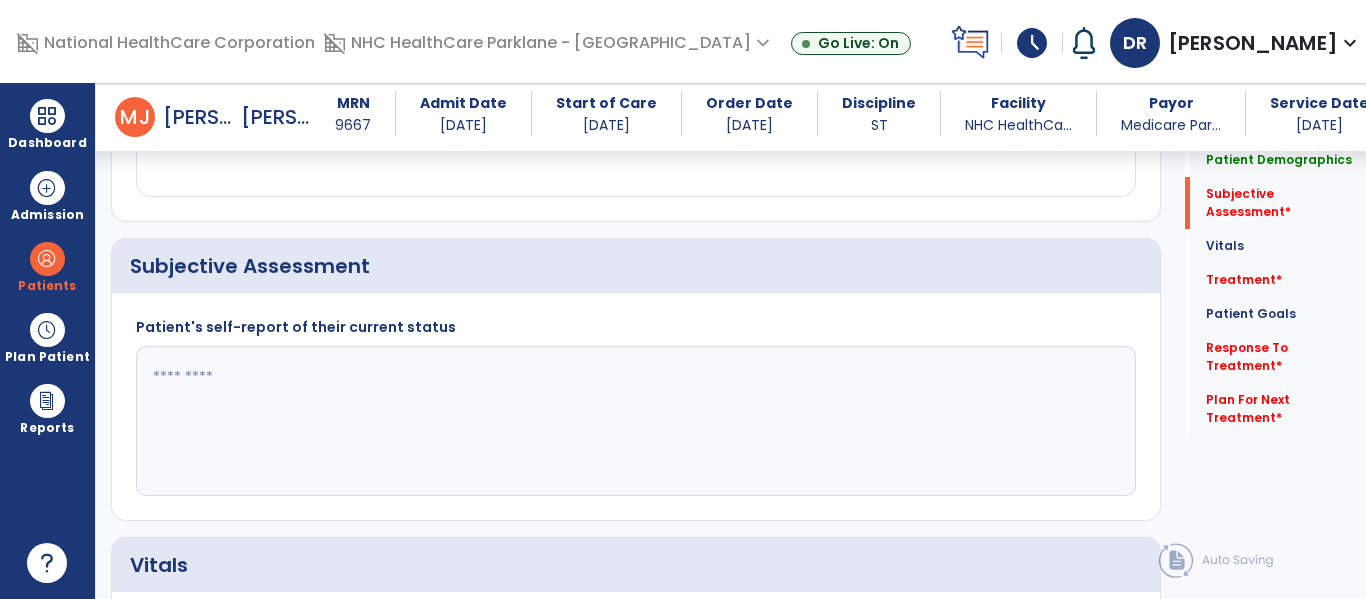 click 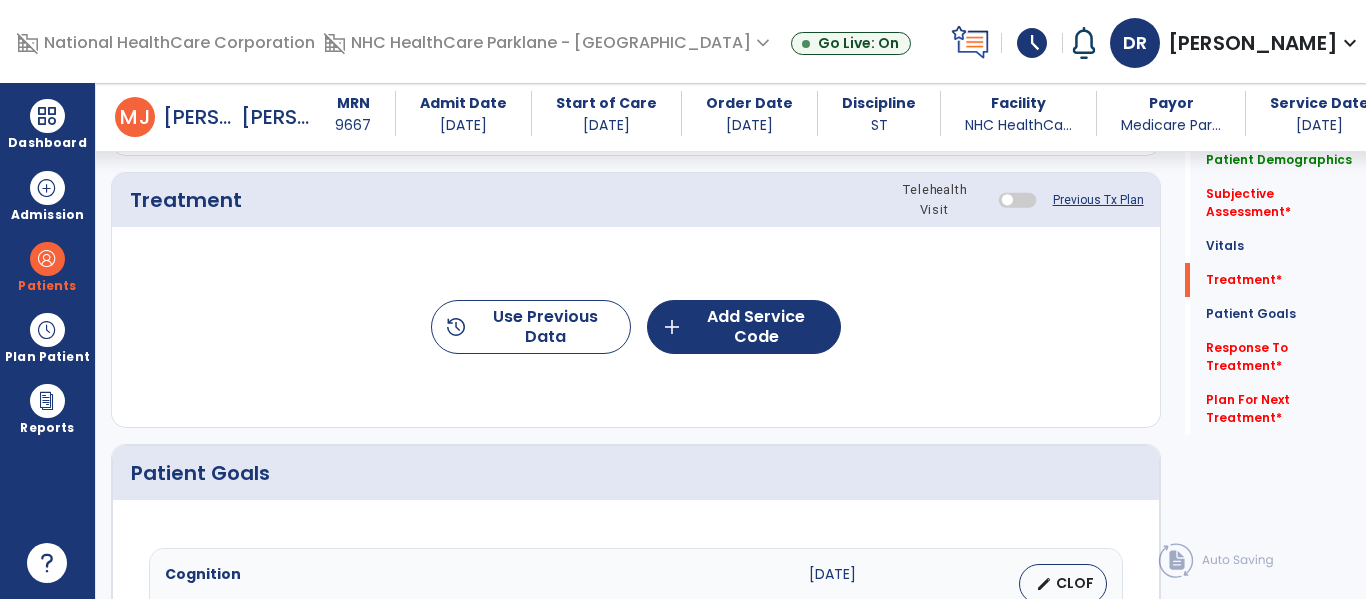 scroll, scrollTop: 1200, scrollLeft: 0, axis: vertical 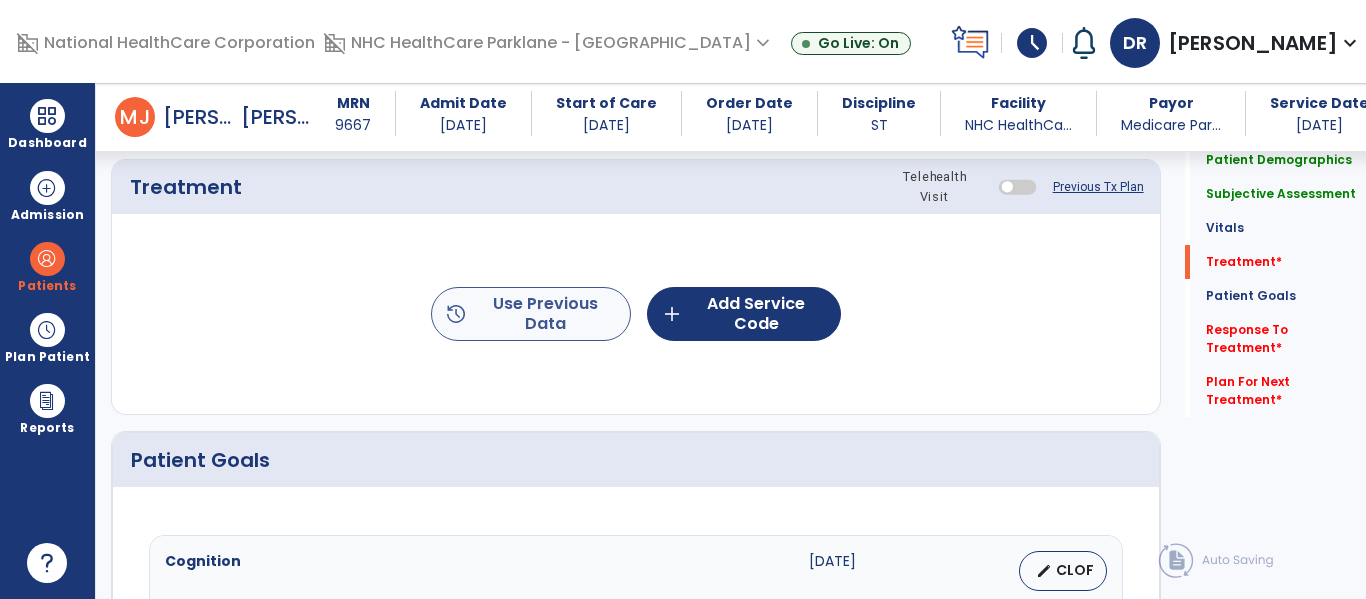 type on "**********" 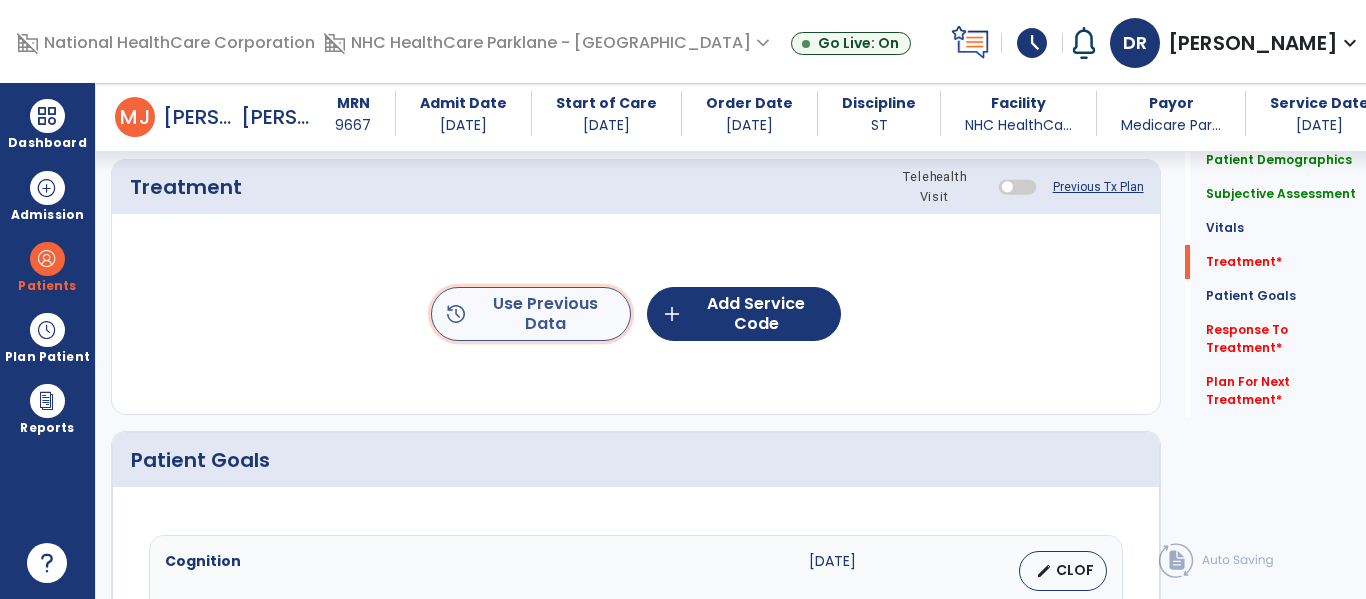 click on "history  Use Previous Data" 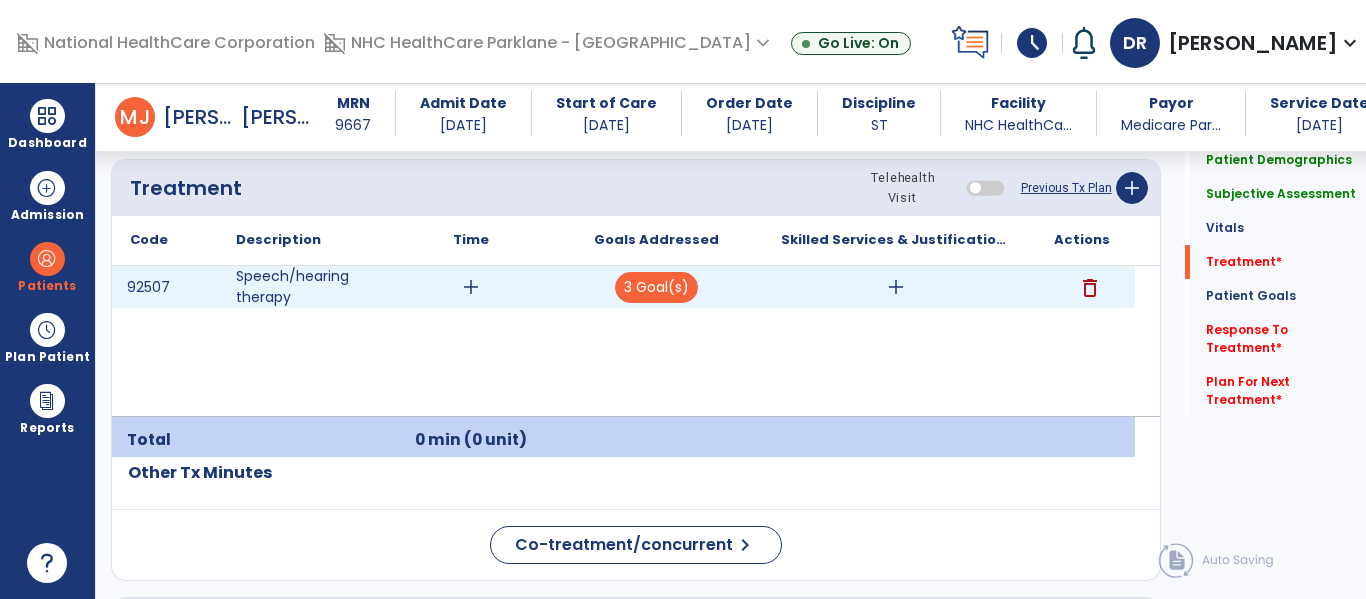 click on "add" at bounding box center (896, 287) 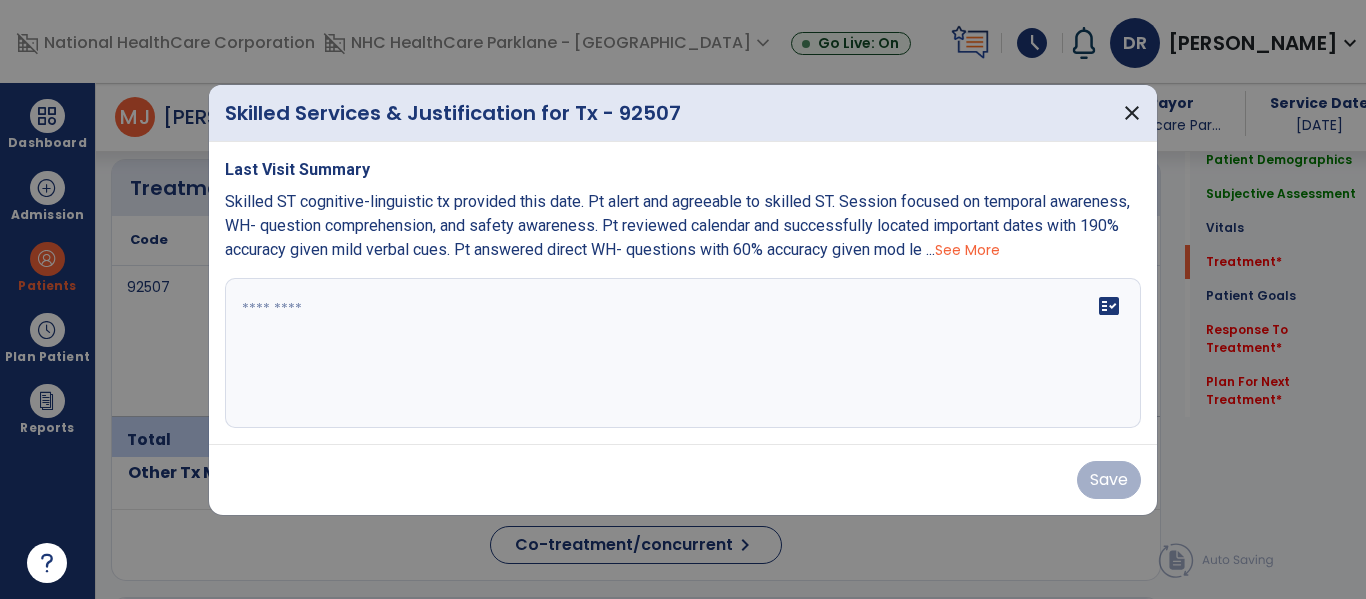 scroll, scrollTop: 1200, scrollLeft: 0, axis: vertical 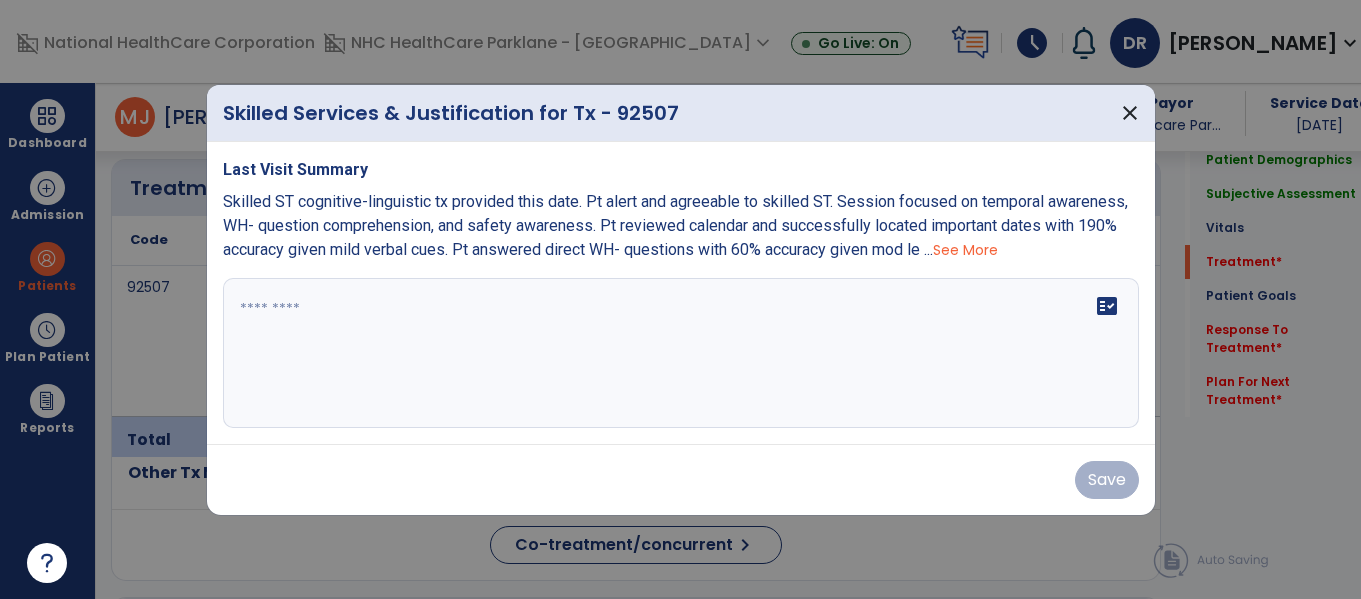click on "See More" at bounding box center (965, 250) 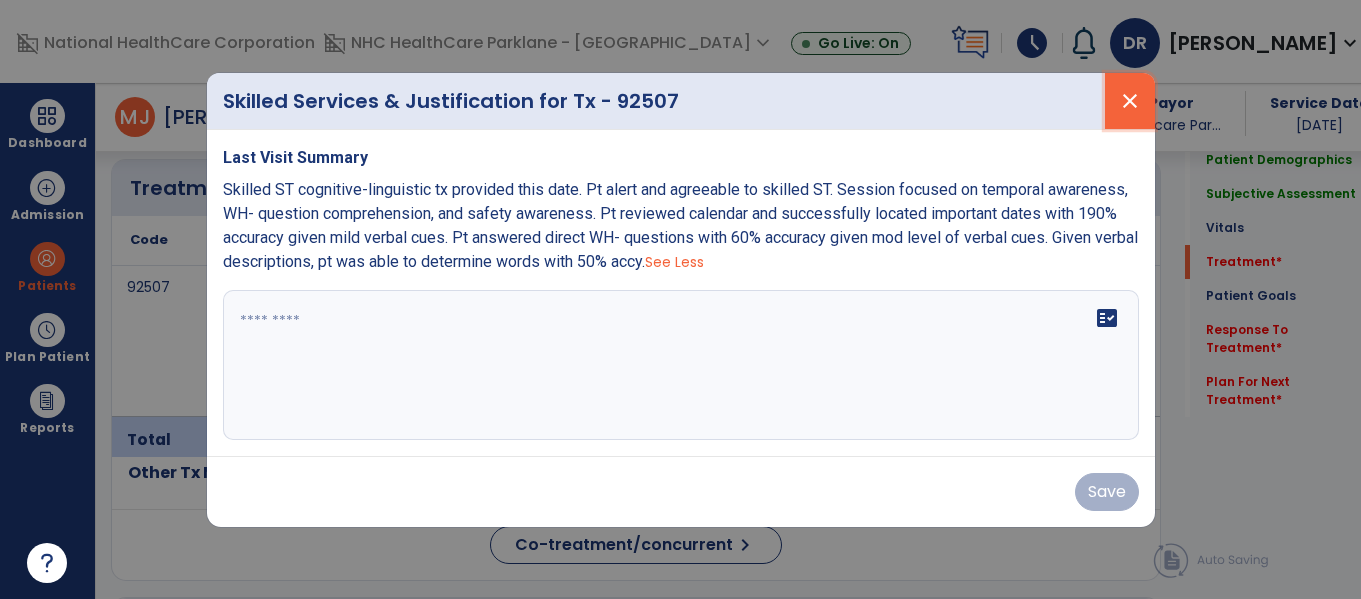 click on "close" at bounding box center [1130, 101] 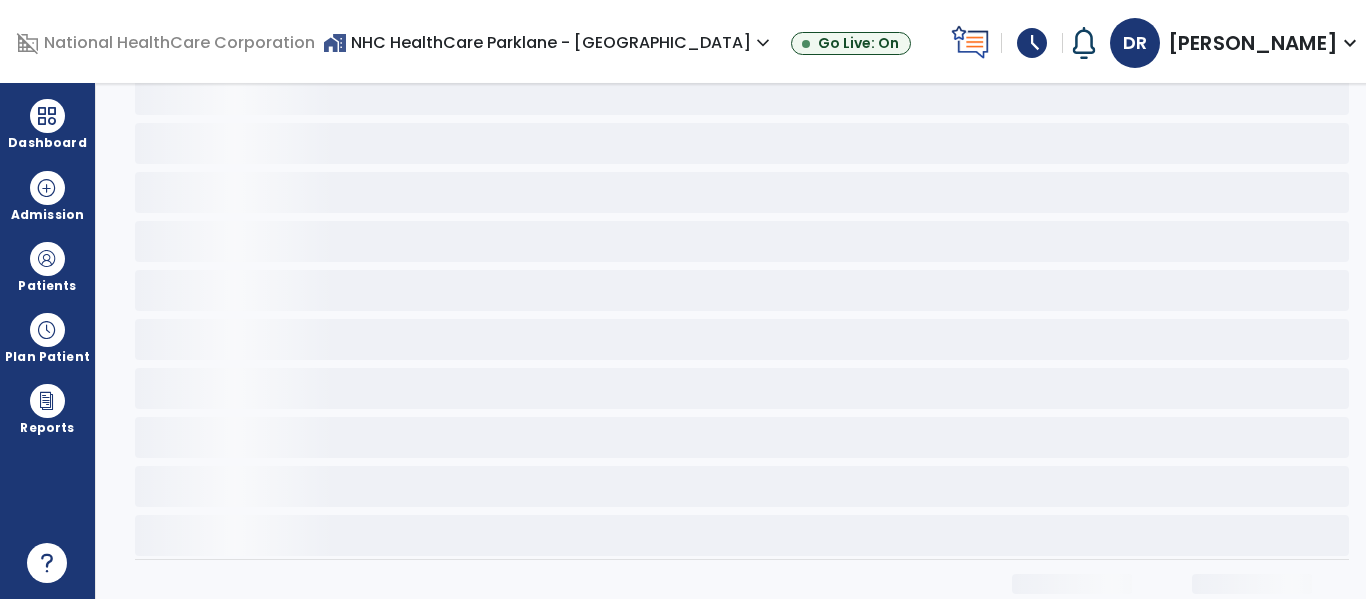 scroll, scrollTop: 0, scrollLeft: 0, axis: both 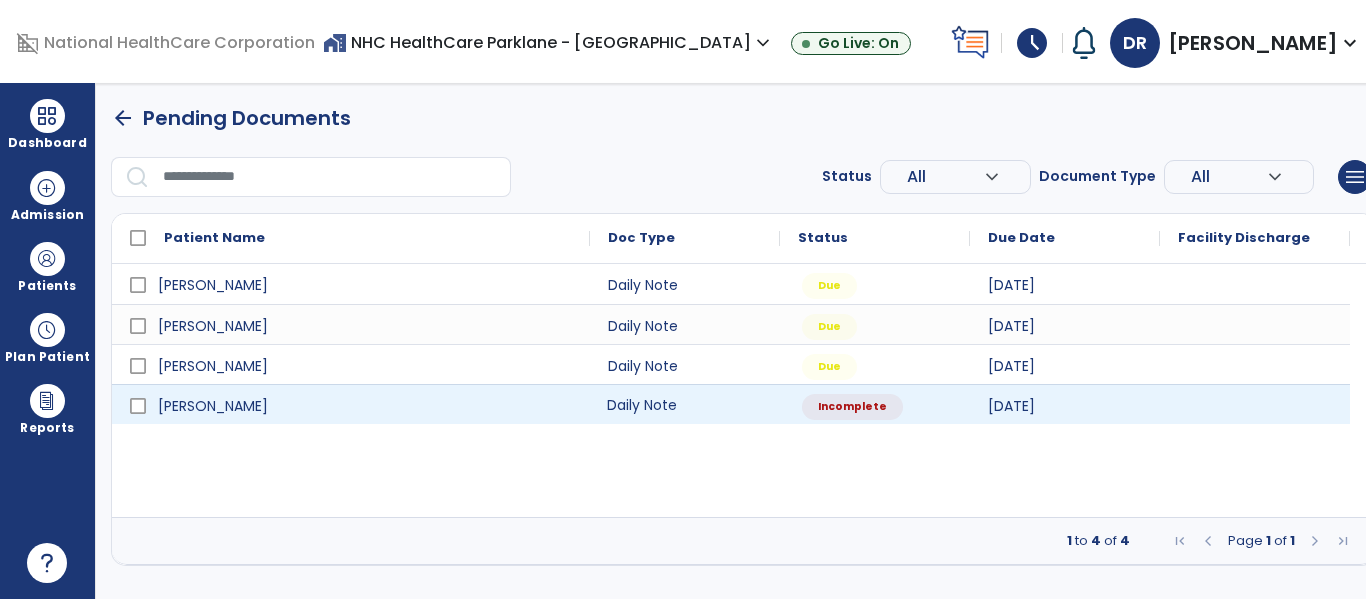 click on "Daily Note" at bounding box center (685, 404) 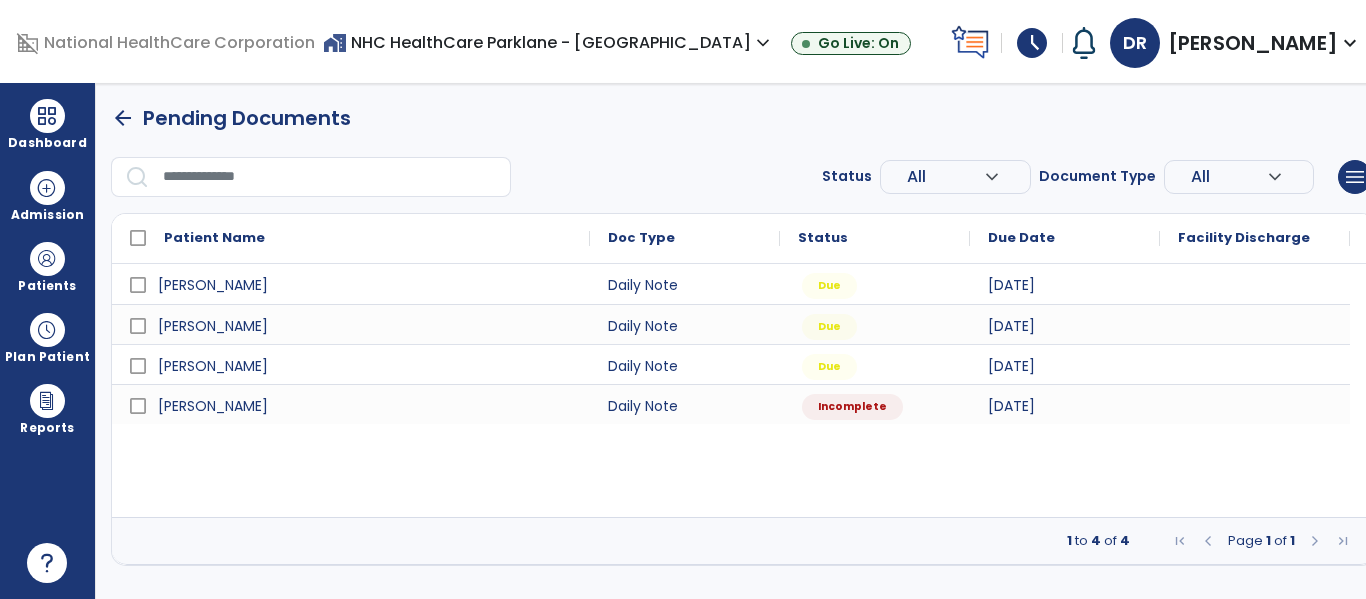 select on "*" 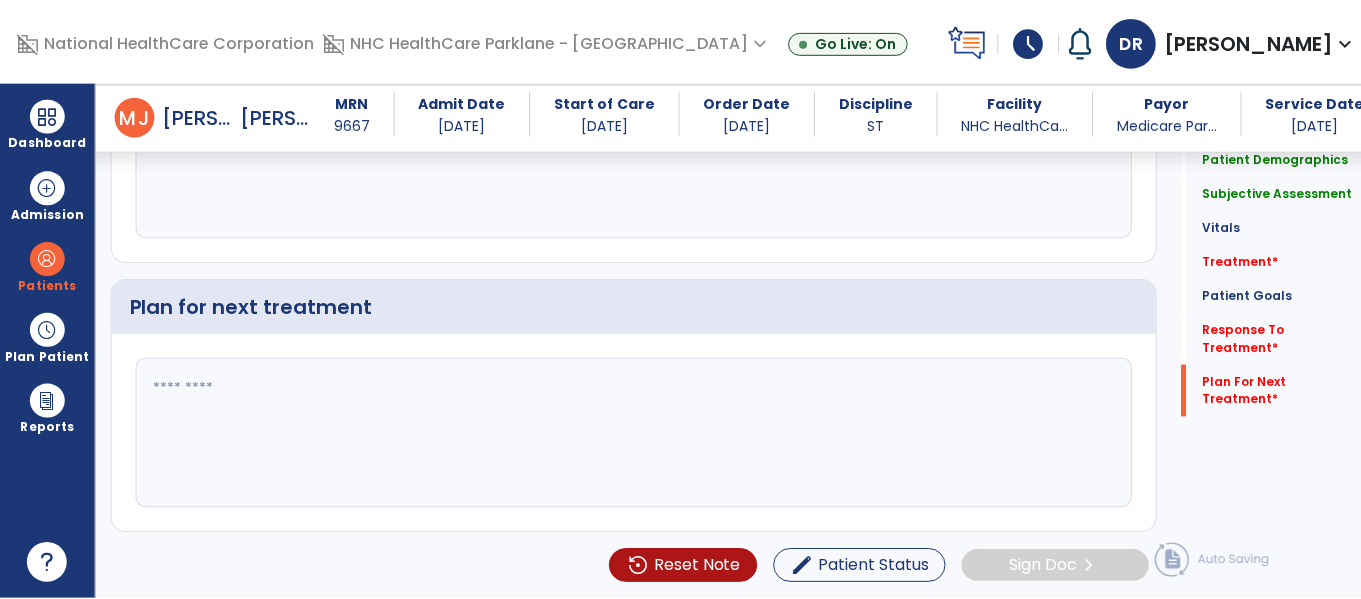 scroll, scrollTop: 2586, scrollLeft: 0, axis: vertical 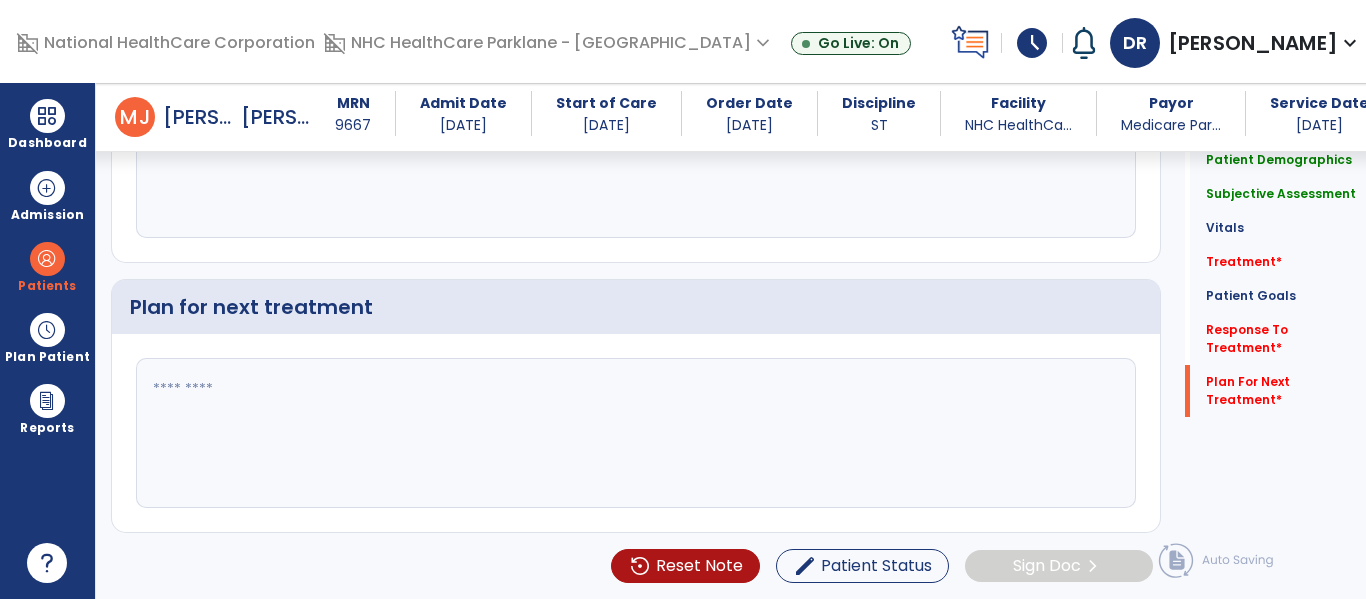 click on "Patient Demographics  Medical Diagnosis   Treatment Diagnosis   Precautions   Contraindications
Code
Description
Pdpm Clinical Category
S22.080D" 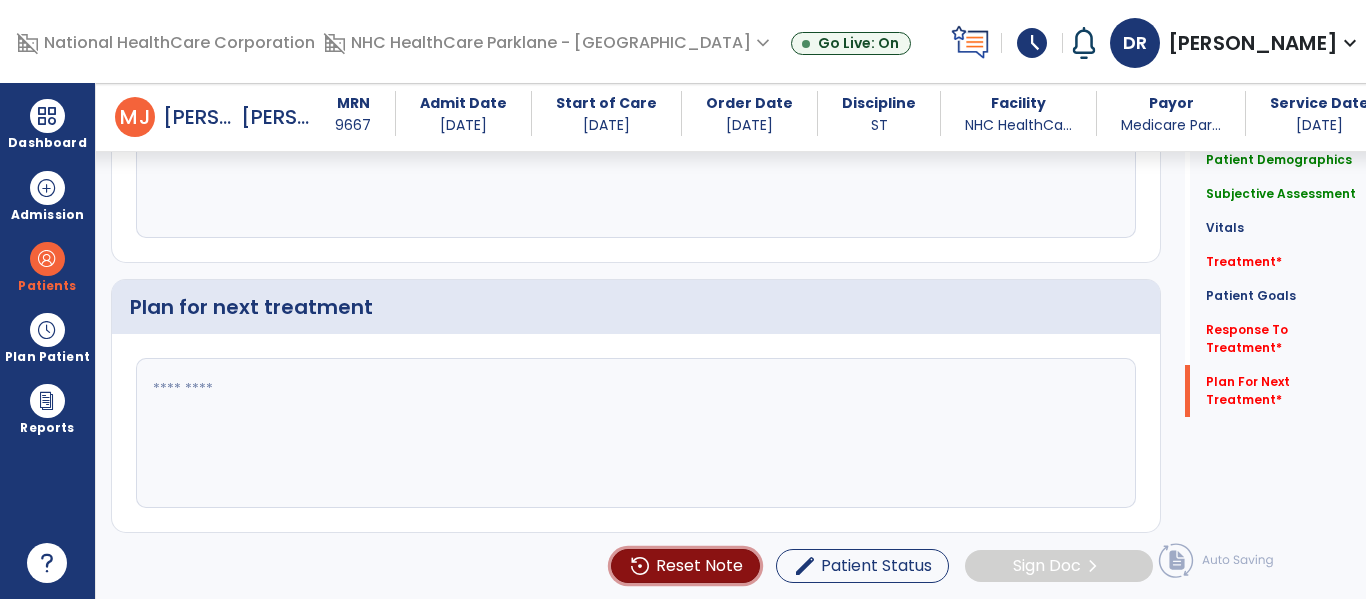 click on "settings_backup_restore" 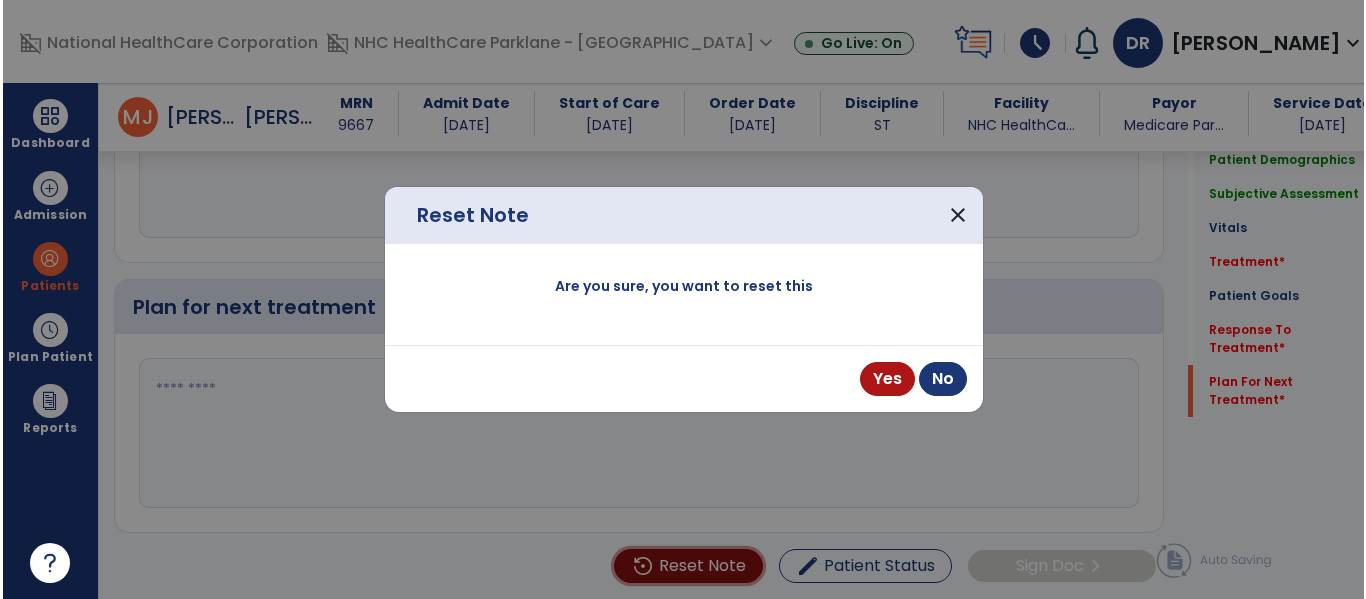 scroll, scrollTop: 2586, scrollLeft: 0, axis: vertical 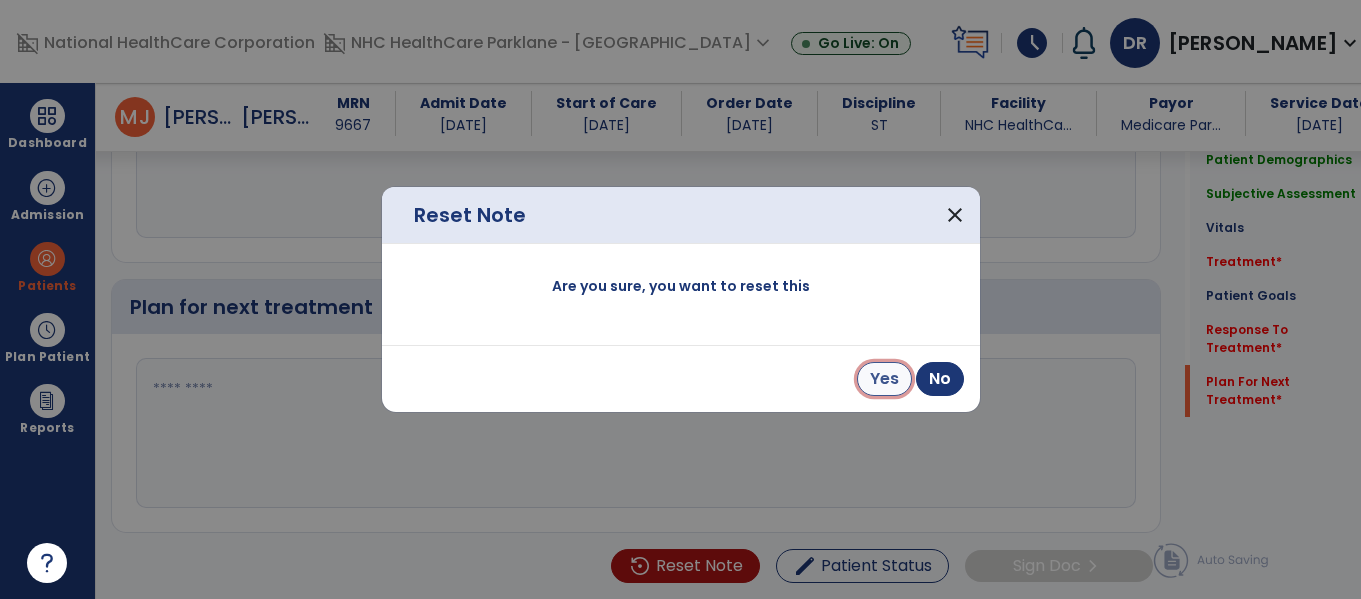 click on "Yes" at bounding box center (884, 379) 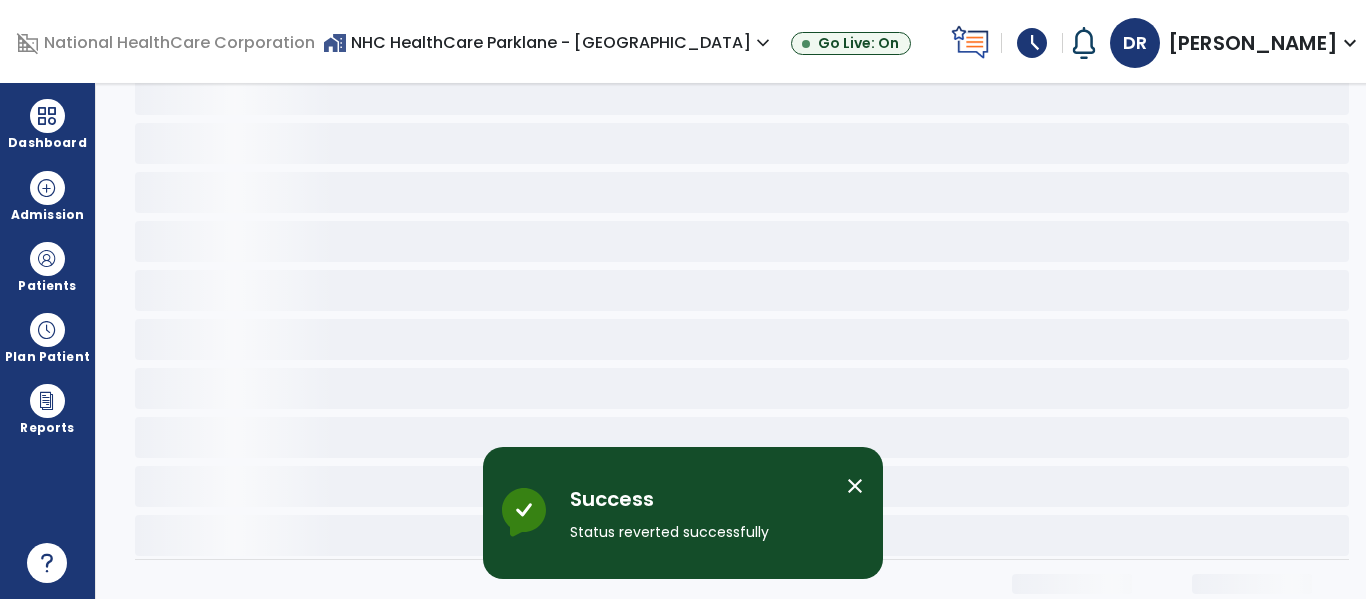 scroll, scrollTop: 0, scrollLeft: 0, axis: both 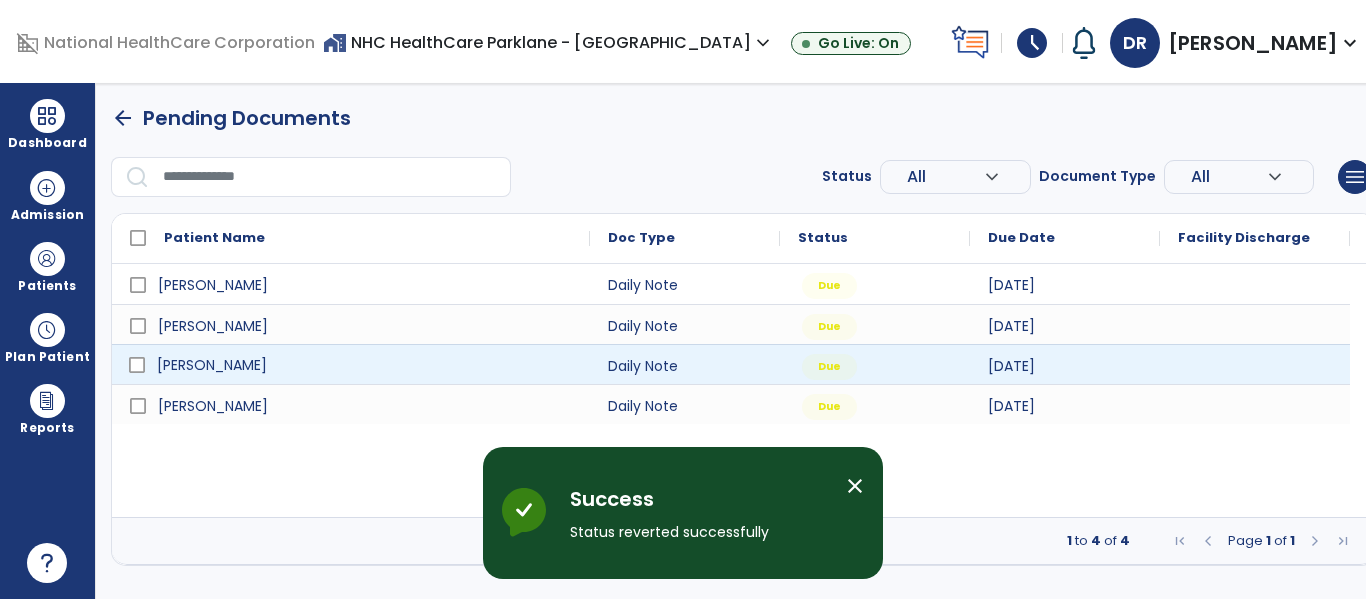 click on "Wise, Helen" at bounding box center [212, 365] 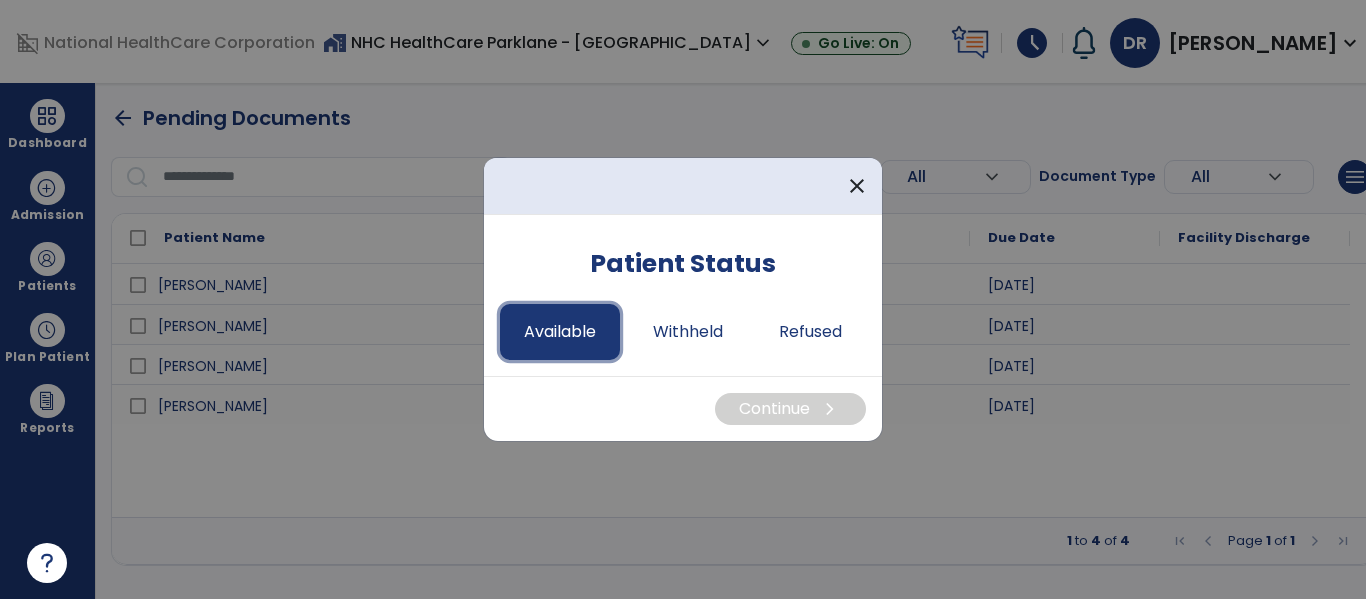 click on "Available" at bounding box center [560, 332] 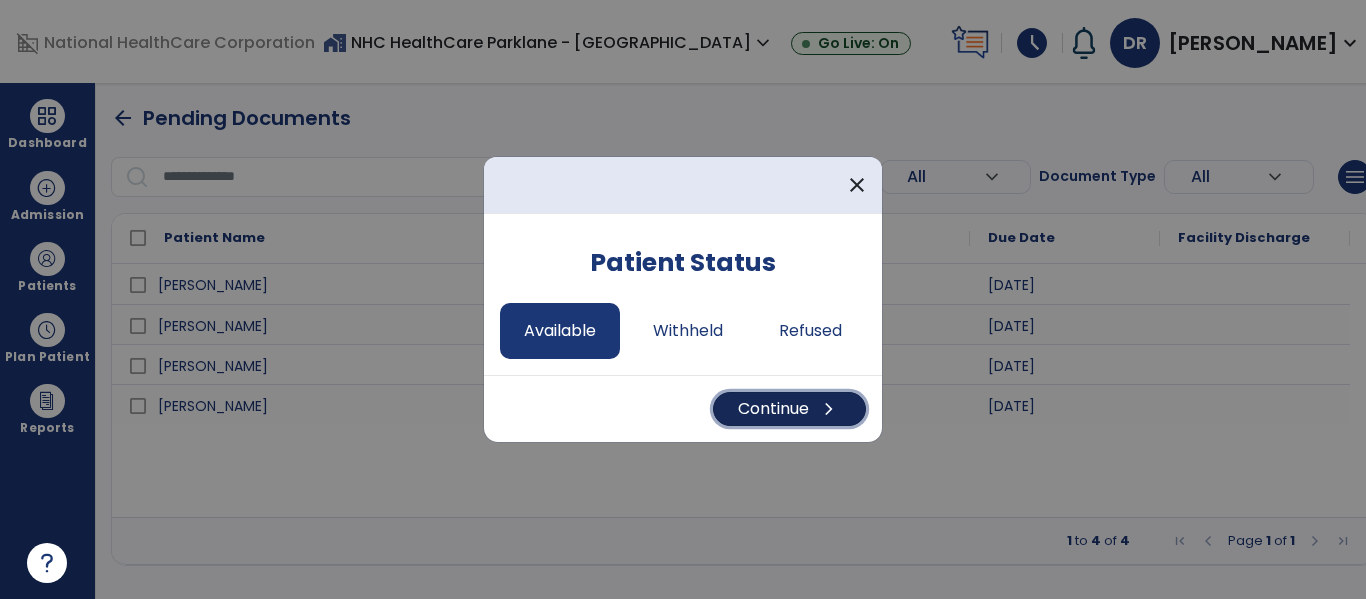 click on "Continue   chevron_right" at bounding box center (789, 409) 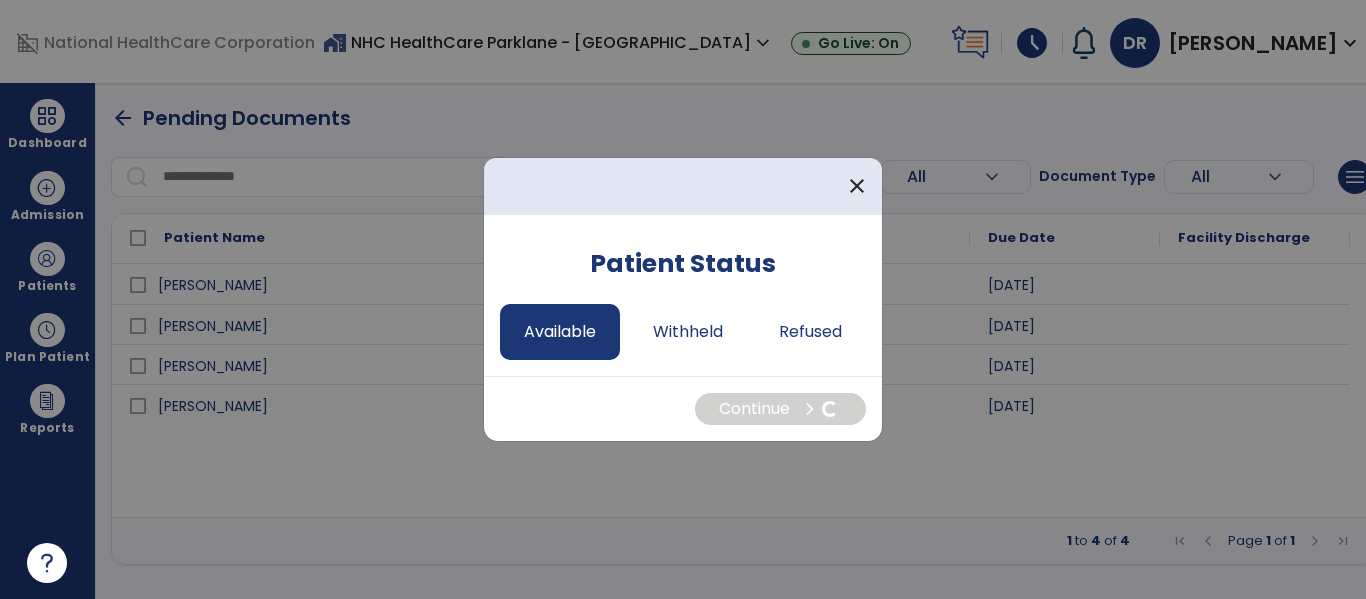 select on "*" 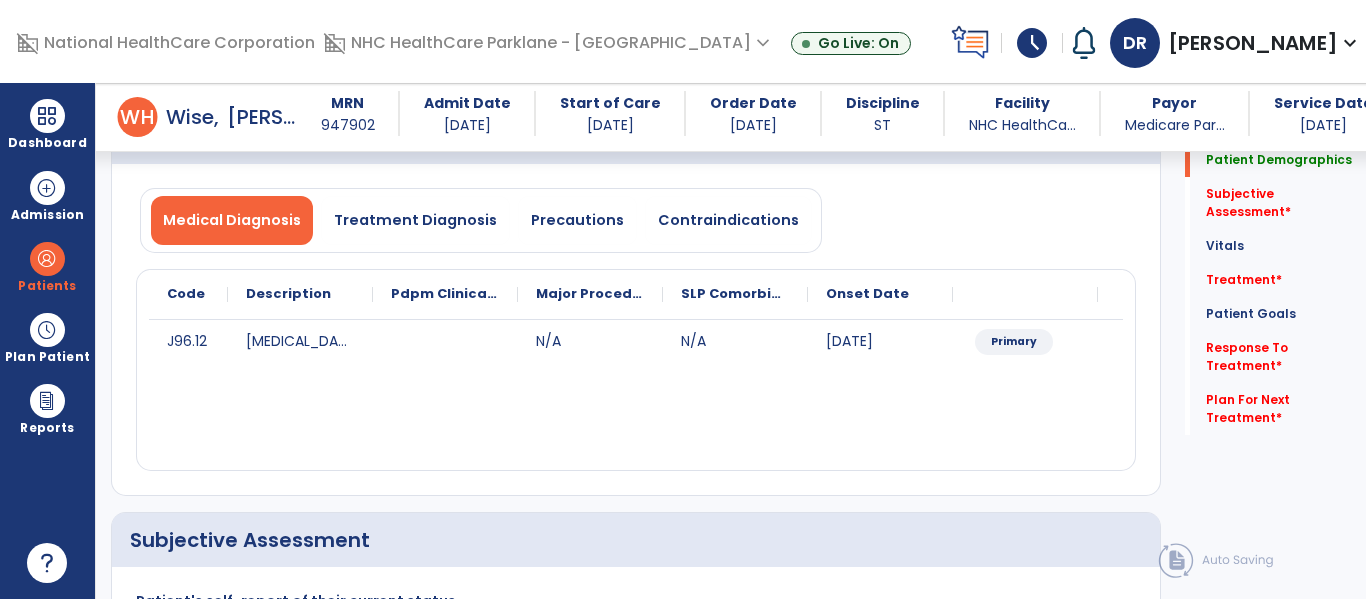 scroll, scrollTop: 300, scrollLeft: 0, axis: vertical 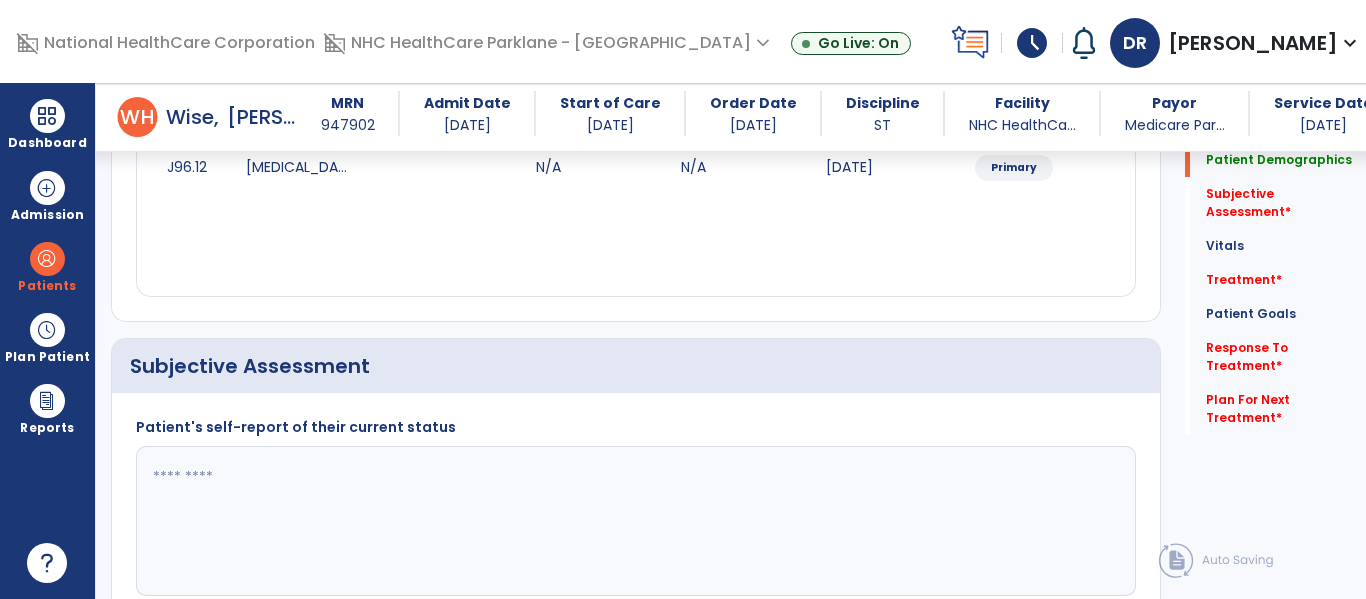 click 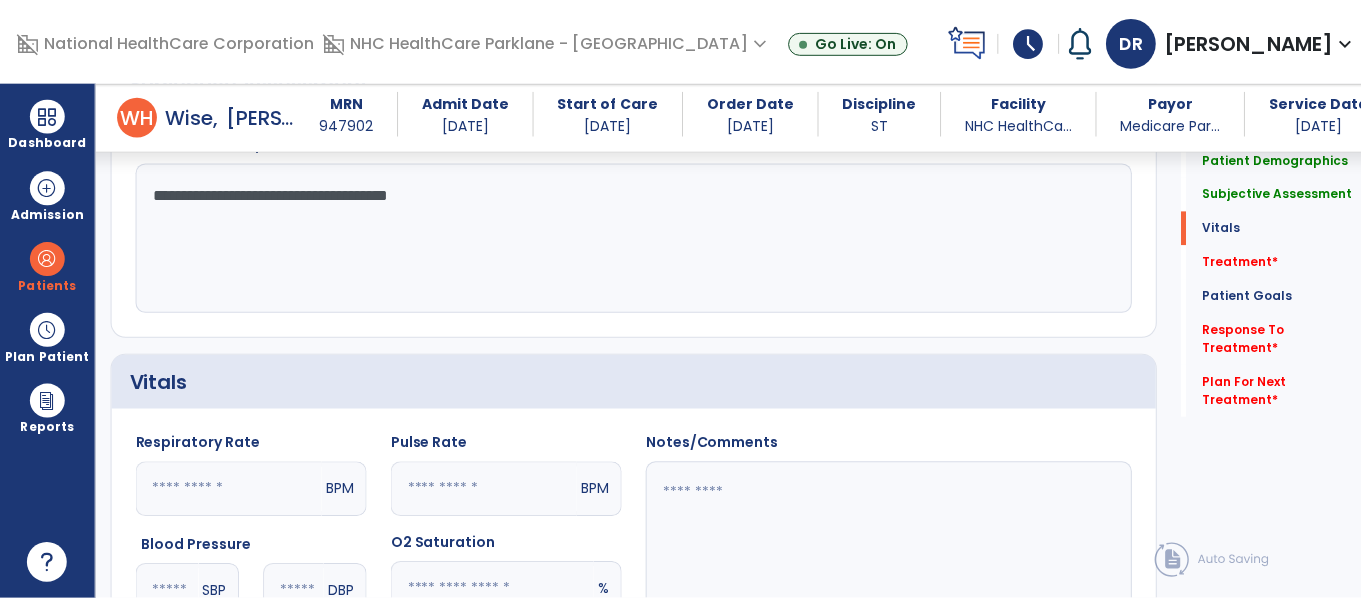 scroll, scrollTop: 1100, scrollLeft: 0, axis: vertical 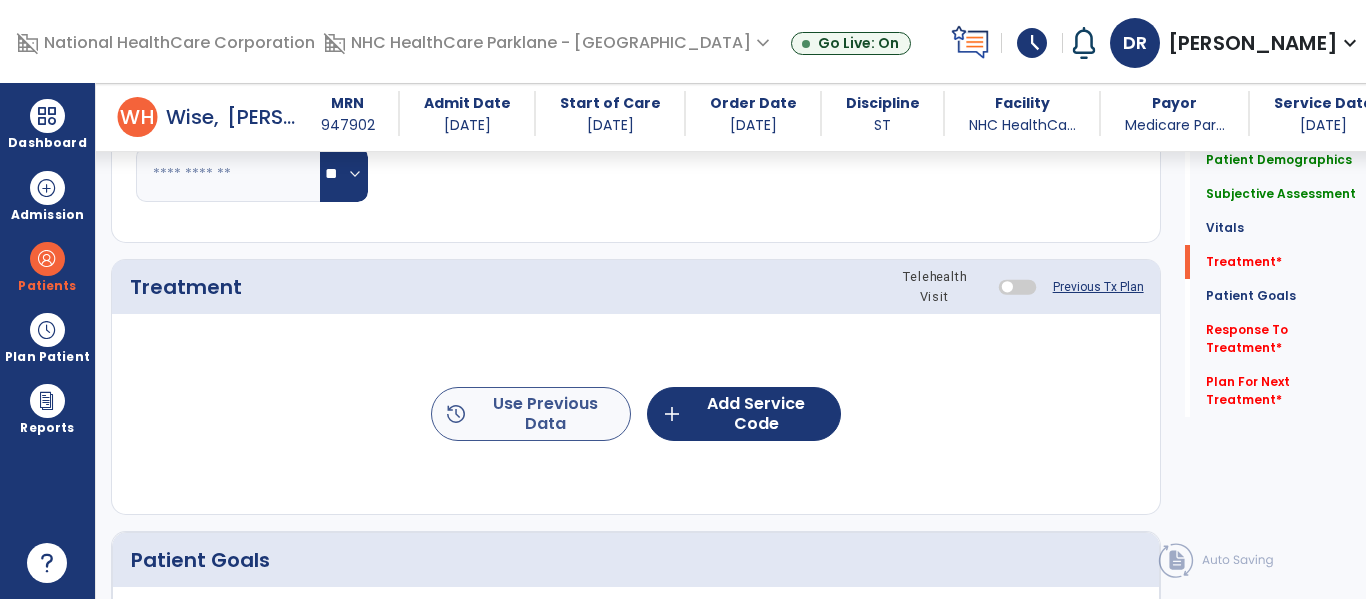 type on "**********" 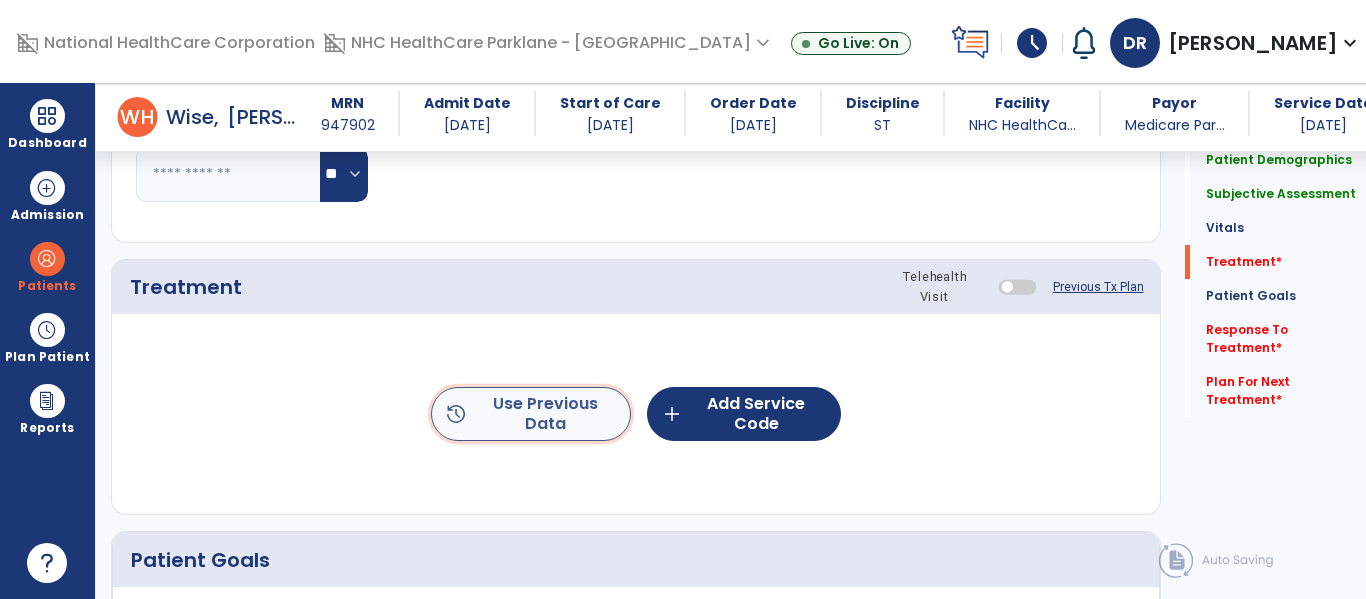 click on "history  Use Previous Data" 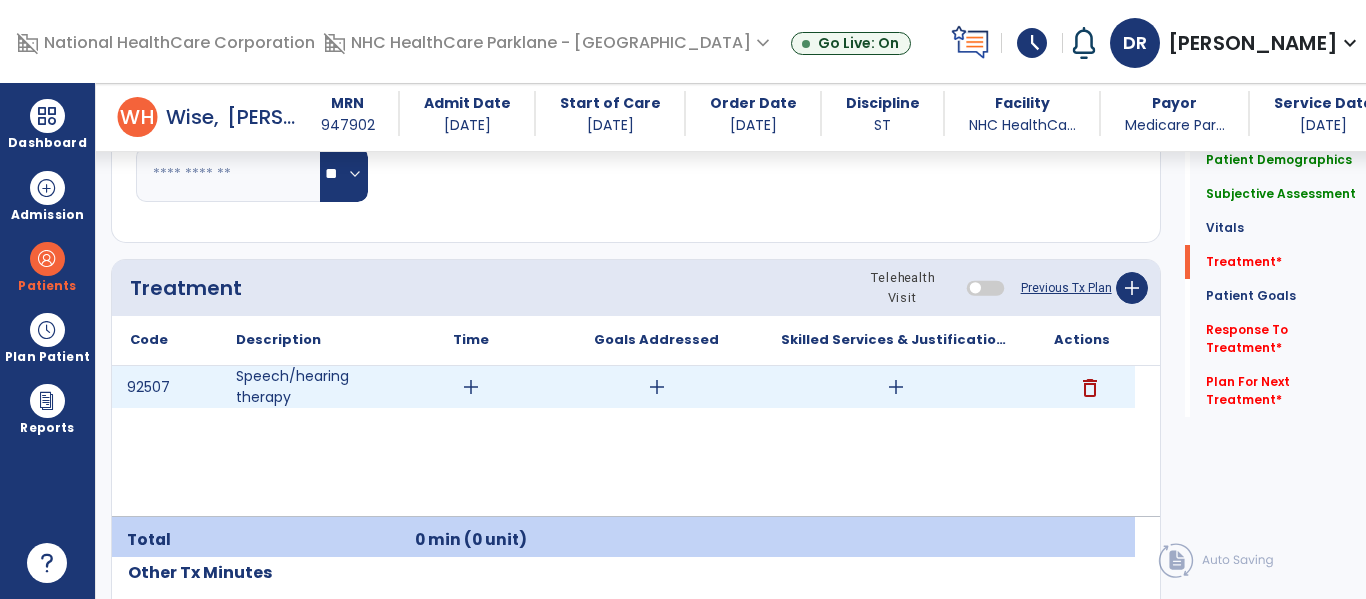 click on "add" at bounding box center [896, 387] 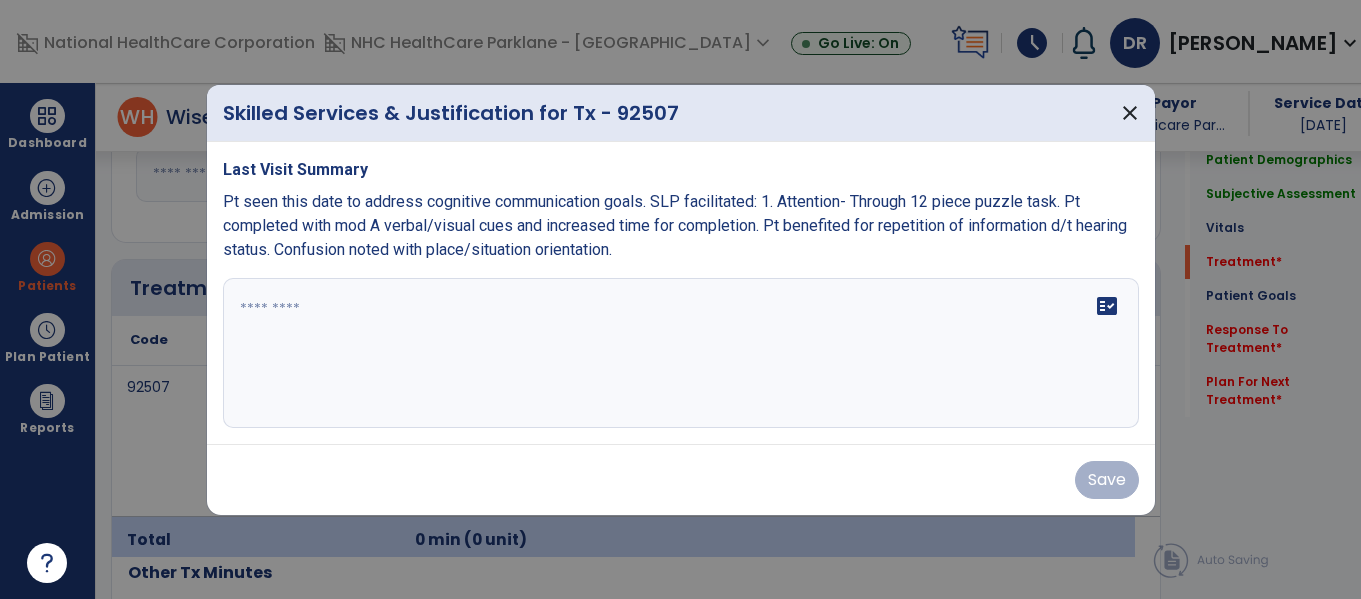 scroll, scrollTop: 1100, scrollLeft: 0, axis: vertical 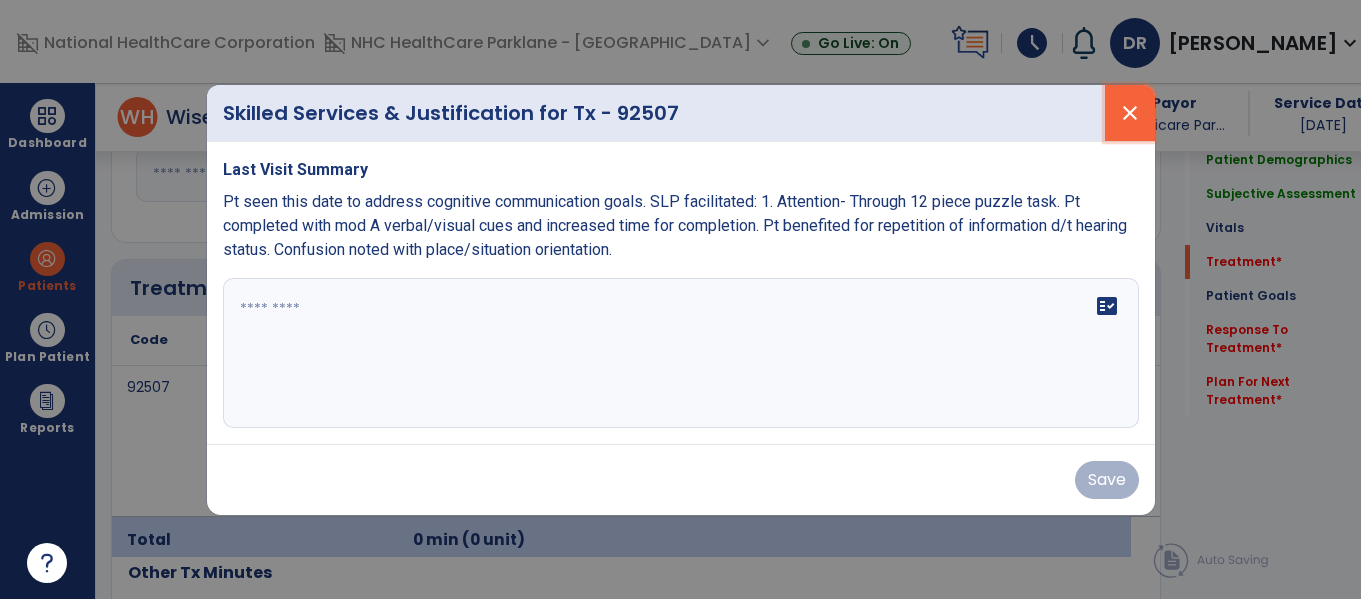 click on "close" at bounding box center [1130, 113] 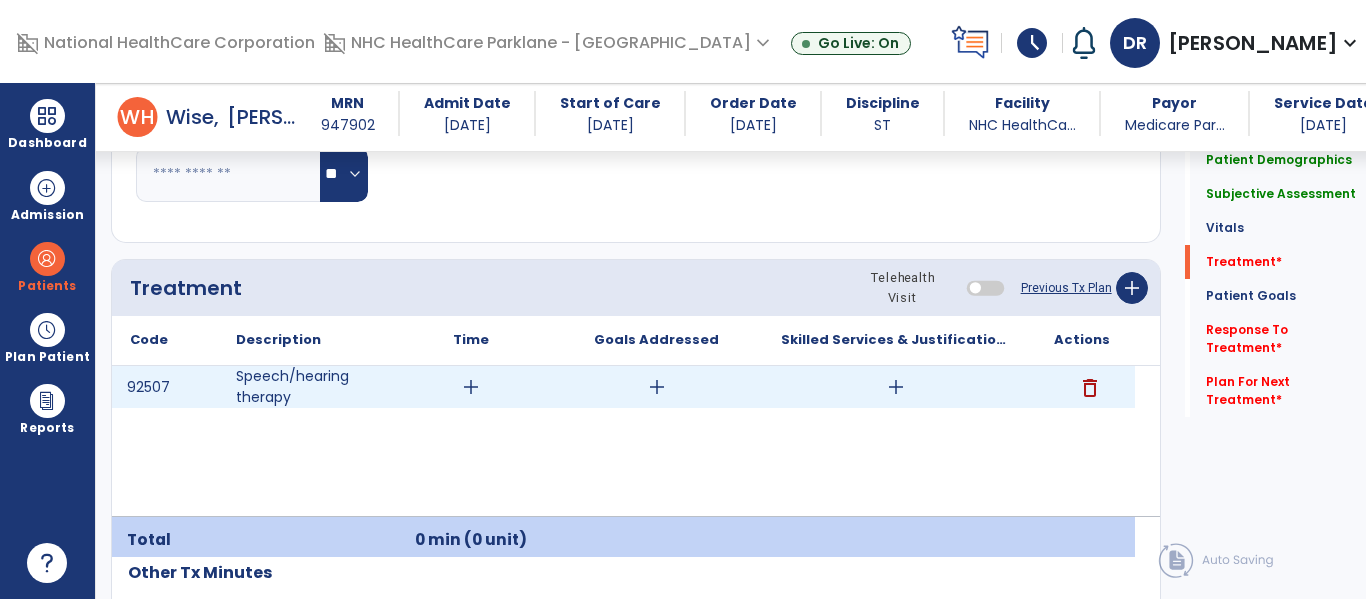 click on "delete" at bounding box center [1090, 388] 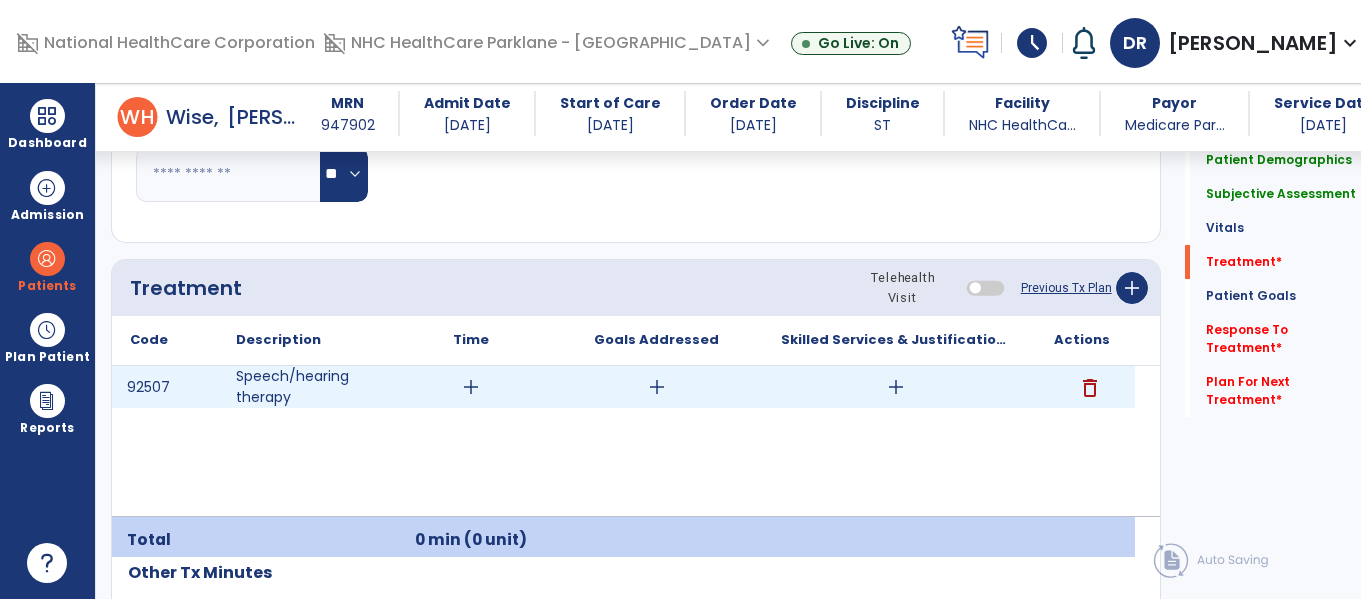 scroll, scrollTop: 1100, scrollLeft: 0, axis: vertical 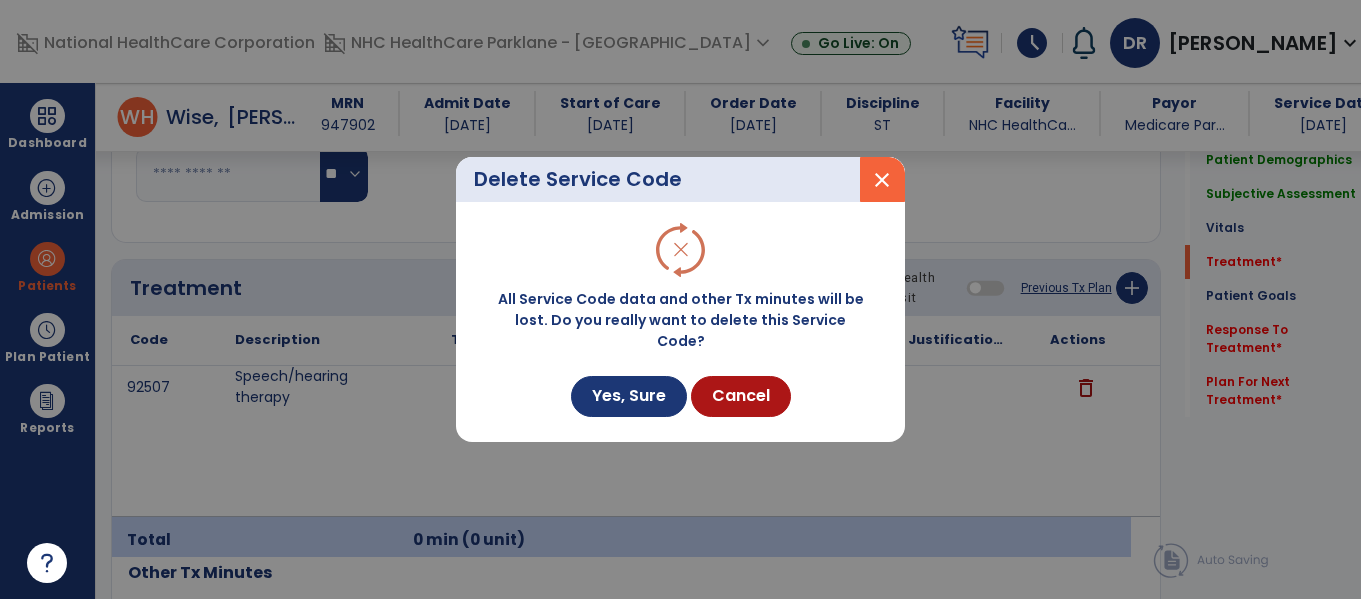 click on "All Service Code data and other Tx minutes will be lost.
Do you really want to delete this Service Code? Yes, Sure Cancel" at bounding box center (681, 322) 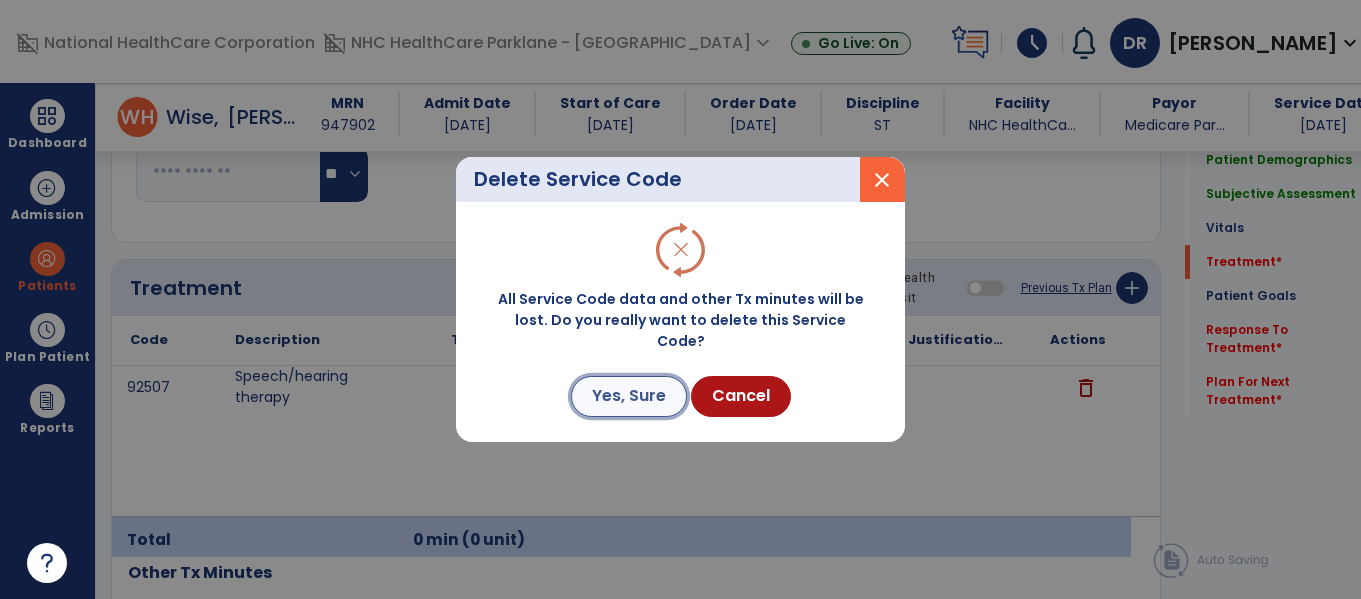 click on "Yes, Sure" at bounding box center (629, 396) 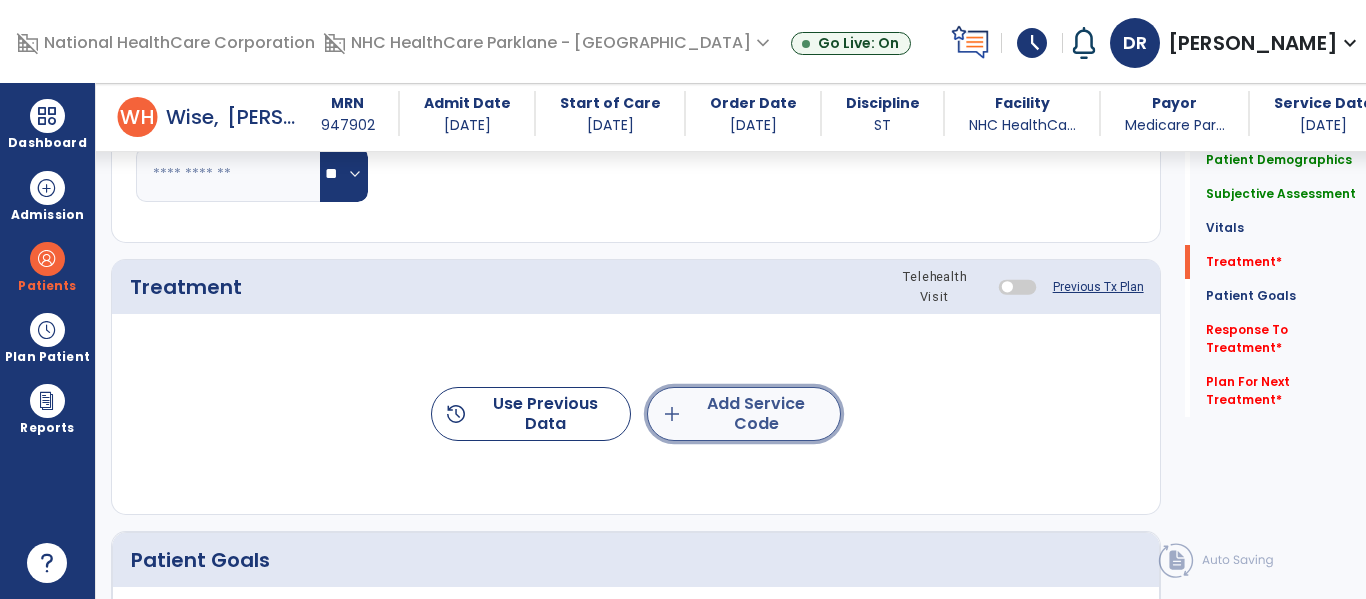 click on "add  Add Service Code" 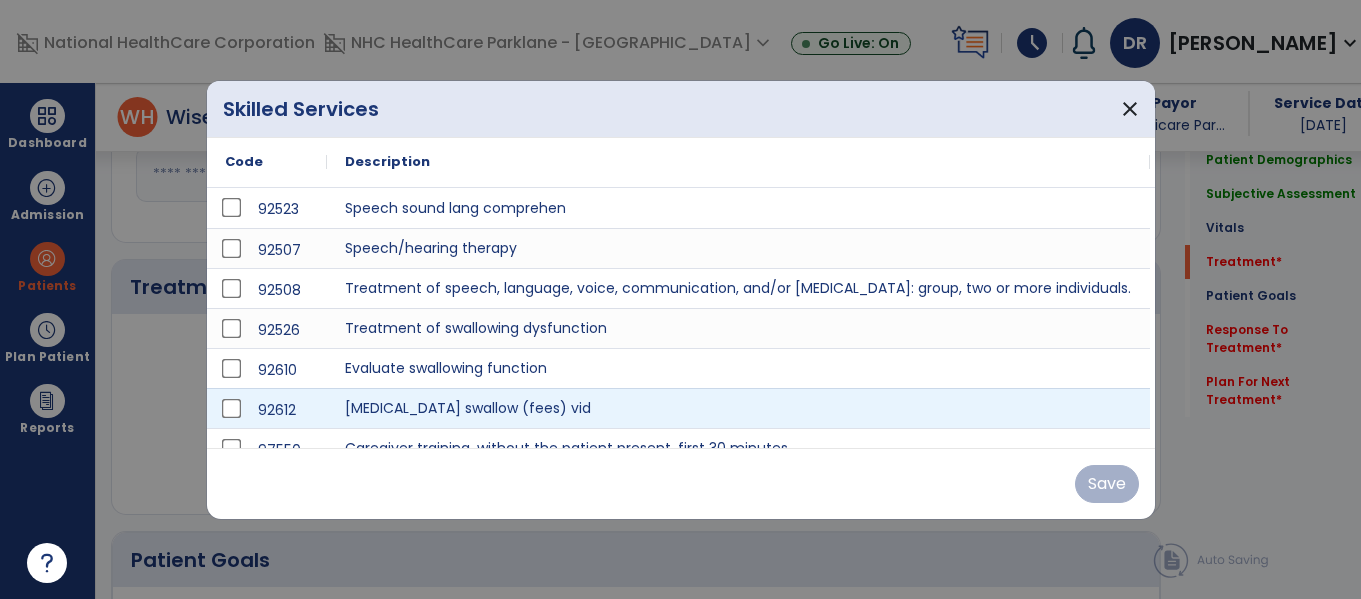scroll, scrollTop: 1100, scrollLeft: 0, axis: vertical 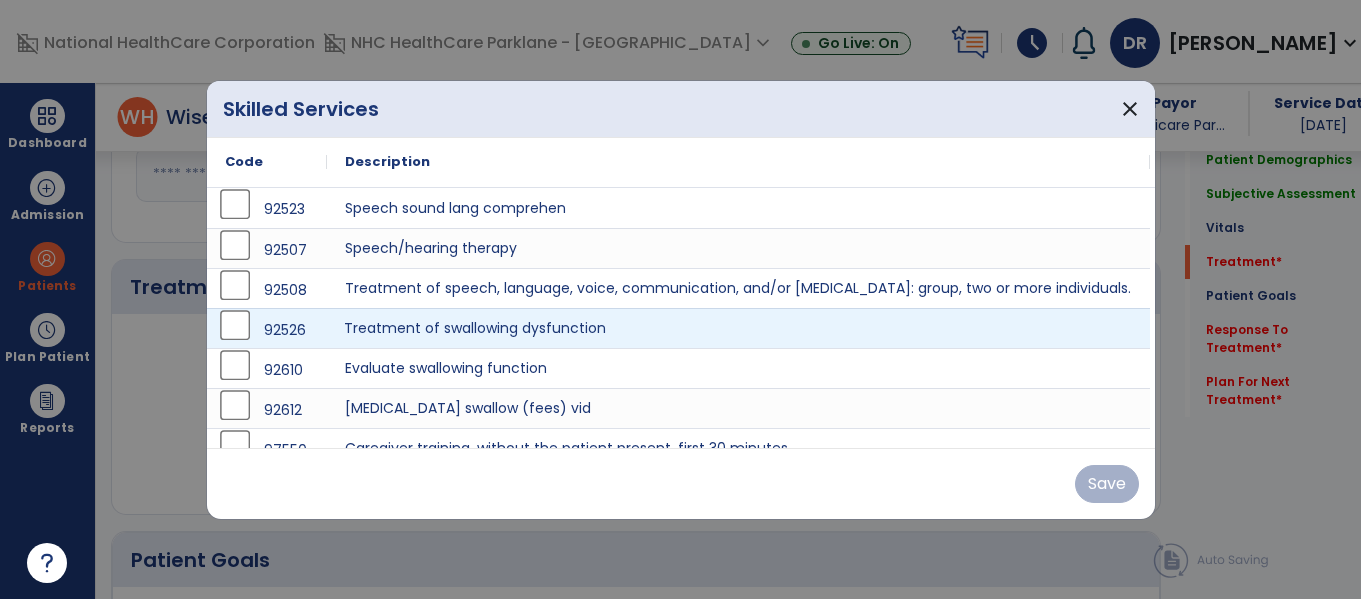 click on "Treatment of swallowing dysfunction" at bounding box center [738, 328] 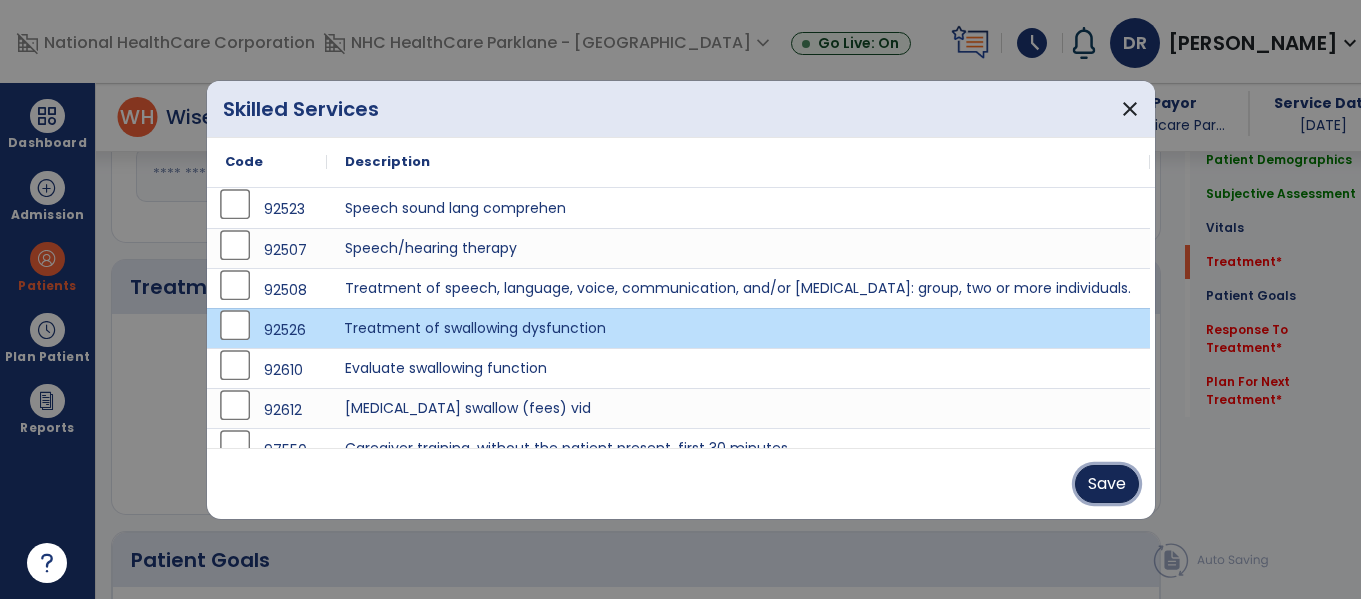 click on "Save" at bounding box center [1107, 484] 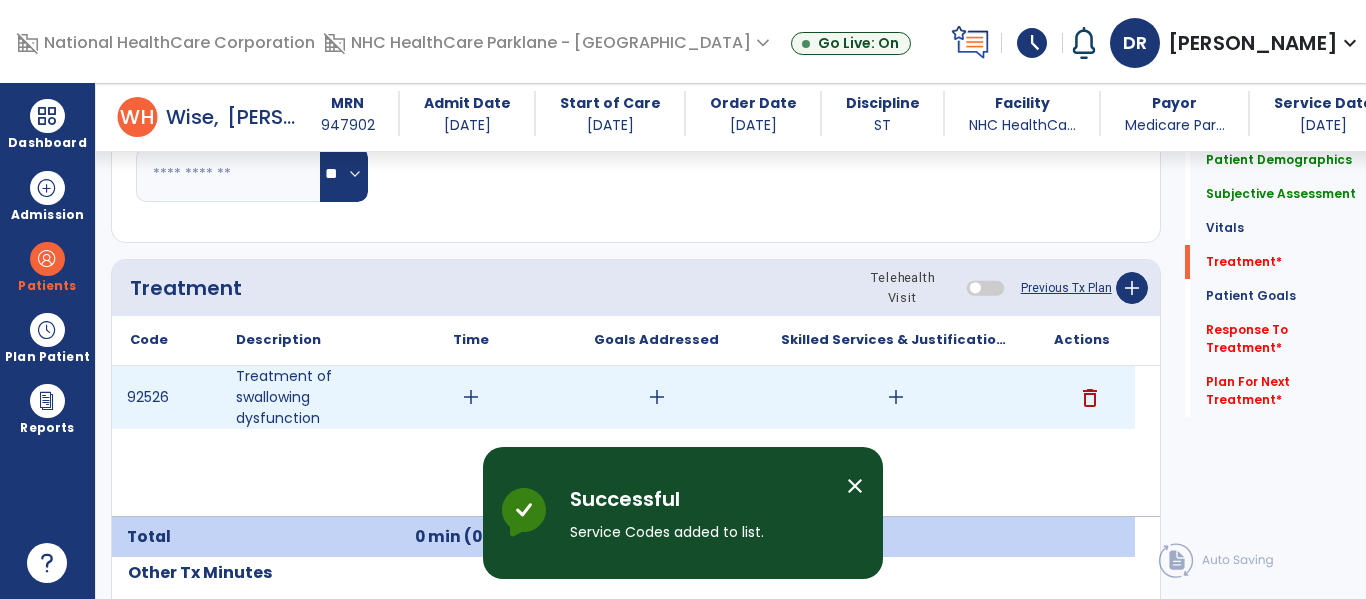 click on "add" at bounding box center (896, 397) 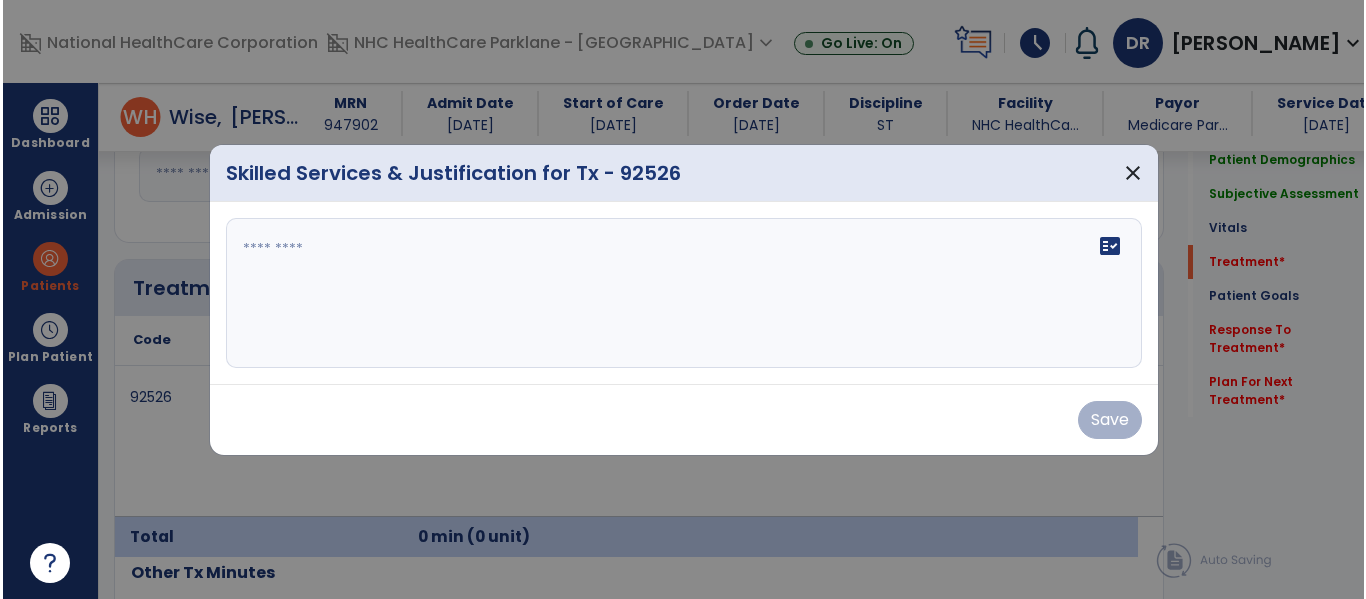 scroll, scrollTop: 1100, scrollLeft: 0, axis: vertical 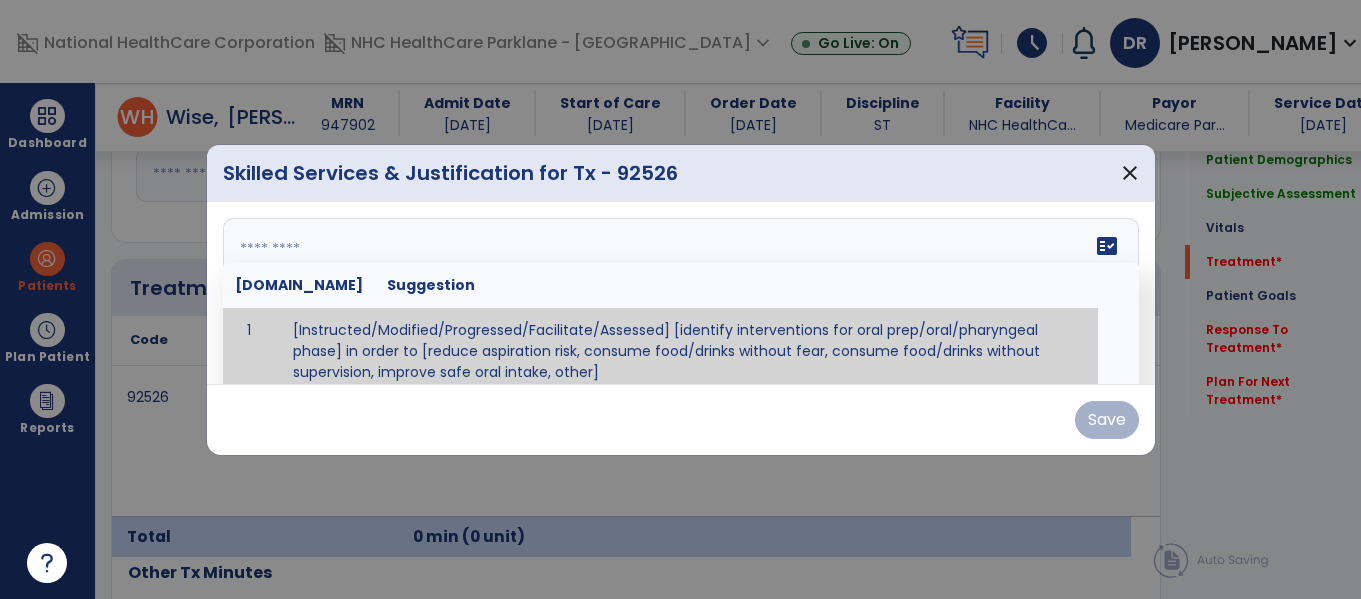 drag, startPoint x: 322, startPoint y: 264, endPoint x: 305, endPoint y: 271, distance: 18.384777 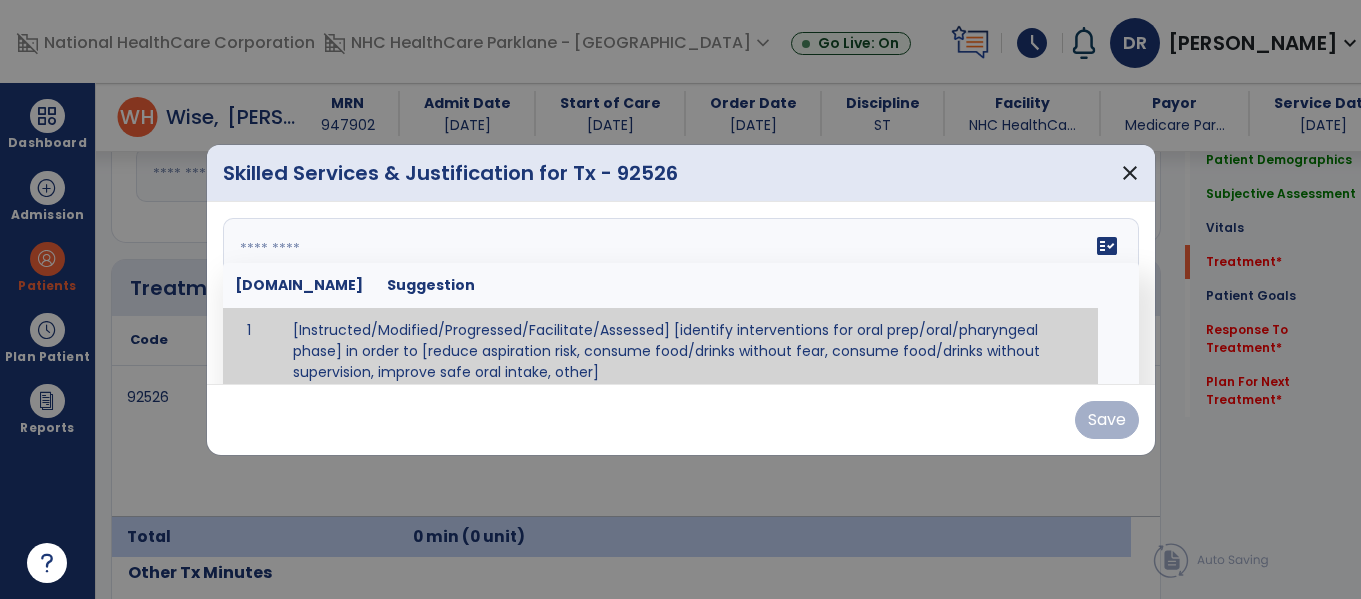 click on "fact_check  Sr.No Suggestion 1 [Instructed/Modified/Progressed/Facilitate/Assessed] [identify interventions for oral prep/oral/pharyngeal phase] in order to [reduce aspiration risk, consume food/drinks without fear, consume food/drinks without supervision, improve safe oral intake, other] 2 [Instructed/Modified/Progressed/Facilitate/Assessed] [identify compensatory methods such as alternating bites/sips, effortful swallow, other] in order to [reduce aspiration risk, consume food/drinks without fear, consume food/drinks without supervision, improve safe oral intake, other] 3 [Instructed/Modified/Progressed/Assessed] trials of [identify IDDSI Food/Drink Level or NDD Solid/Liquid Level] in order to [reduce aspiration risk, consume food/drinks without fear, consume food/drinks without supervision, improve safe oral intake, other] 4 5 Assessed swallow with administration of [identify test]" at bounding box center [681, 293] 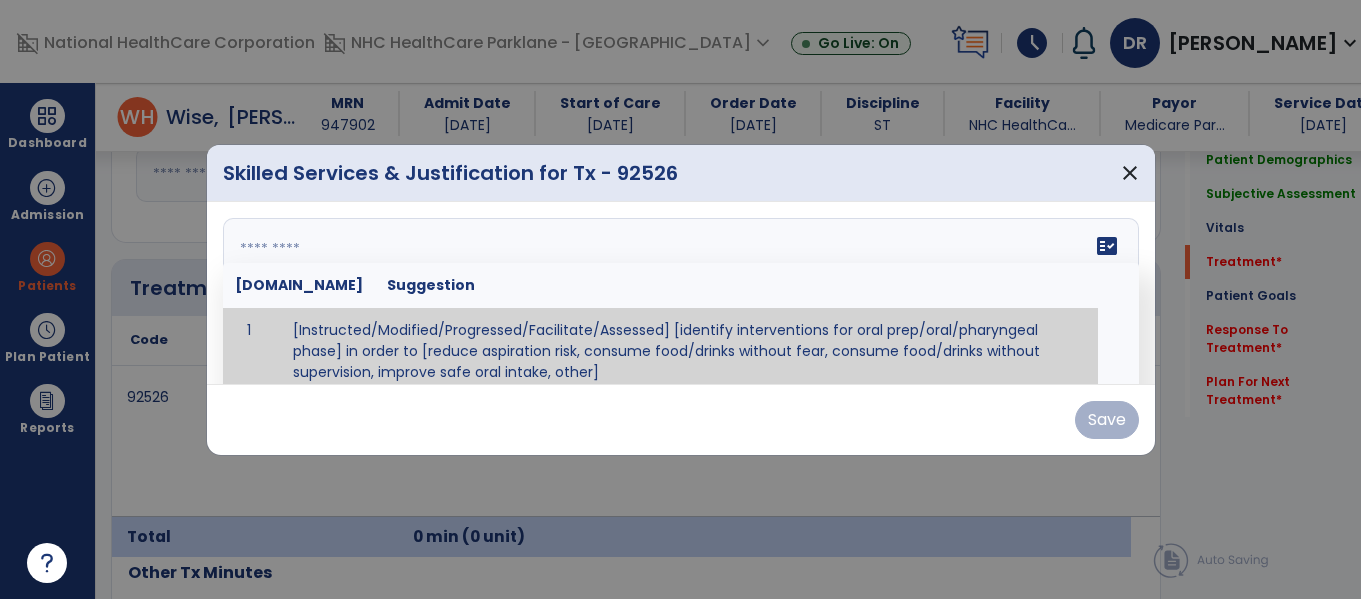 paste on "**********" 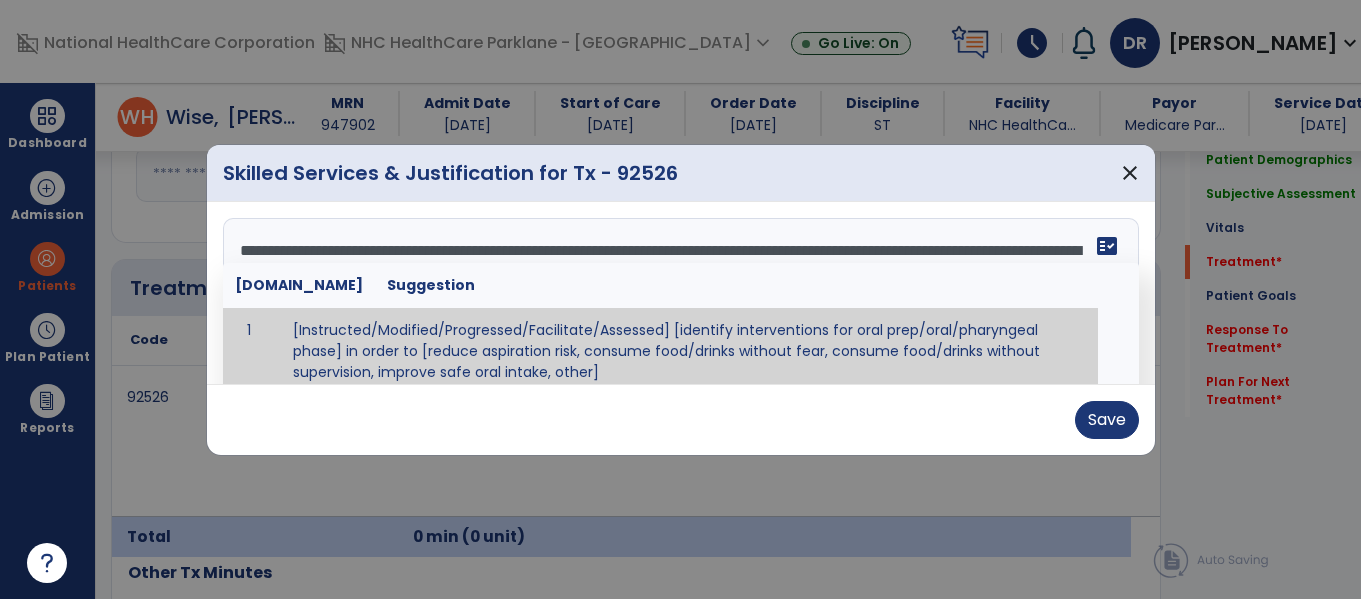 click on "**********" at bounding box center [678, 293] 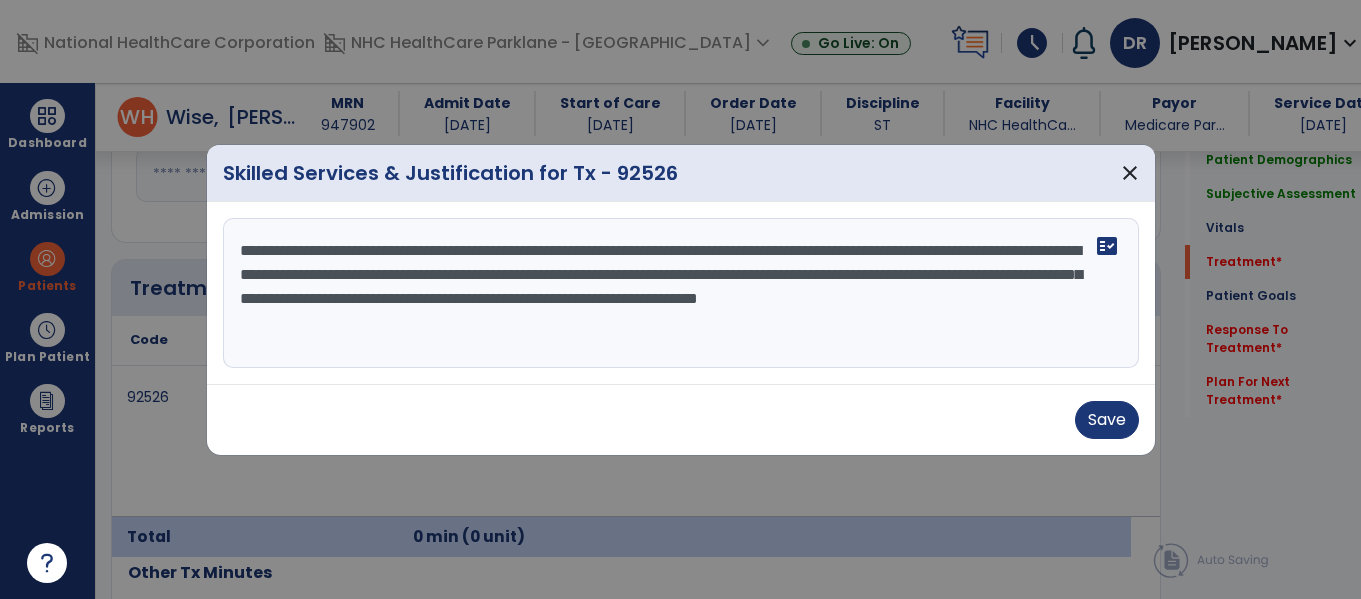 click on "**********" at bounding box center (681, 293) 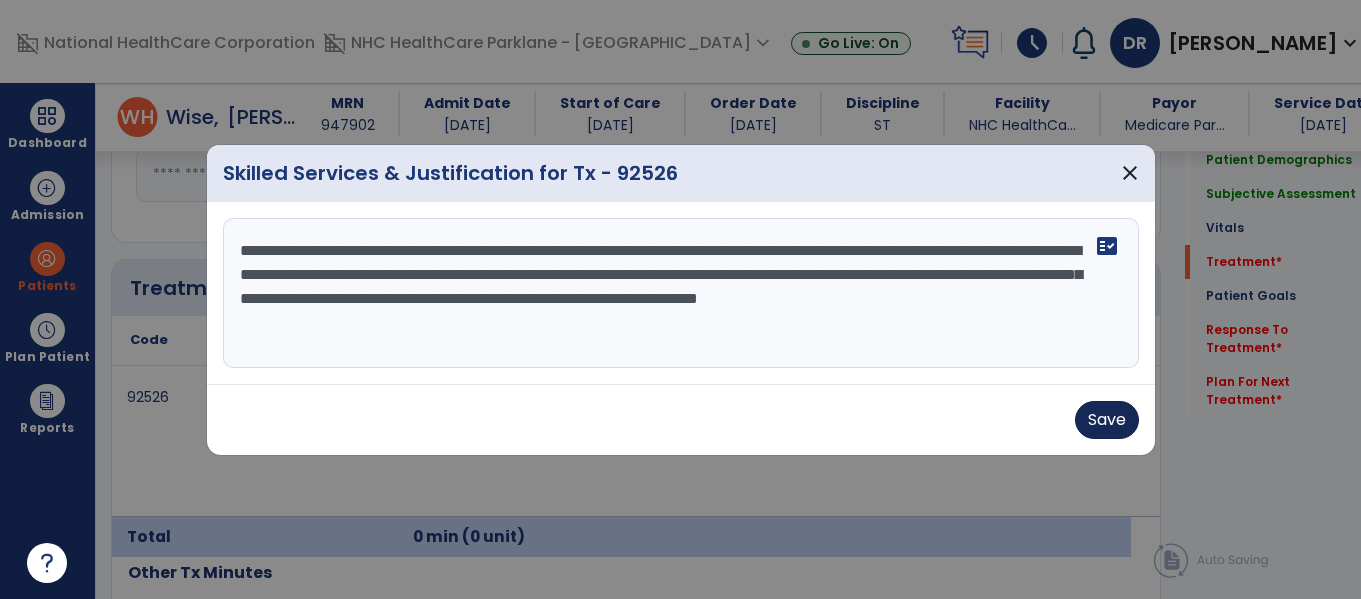 type on "**********" 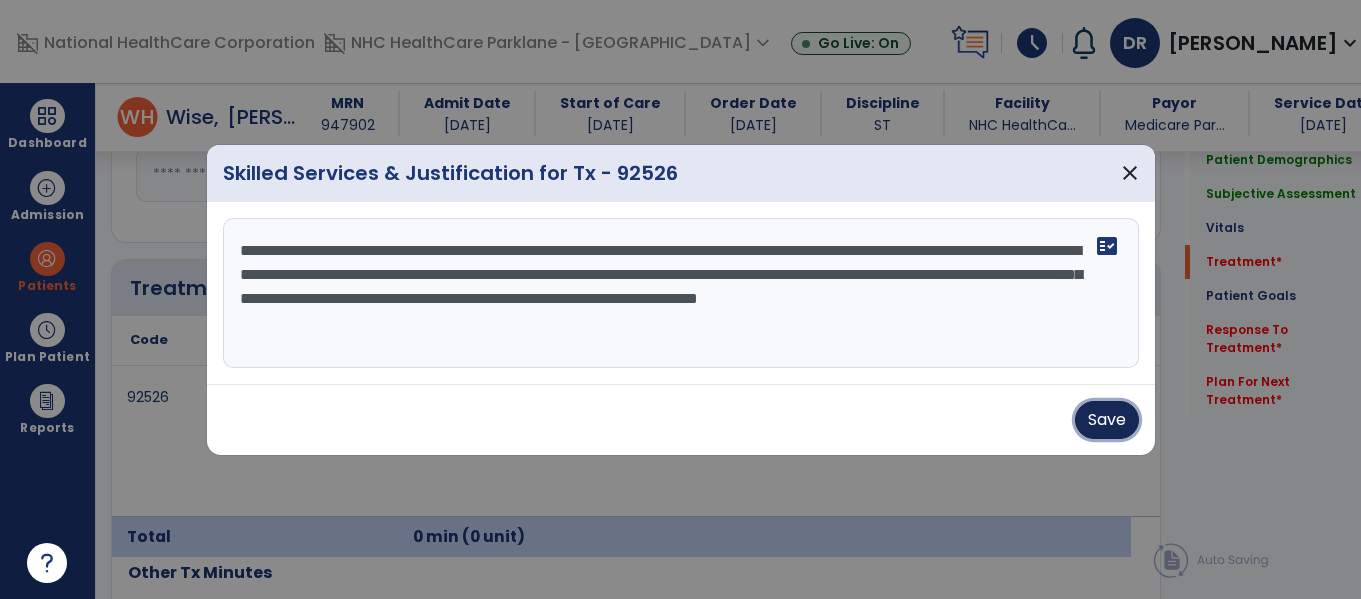 click on "Save" at bounding box center [1107, 420] 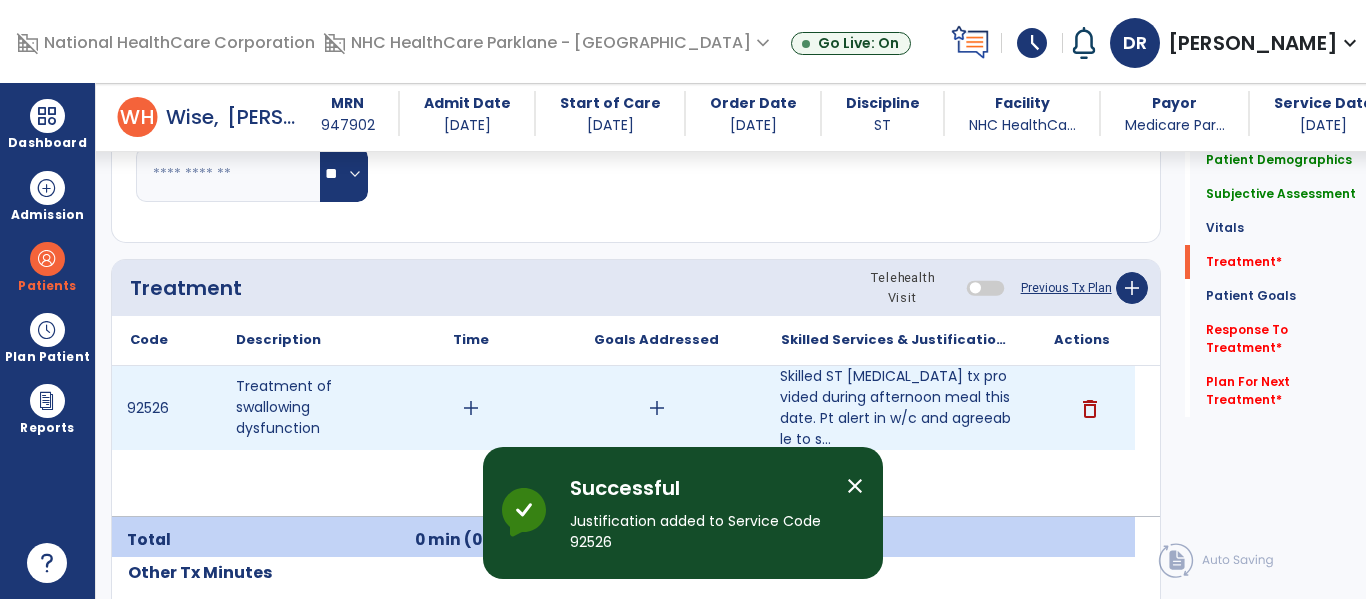 click on "add" at bounding box center (471, 408) 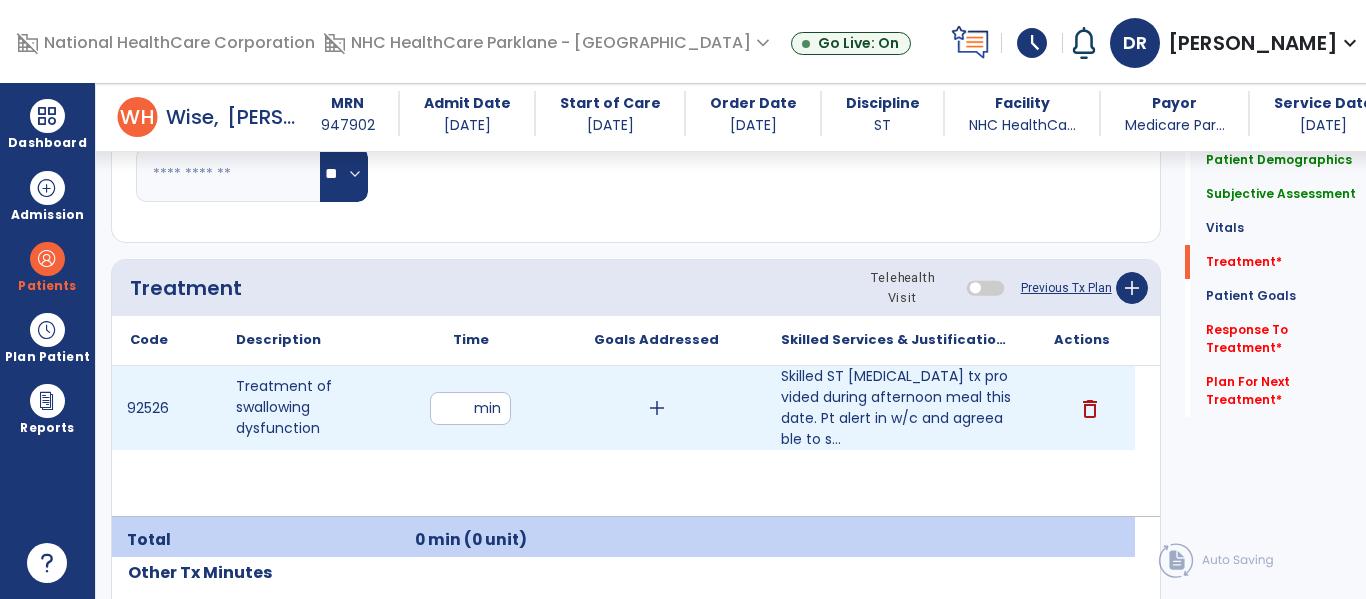 type on "**" 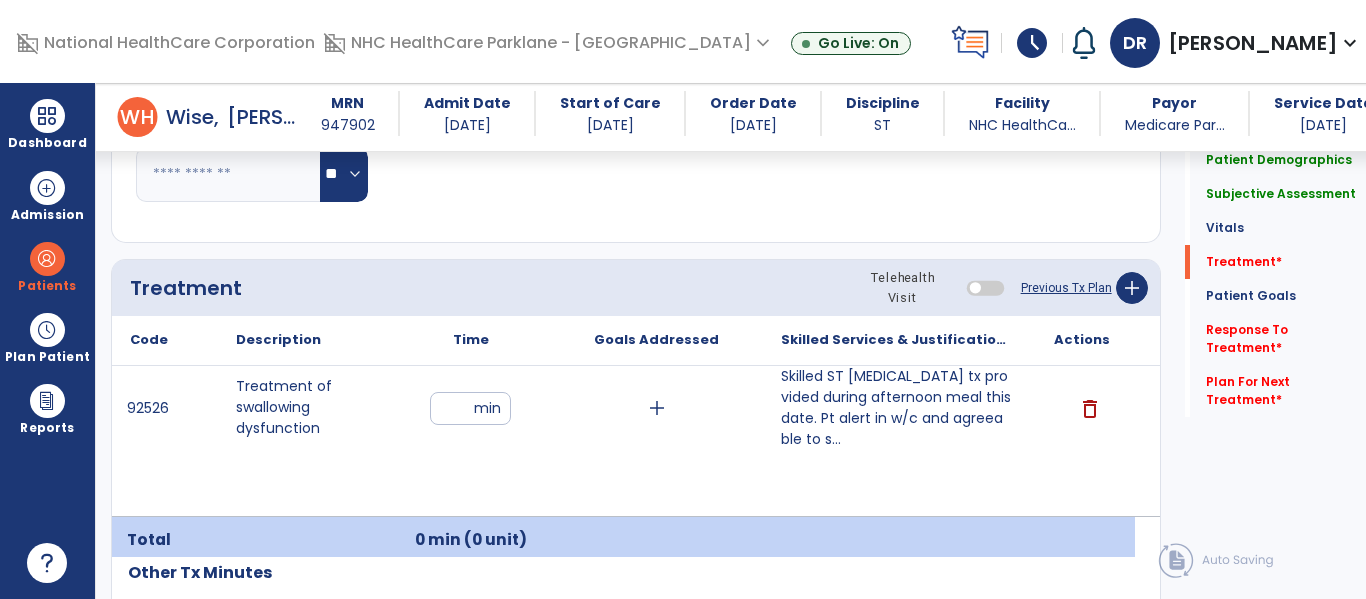 click on "92526  Treatment of swallowing dysfunction  ** min add  Skilled ST dysphagia tx provided during afternoon meal this date. Pt alert in w/c and agreeable to s...  delete" at bounding box center (623, 441) 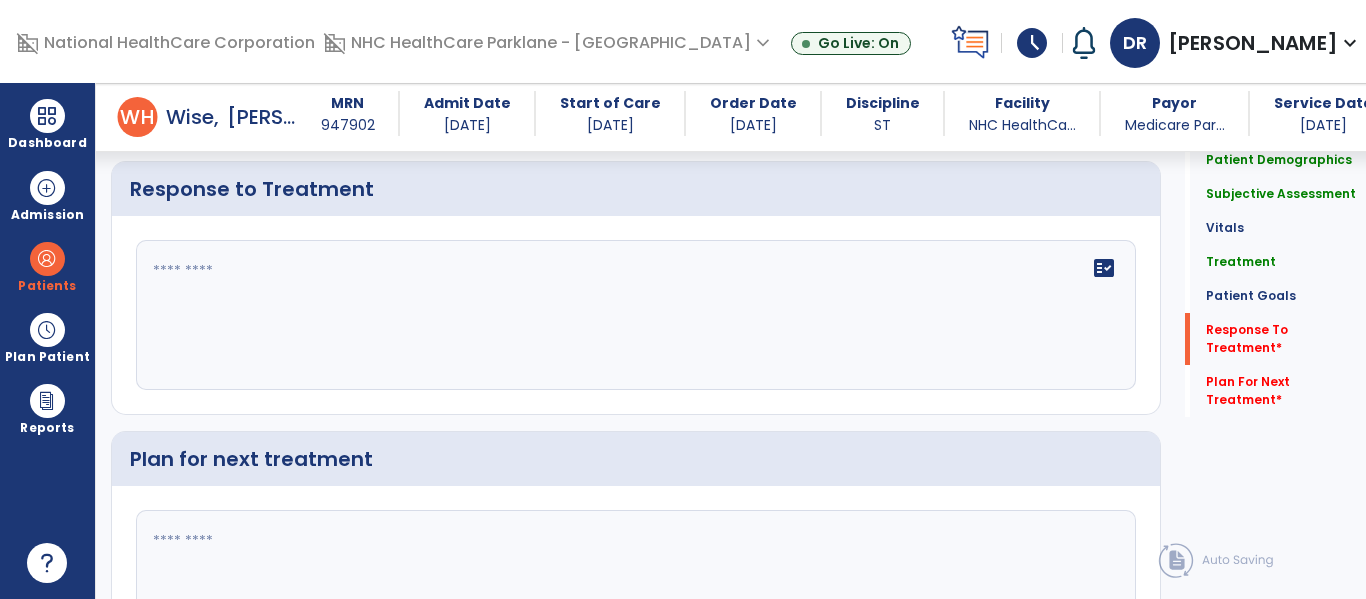scroll, scrollTop: 2600, scrollLeft: 0, axis: vertical 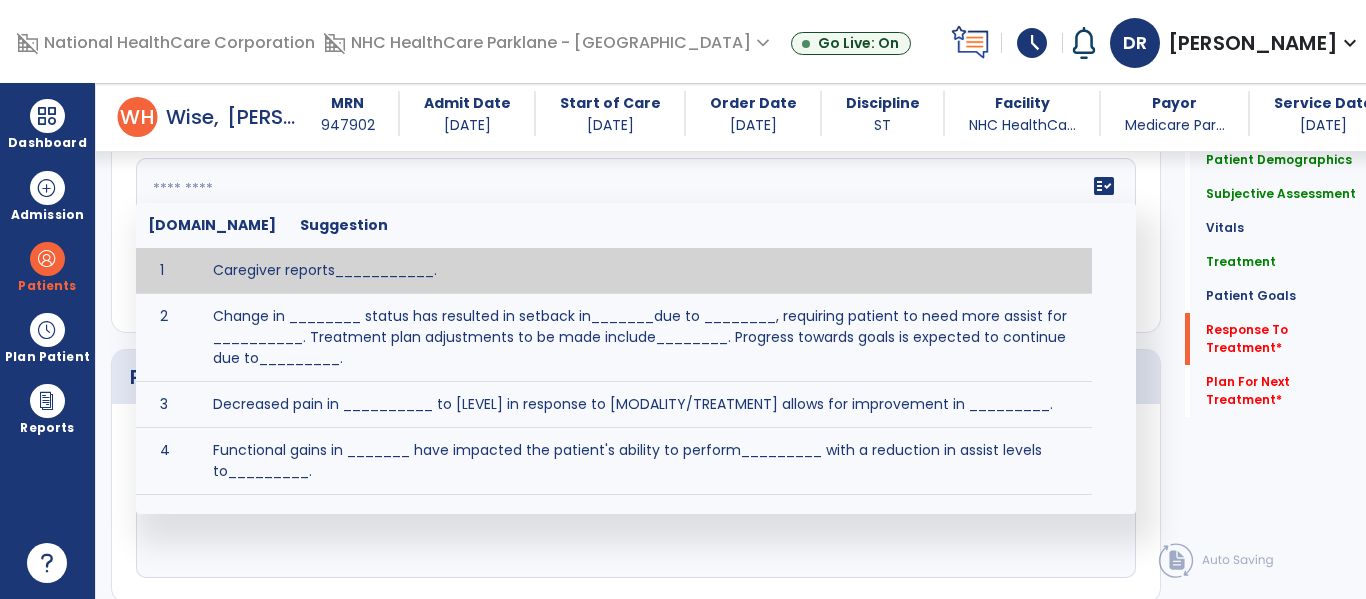 click on "fact_check  Sr.No Suggestion 1 Caregiver reports___________. 2 Change in ________ status has resulted in setback in_______due to ________, requiring patient to need more assist for __________.   Treatment plan adjustments to be made include________.  Progress towards goals is expected to continue due to_________. 3 Decreased pain in __________ to [LEVEL] in response to [MODALITY/TREATMENT] allows for improvement in _________. 4 Functional gains in _______ have impacted the patient's ability to perform_________ with a reduction in assist levels to_________. 5 Functional progress this week has been significant due to__________. 6 Gains in ________ have improved the patient's ability to perform ______with decreased levels of assist to___________. 7 Improvement in ________allows patient to tolerate higher levels of challenges in_________. 8 Pain in [AREA] has decreased to [LEVEL] in response to [TREATMENT/MODALITY], allowing fore ease in completing__________. 9 10 11 12 13 14 15 16 17 18 19 20 21" 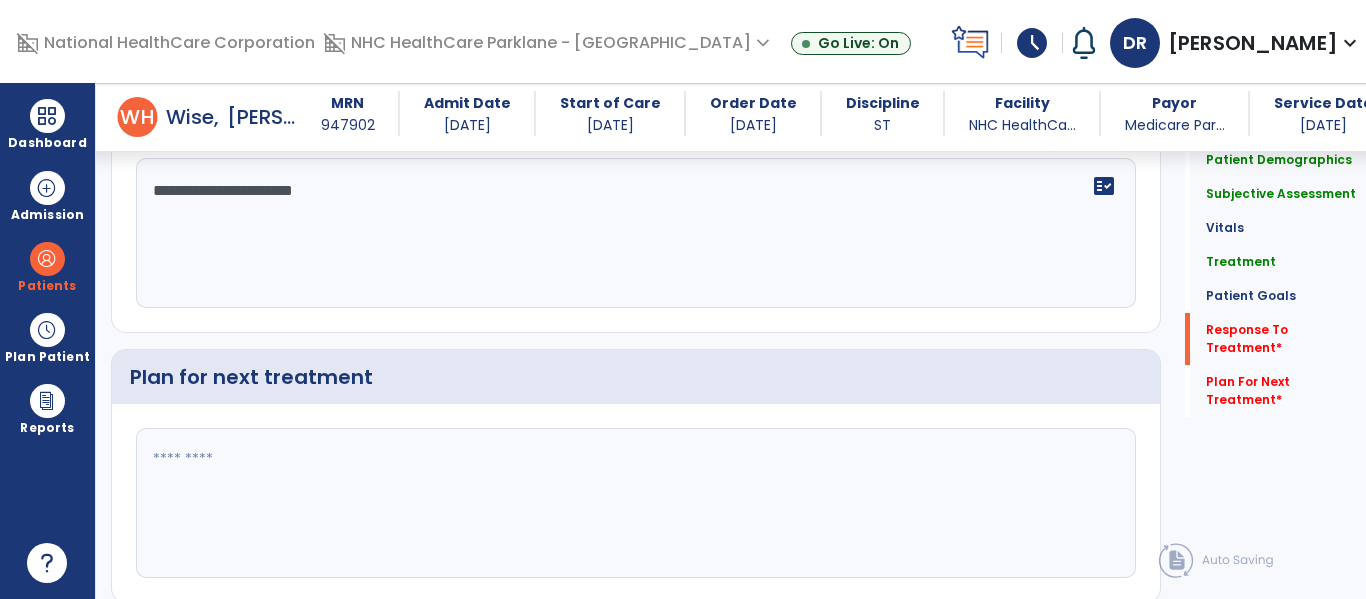 type on "**********" 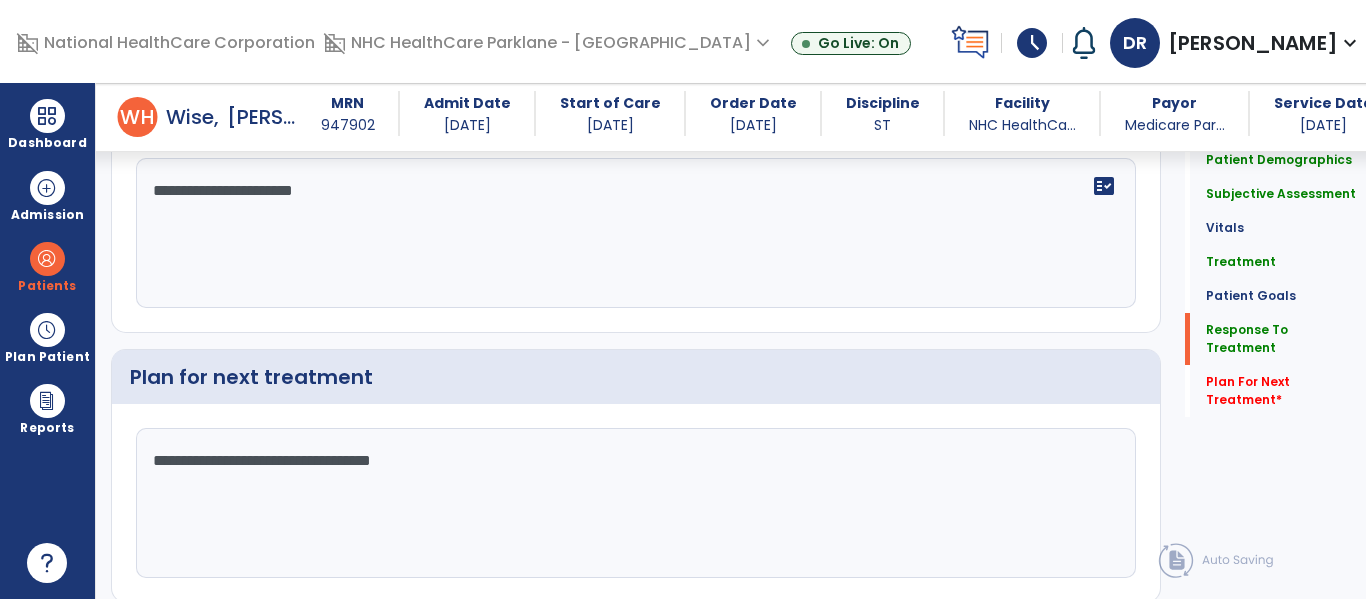 type on "**********" 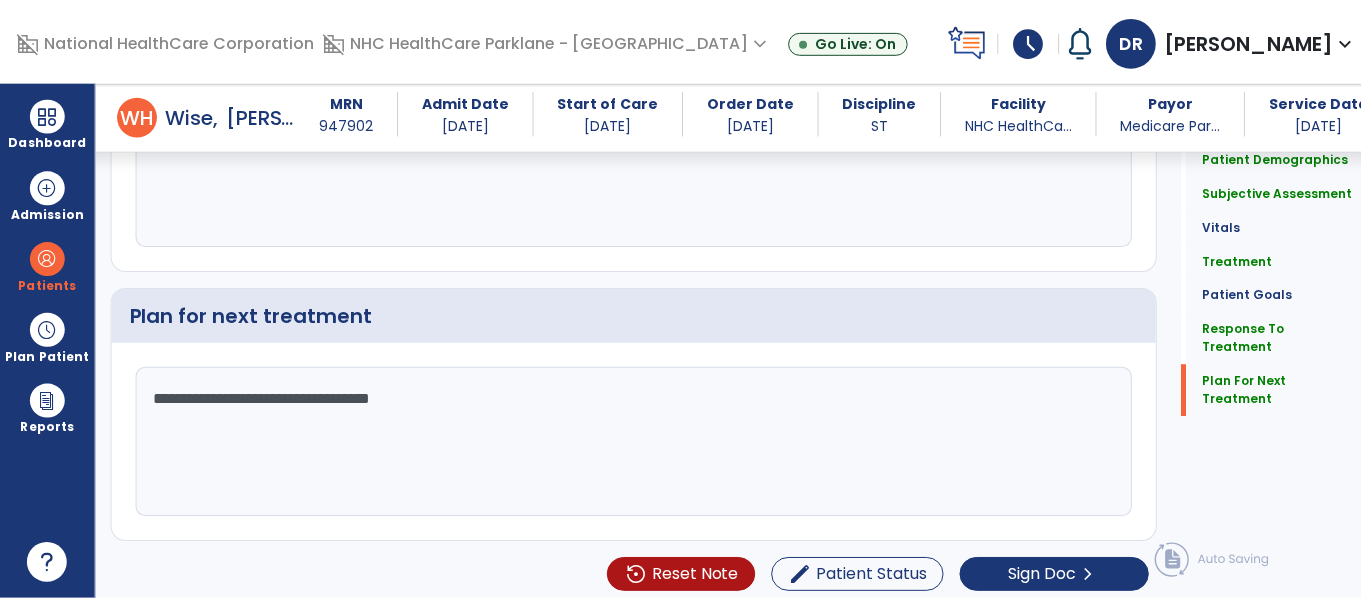 scroll, scrollTop: 2692, scrollLeft: 0, axis: vertical 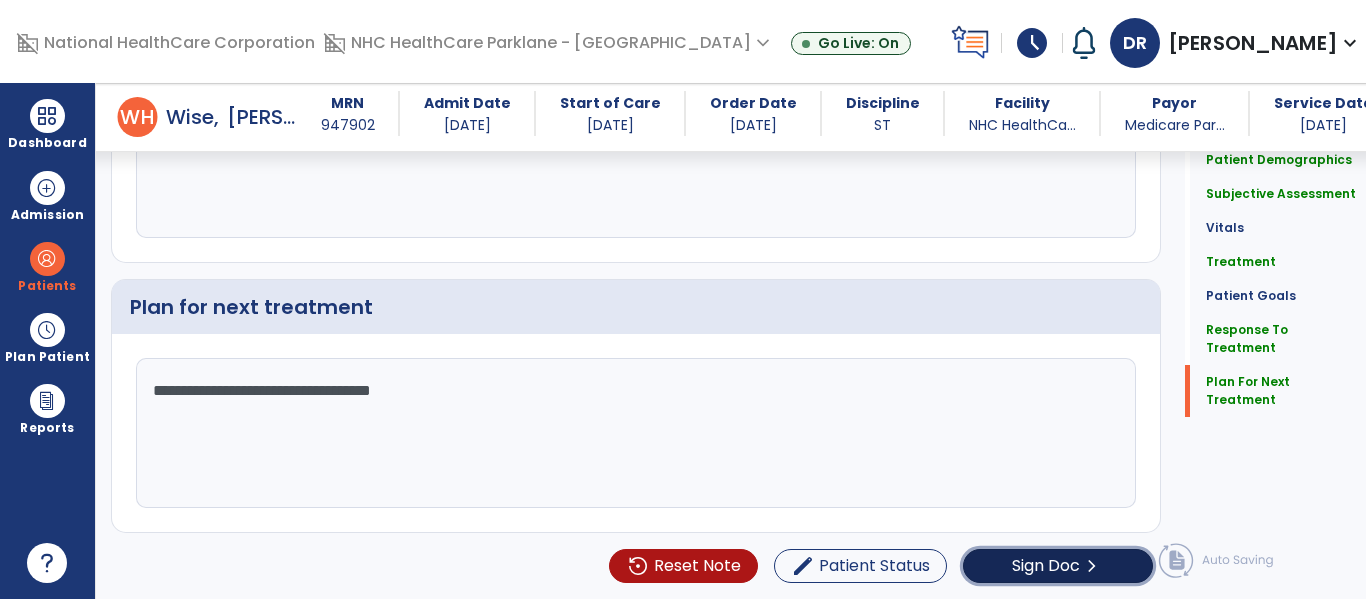 click on "Sign Doc" 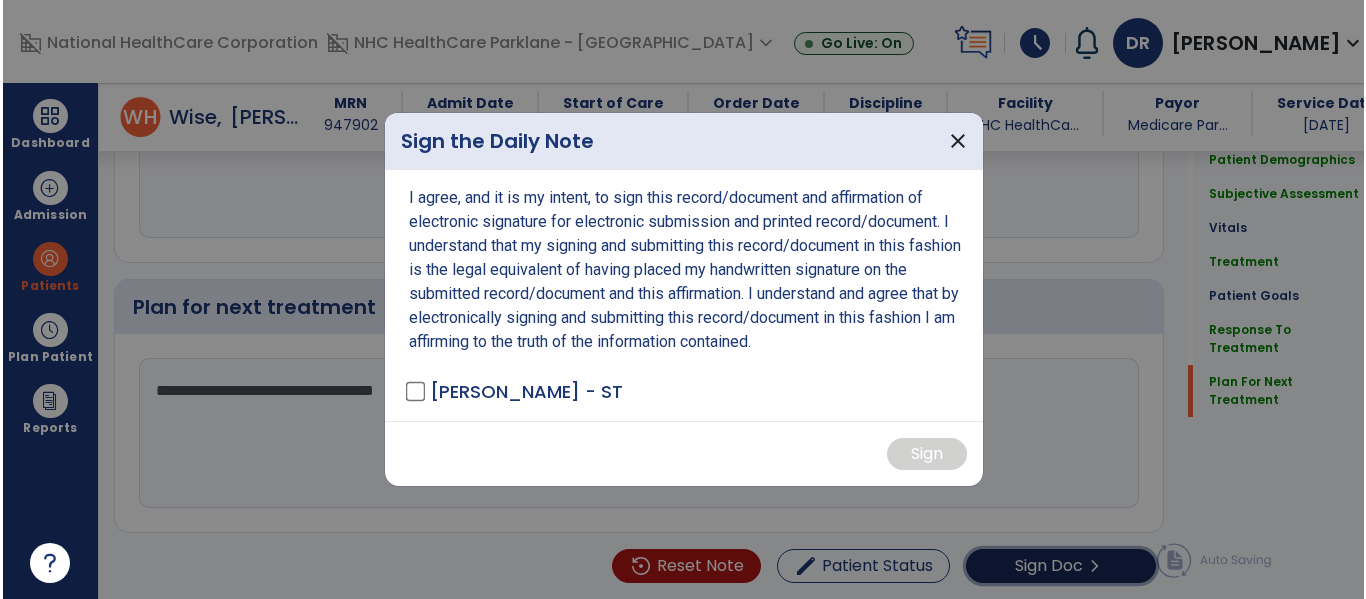 scroll, scrollTop: 2692, scrollLeft: 0, axis: vertical 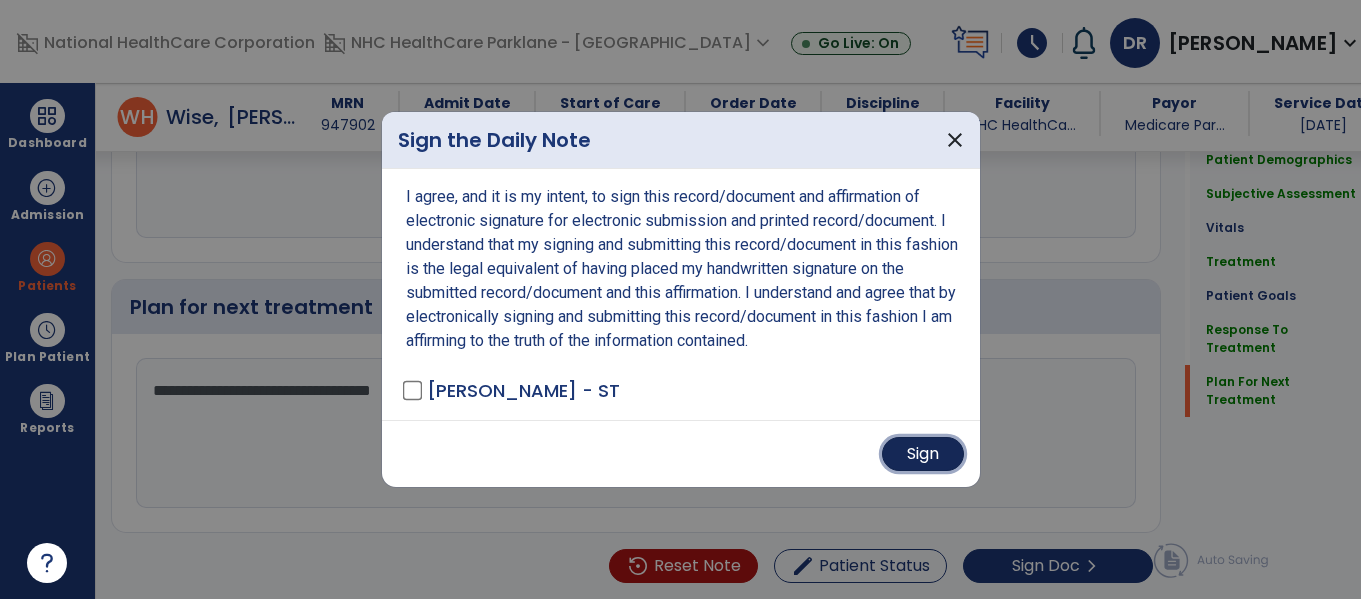 click on "Sign" at bounding box center [923, 454] 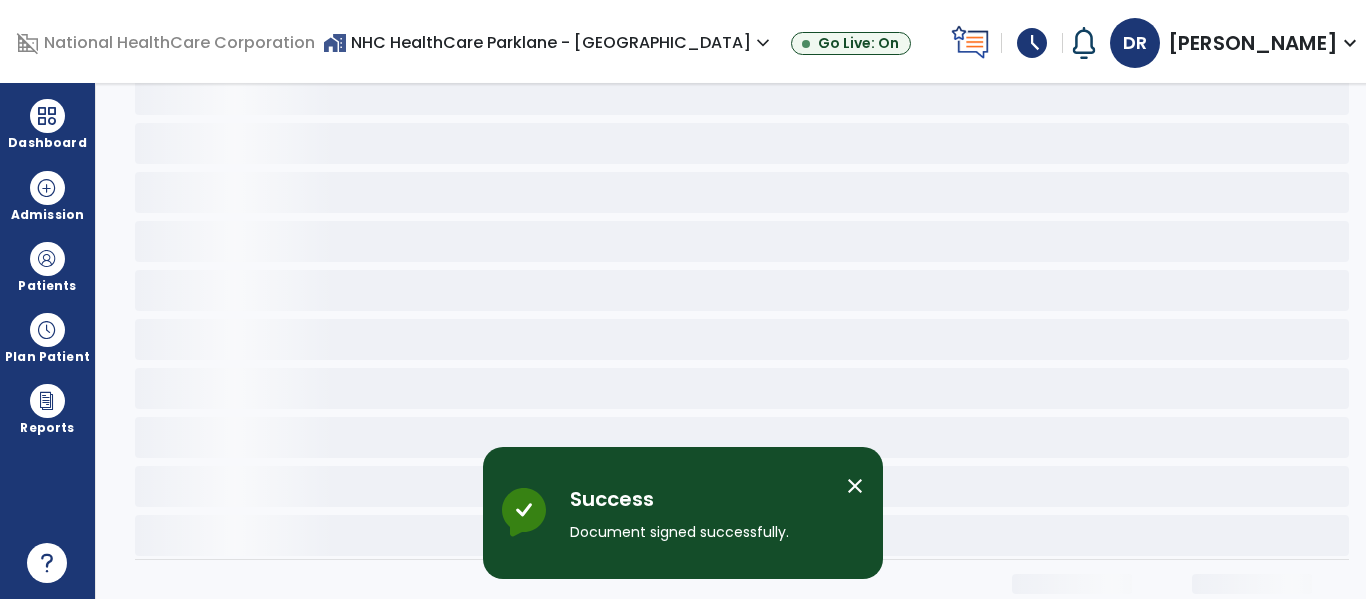 scroll, scrollTop: 0, scrollLeft: 0, axis: both 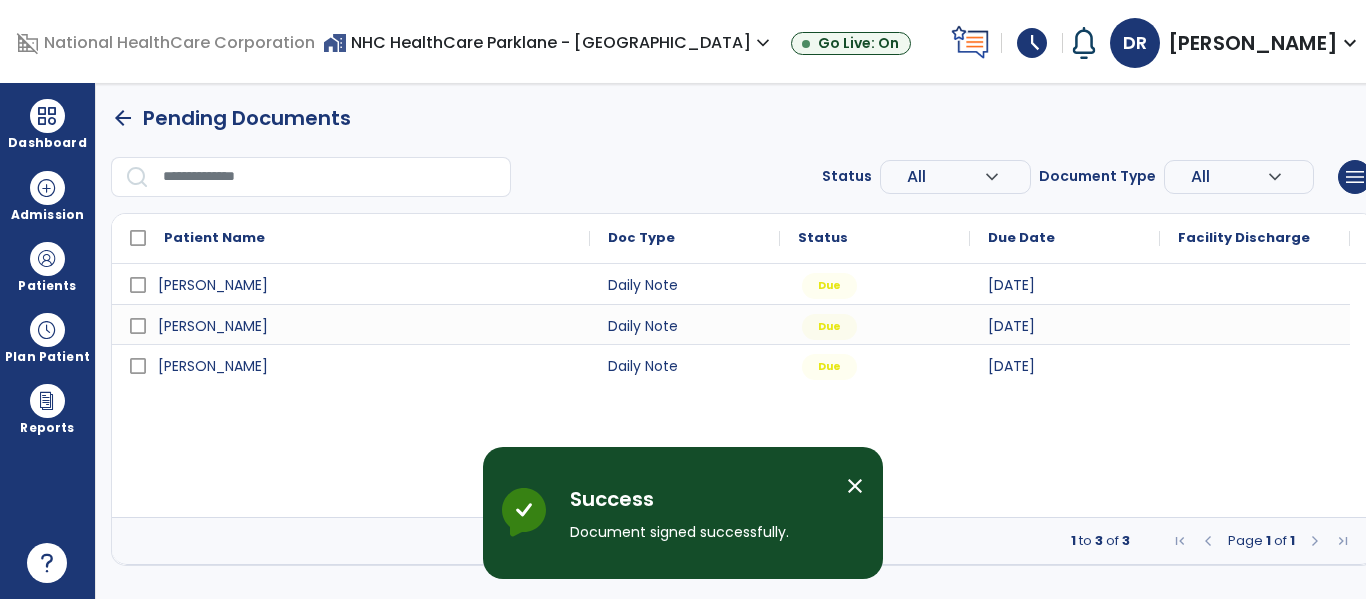click on "close" at bounding box center (855, 486) 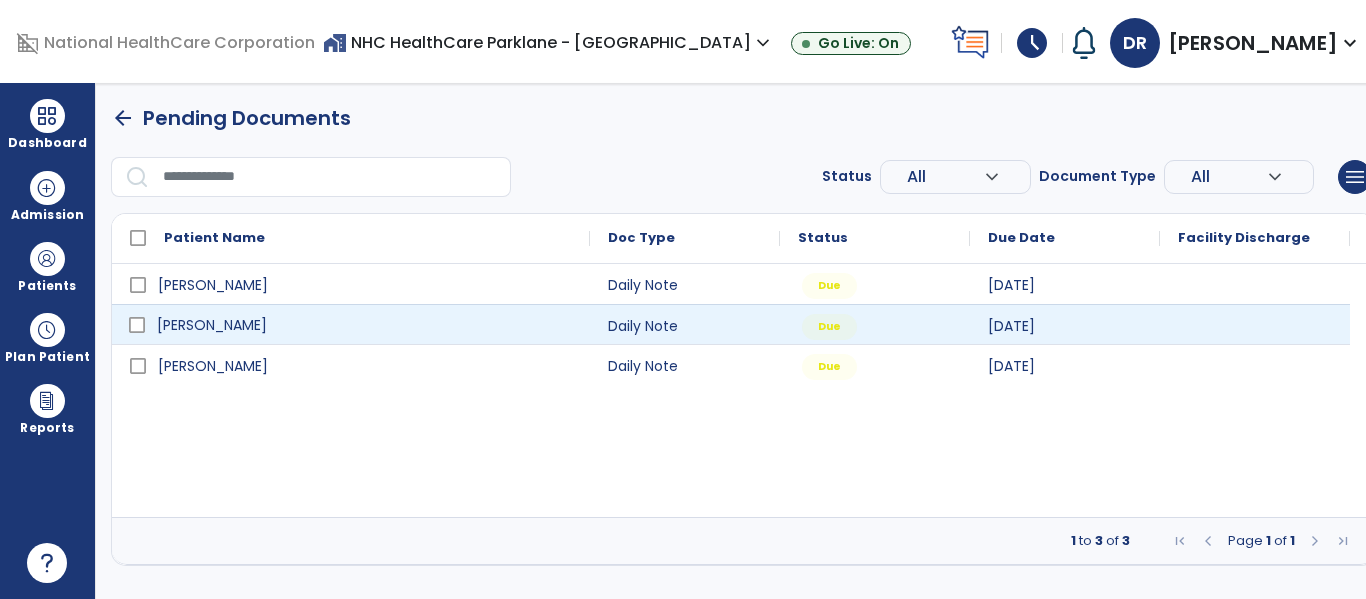 click on "Manley, Todd" at bounding box center (365, 325) 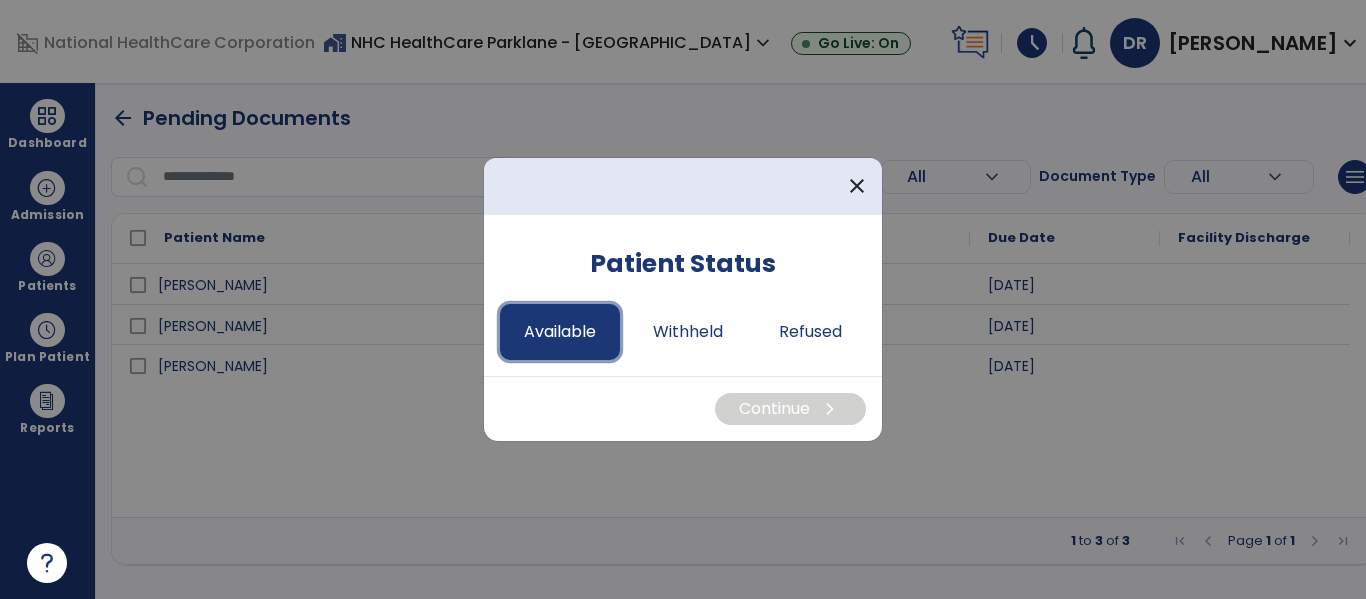 click on "Available" at bounding box center (560, 332) 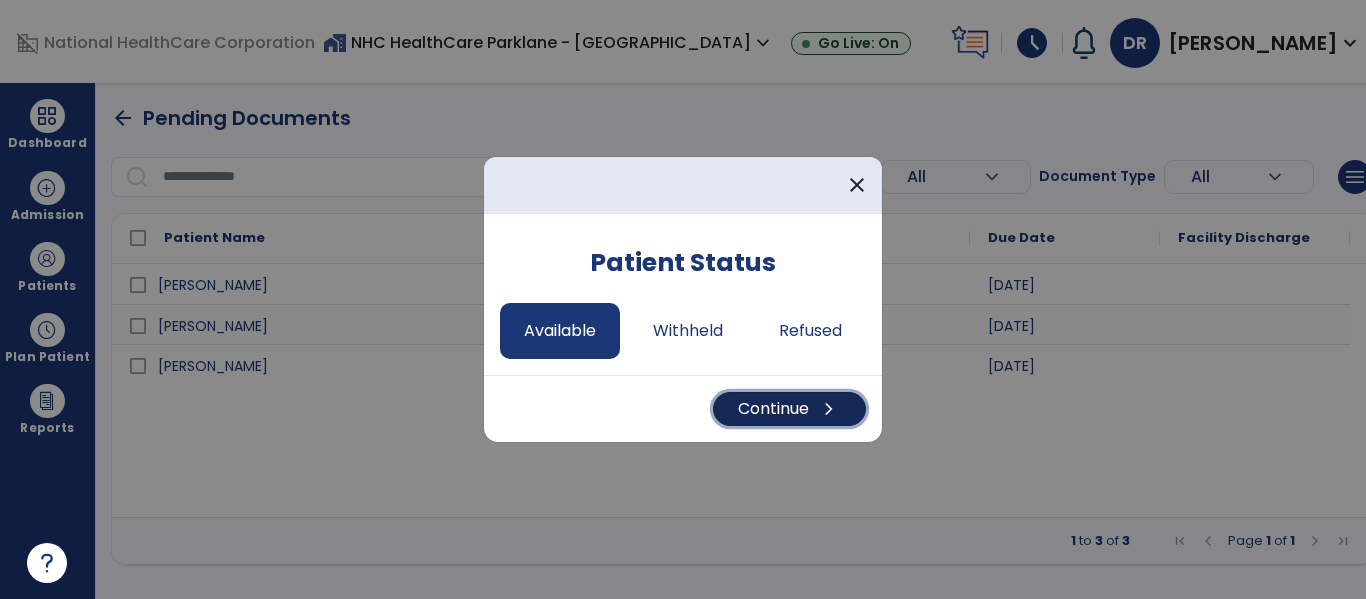 click on "Continue   chevron_right" at bounding box center [789, 409] 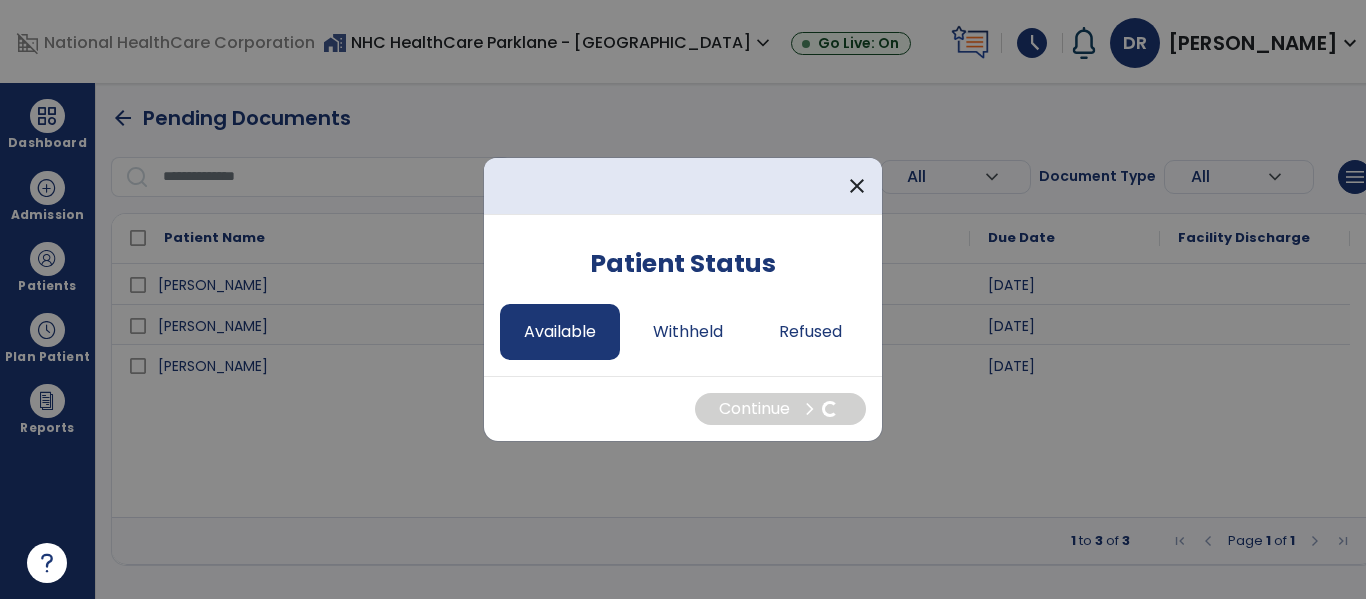 select on "*" 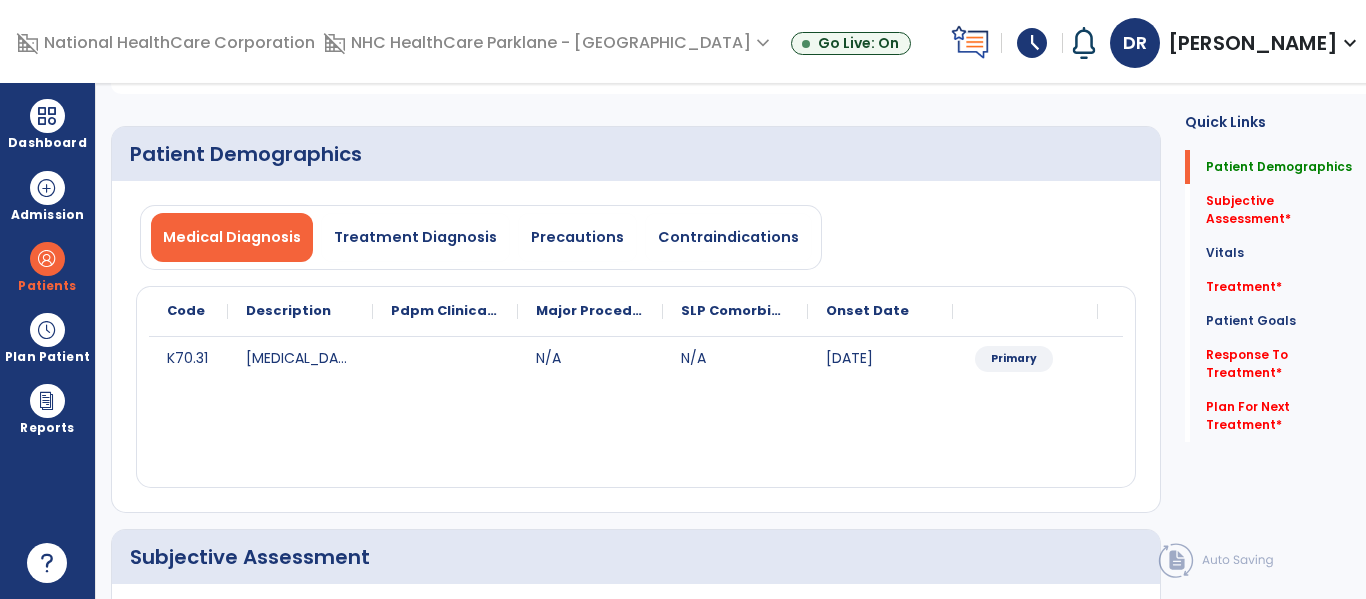 scroll, scrollTop: 400, scrollLeft: 0, axis: vertical 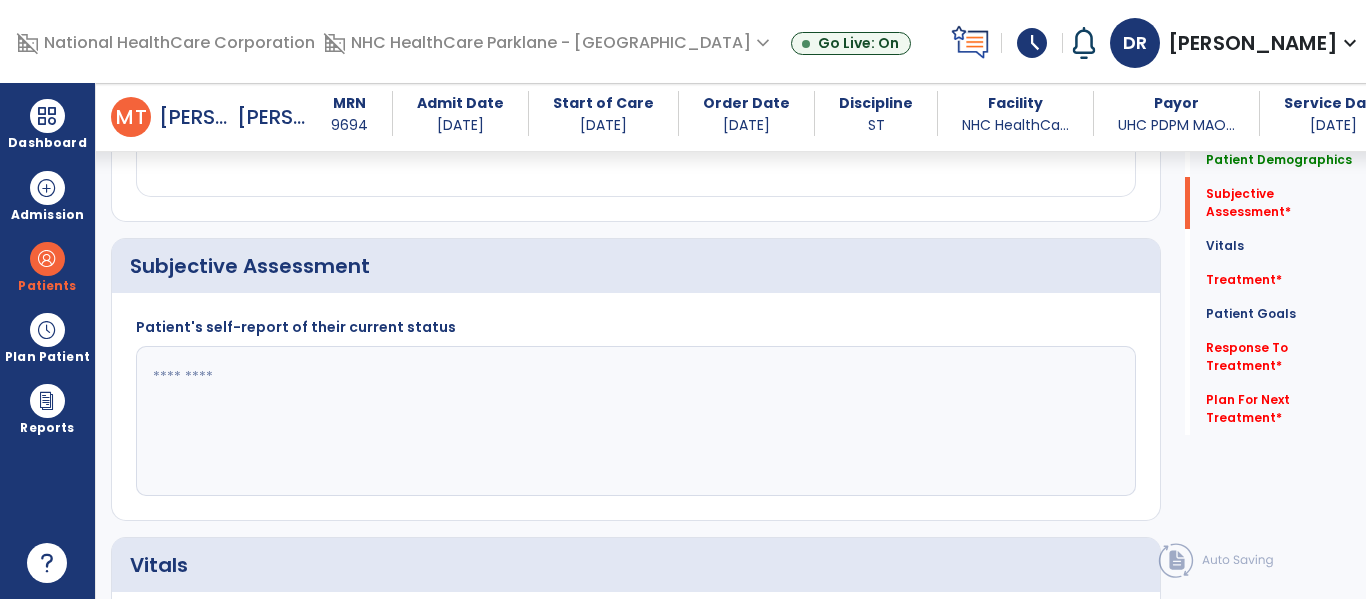 click 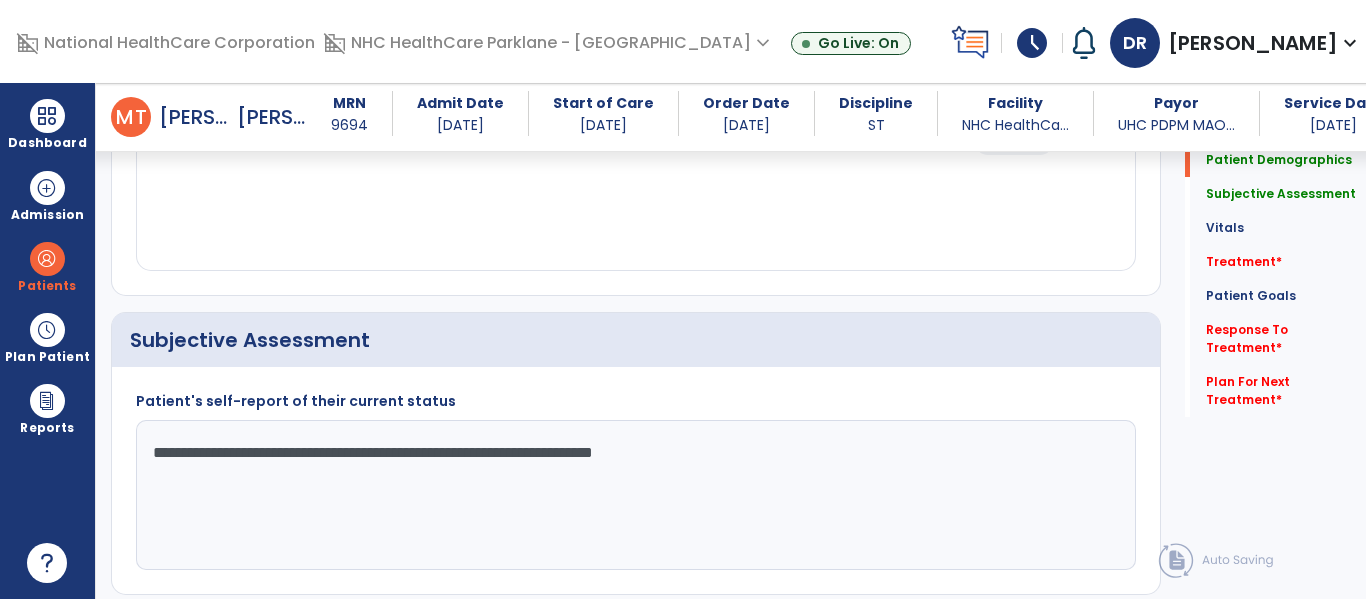 scroll, scrollTop: 0, scrollLeft: 0, axis: both 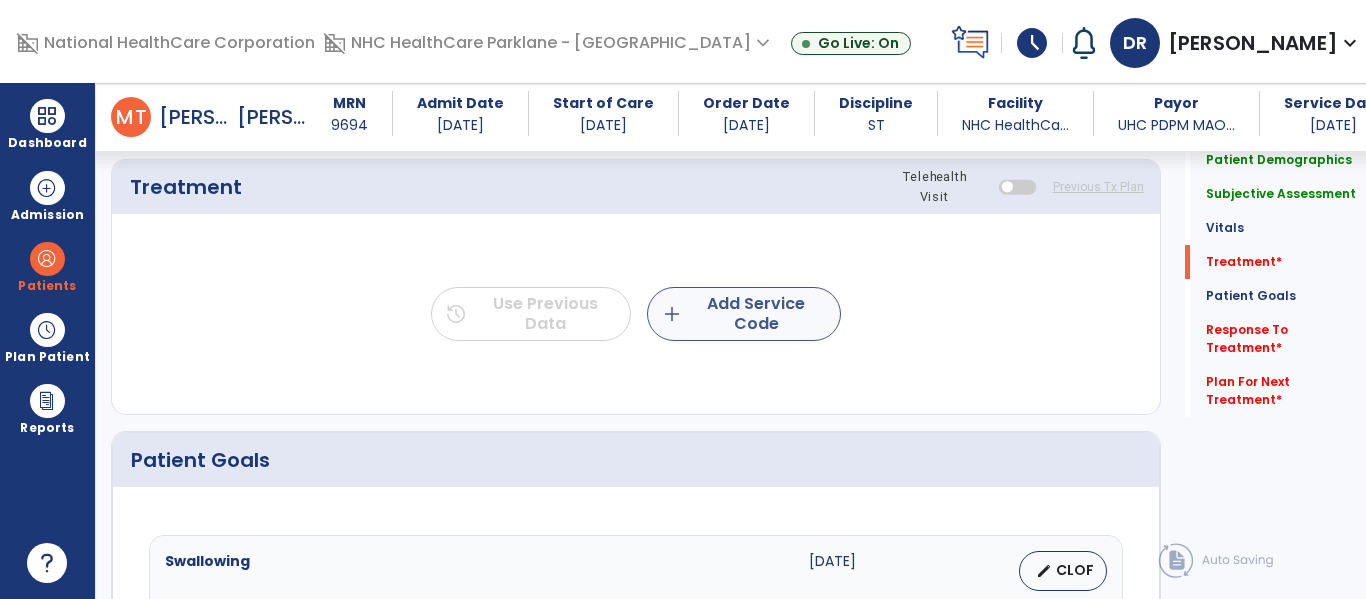 type on "**********" 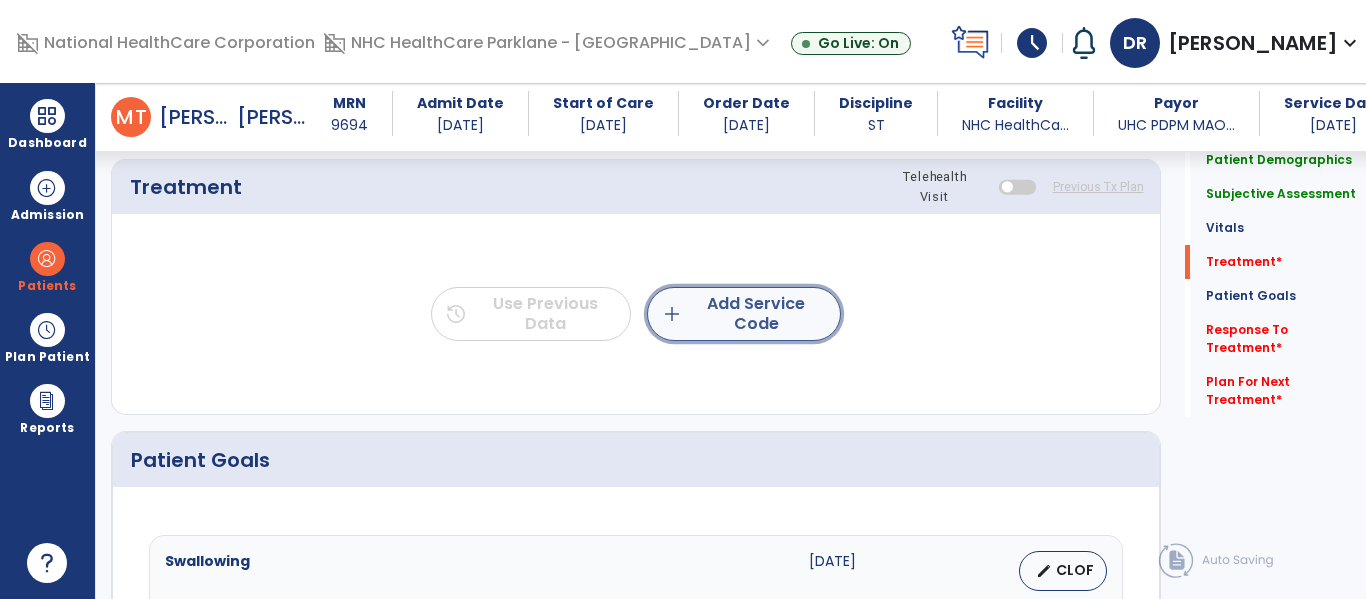 click on "add  Add Service Code" 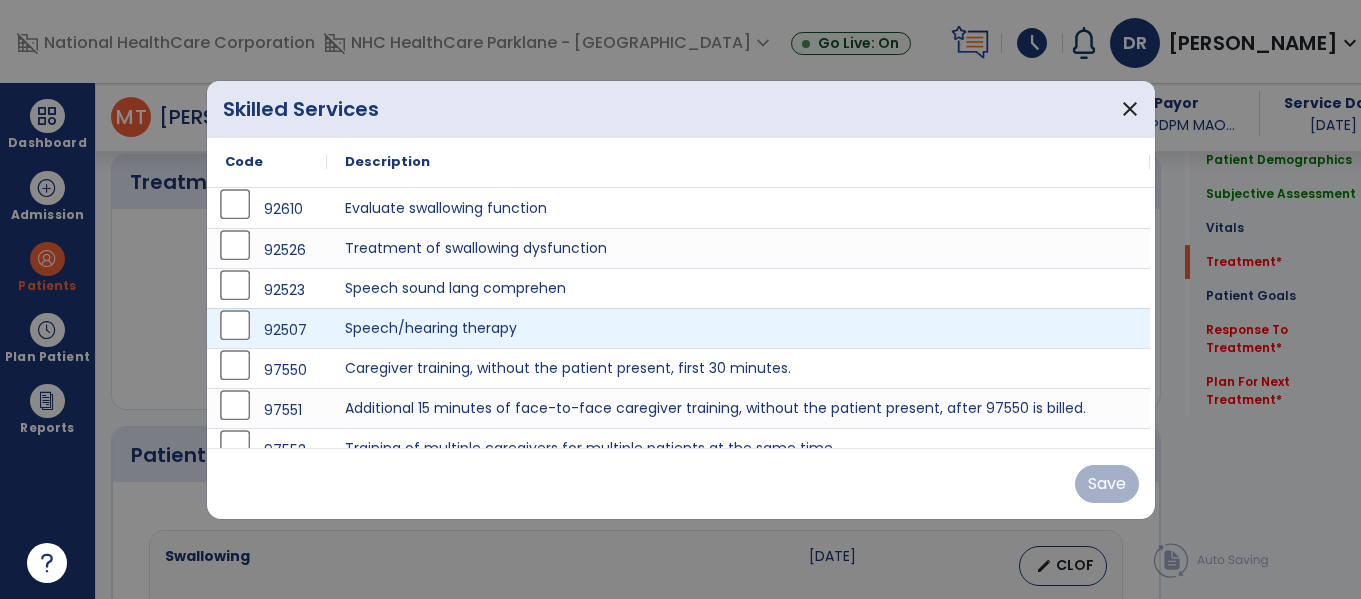 scroll, scrollTop: 1200, scrollLeft: 0, axis: vertical 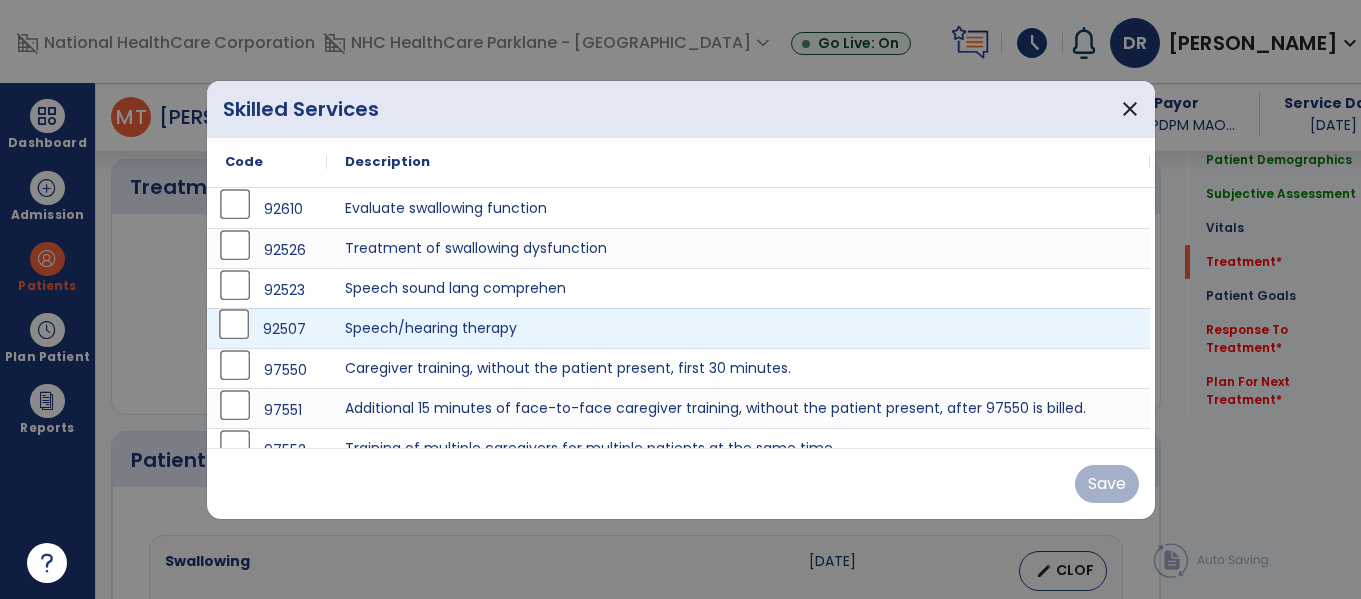 click on "92507" at bounding box center [267, 329] 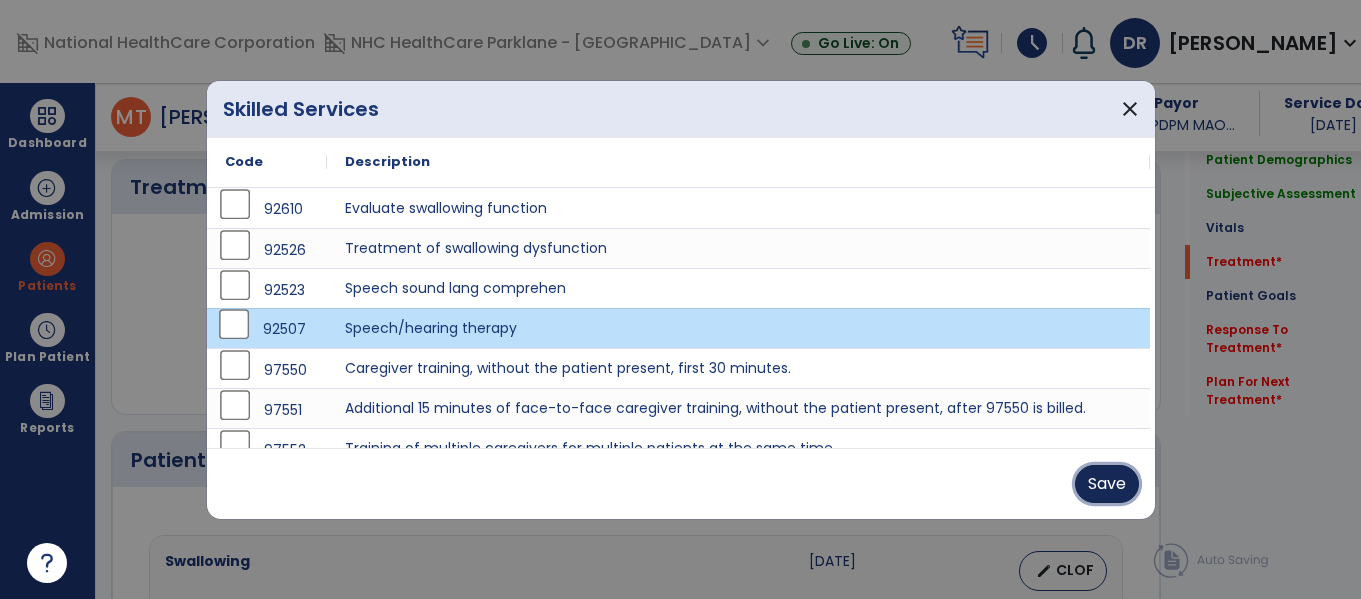 click on "Save" at bounding box center (1107, 484) 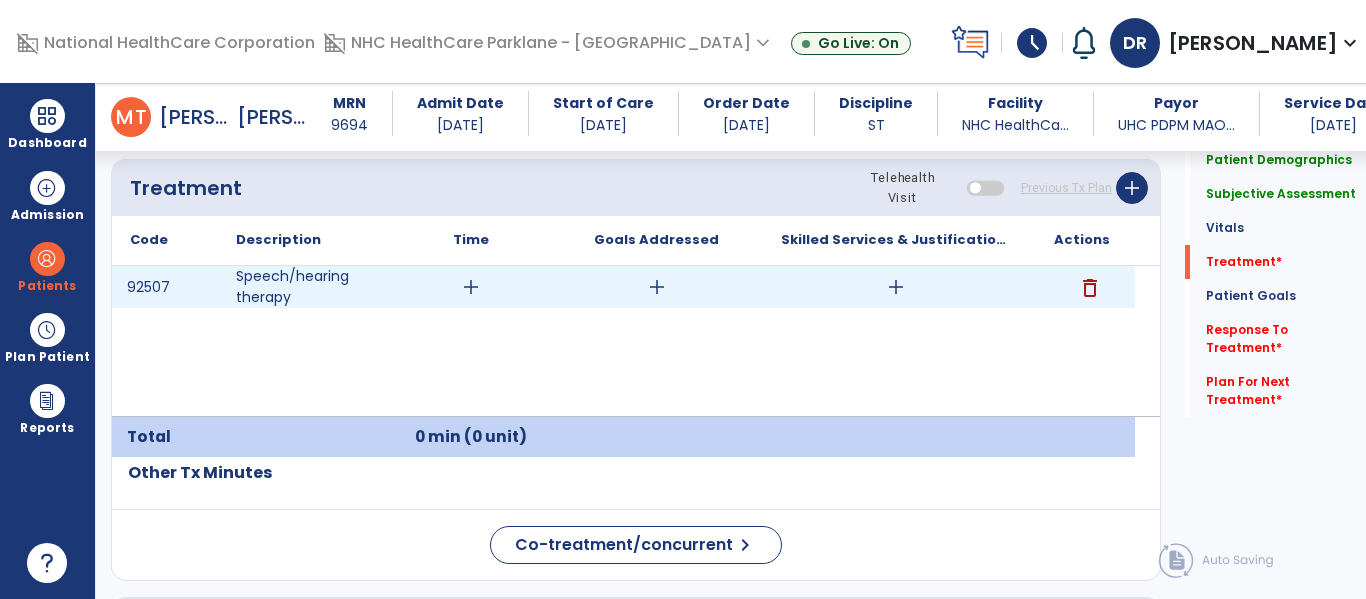 click on "add" at bounding box center (471, 287) 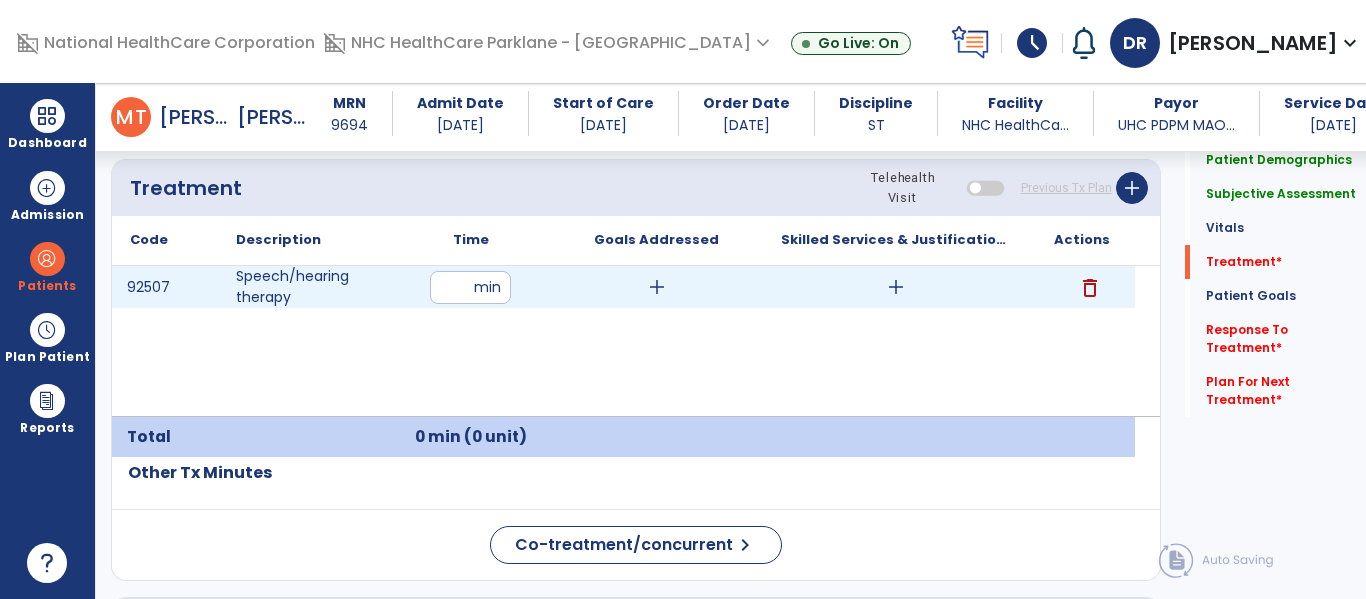 type on "**" 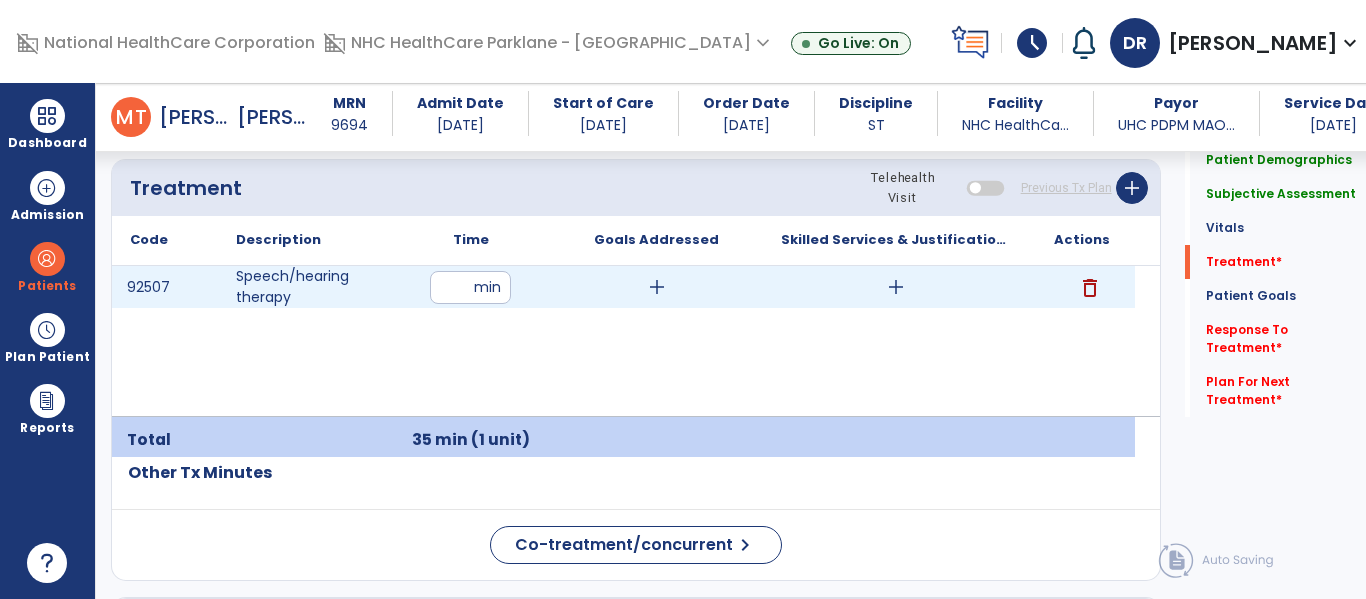 click on "add" at bounding box center (896, 287) 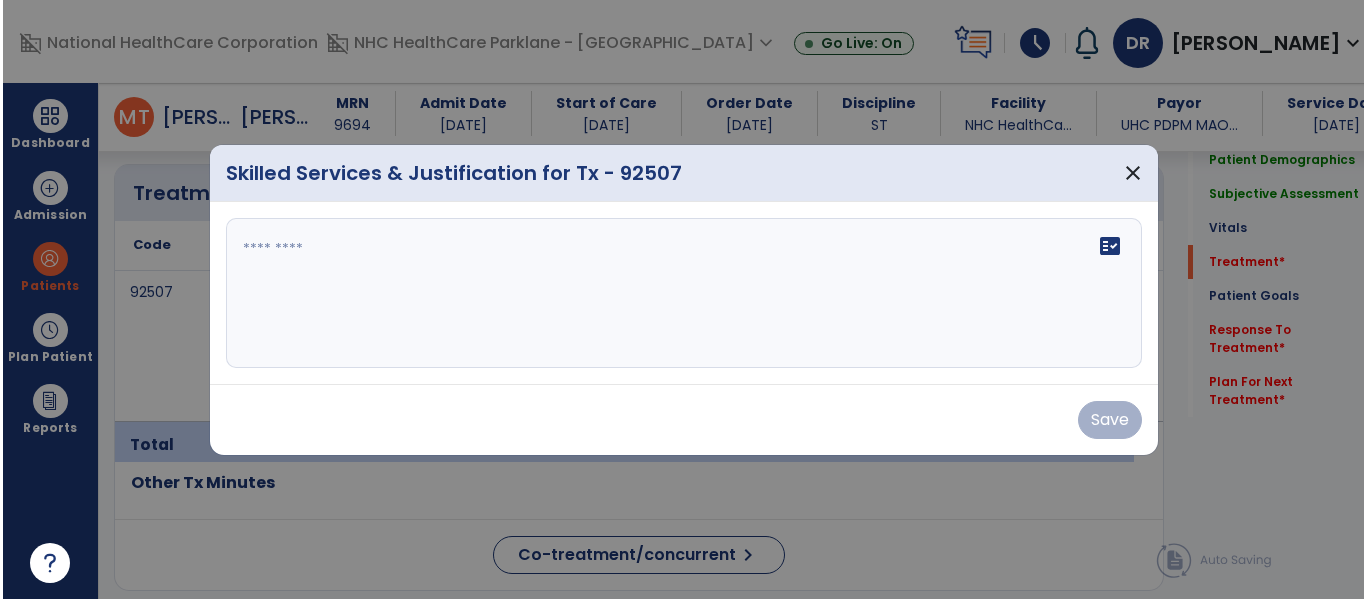 scroll, scrollTop: 1200, scrollLeft: 0, axis: vertical 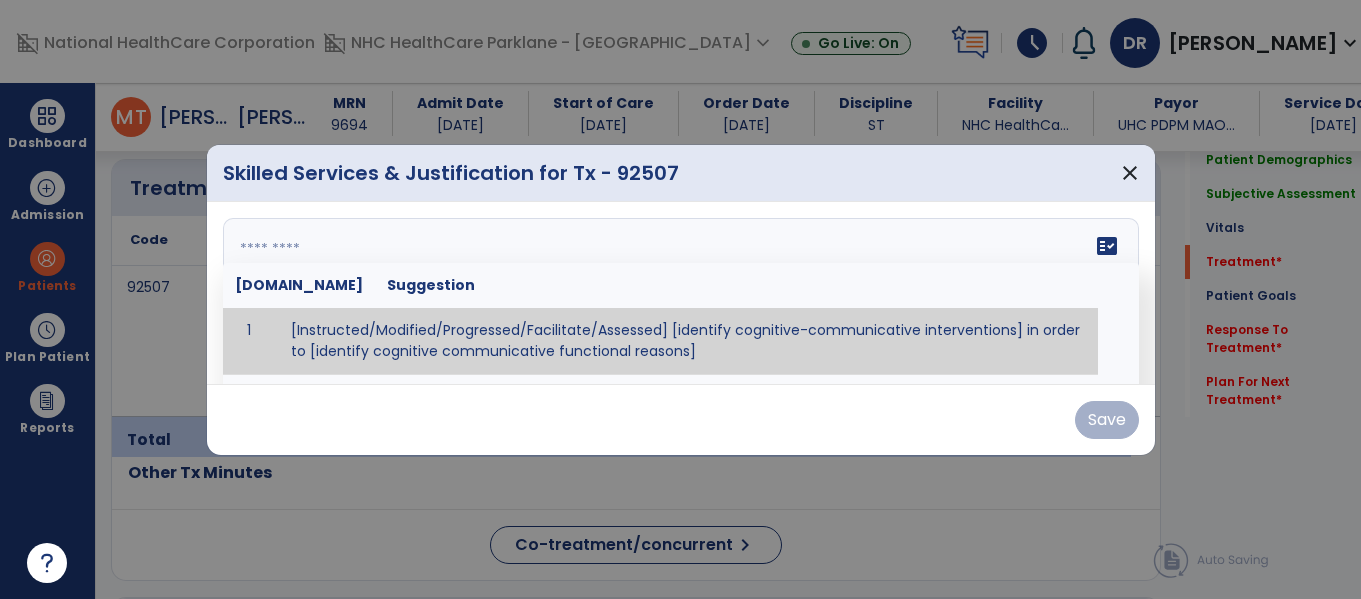 click at bounding box center [678, 293] 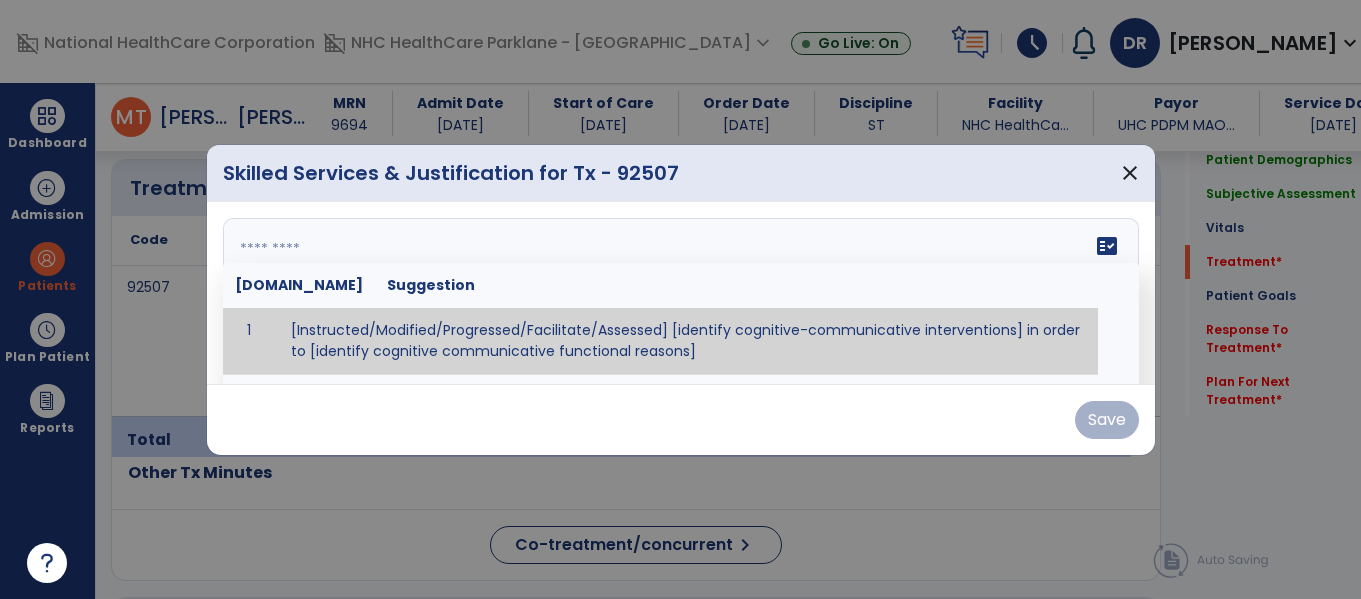paste on "**********" 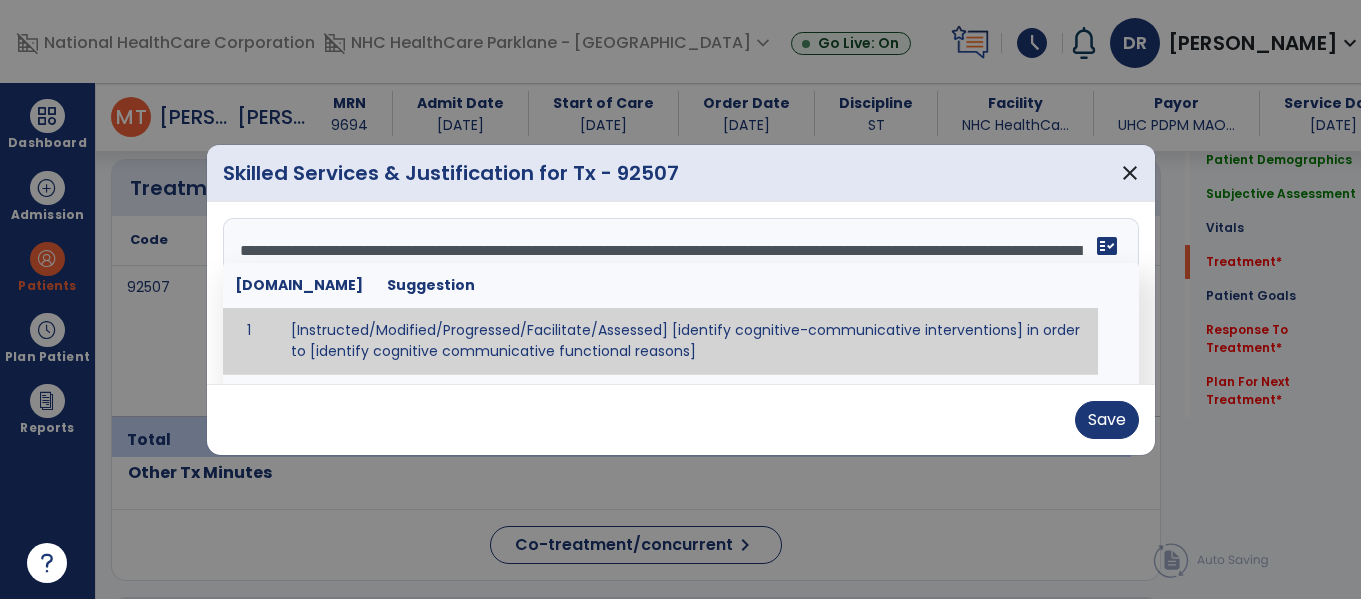 click on "**********" at bounding box center [678, 293] 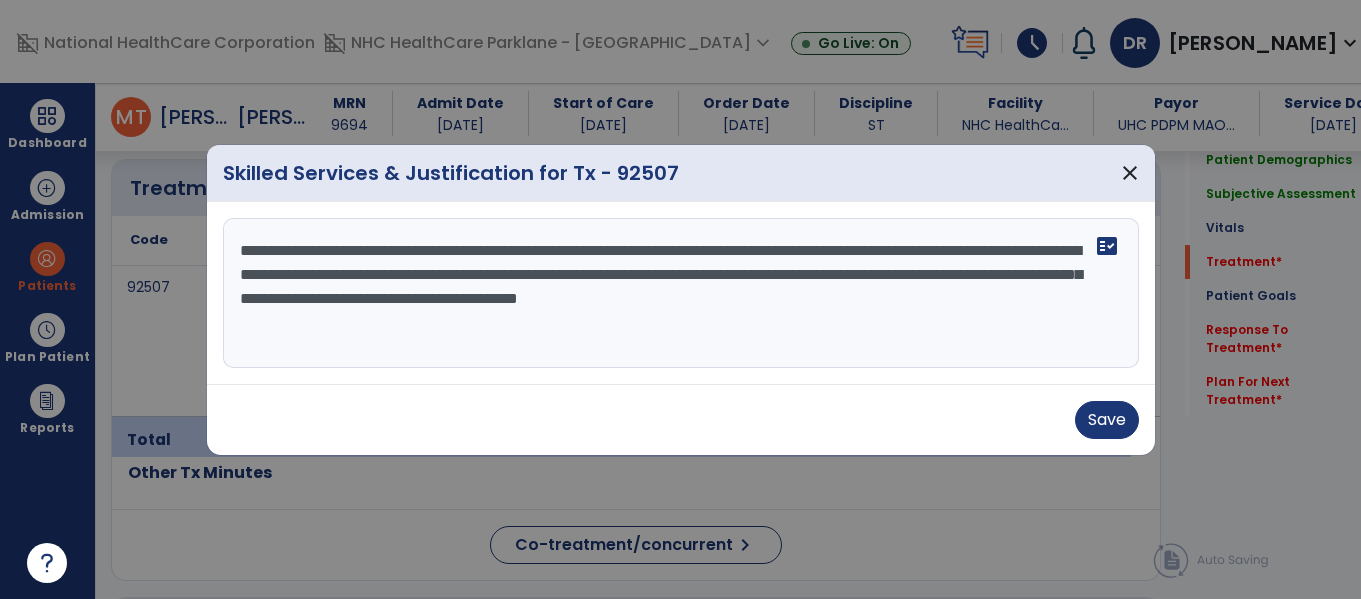 click on "**********" at bounding box center (681, 293) 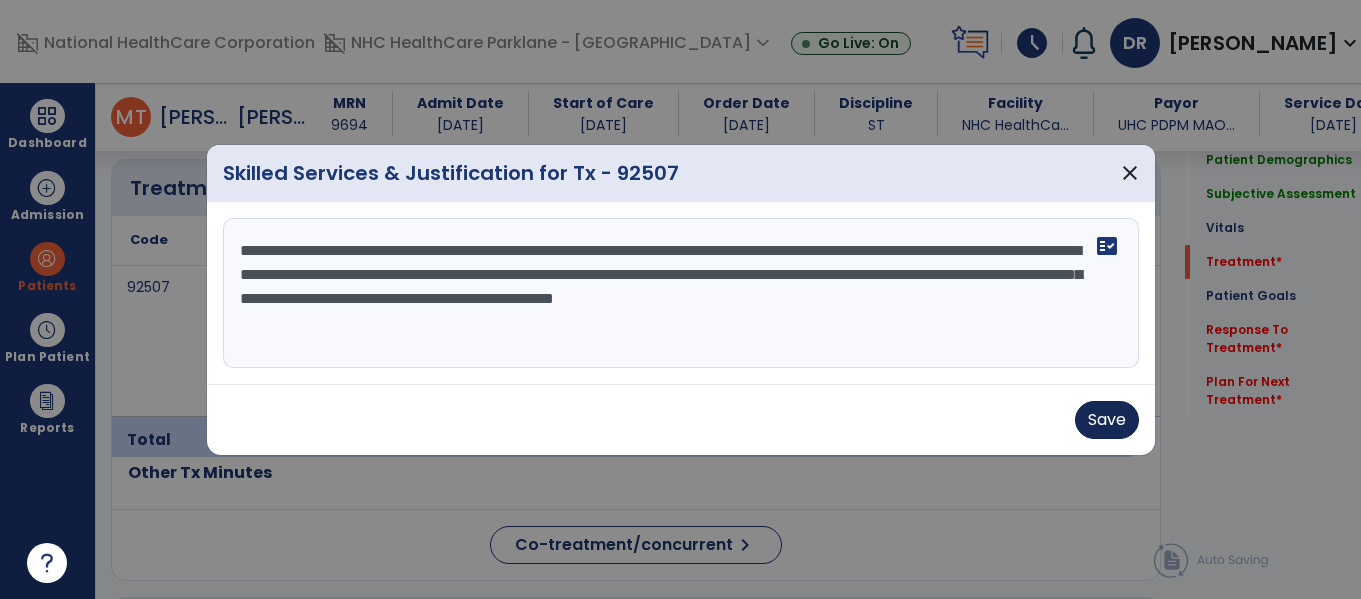 type on "**********" 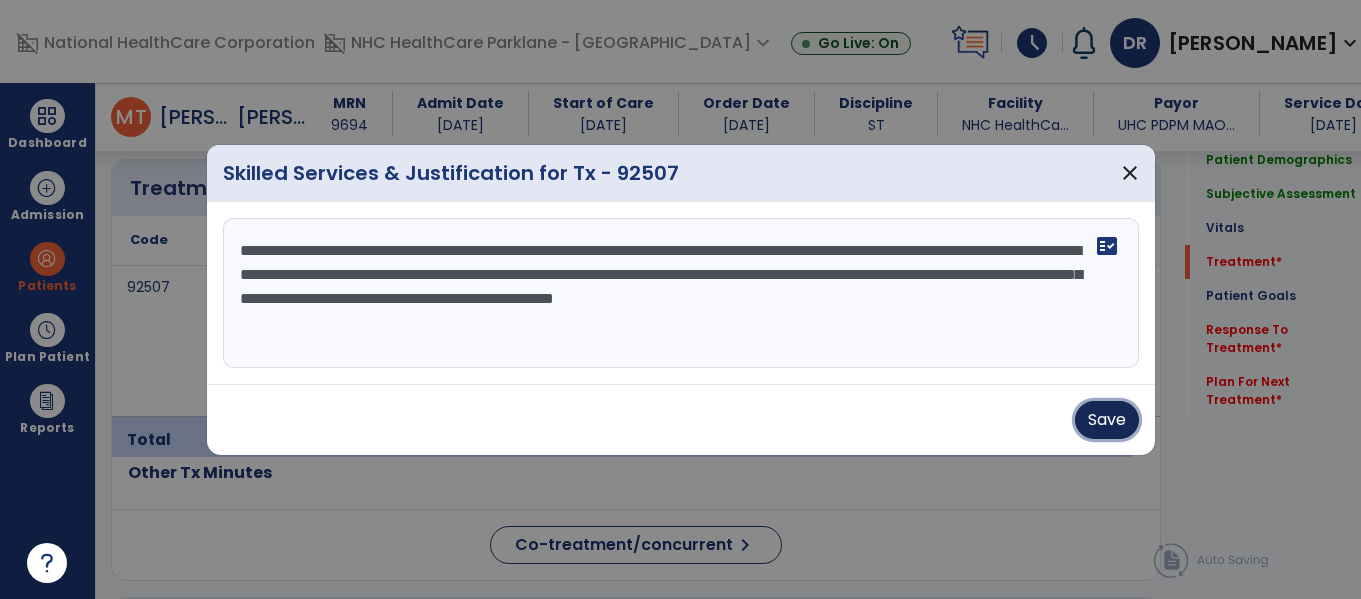 click on "Save" at bounding box center (1107, 420) 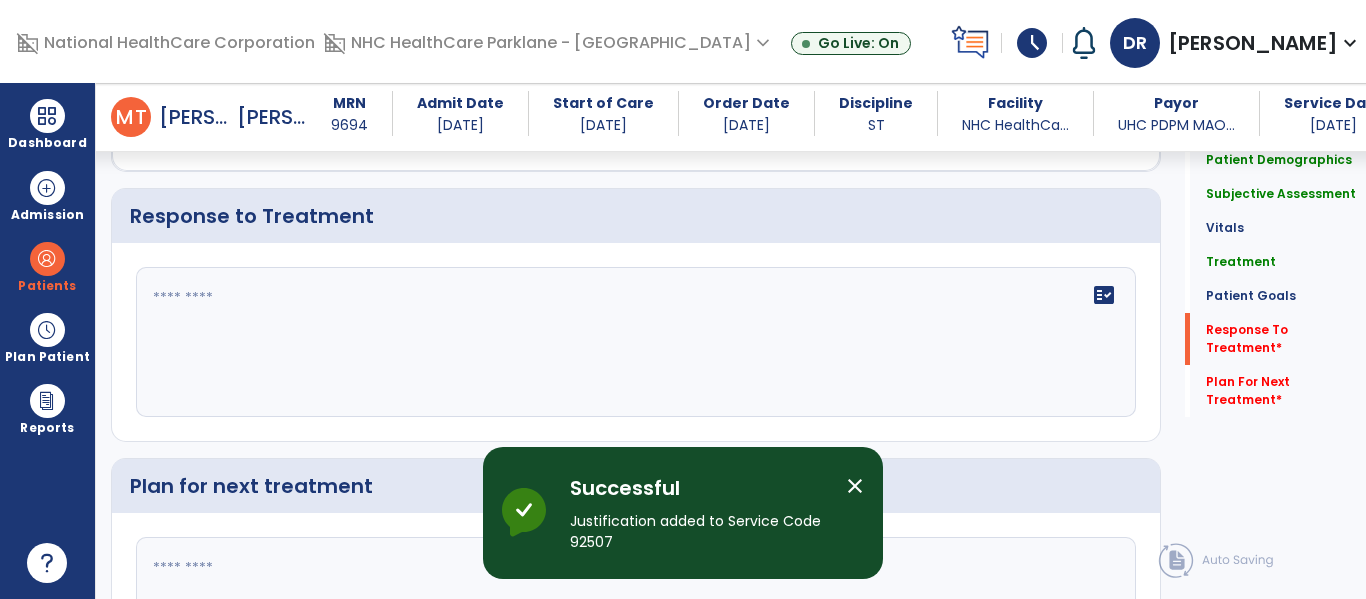 scroll, scrollTop: 2600, scrollLeft: 0, axis: vertical 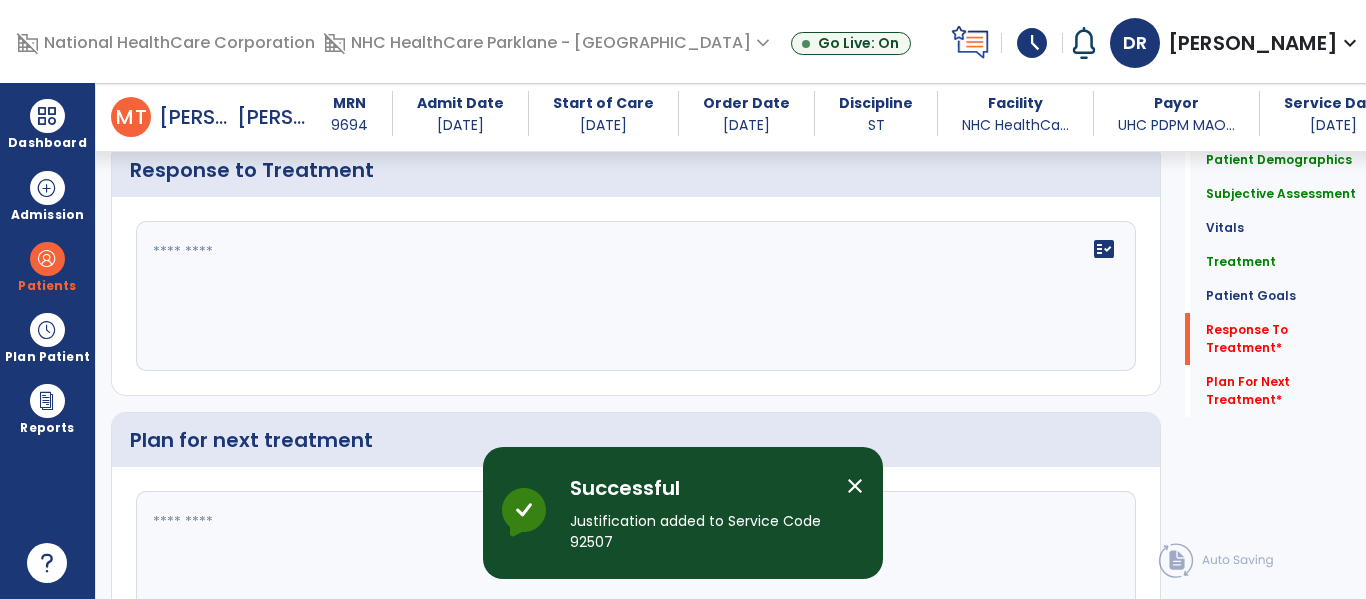click on "fact_check" 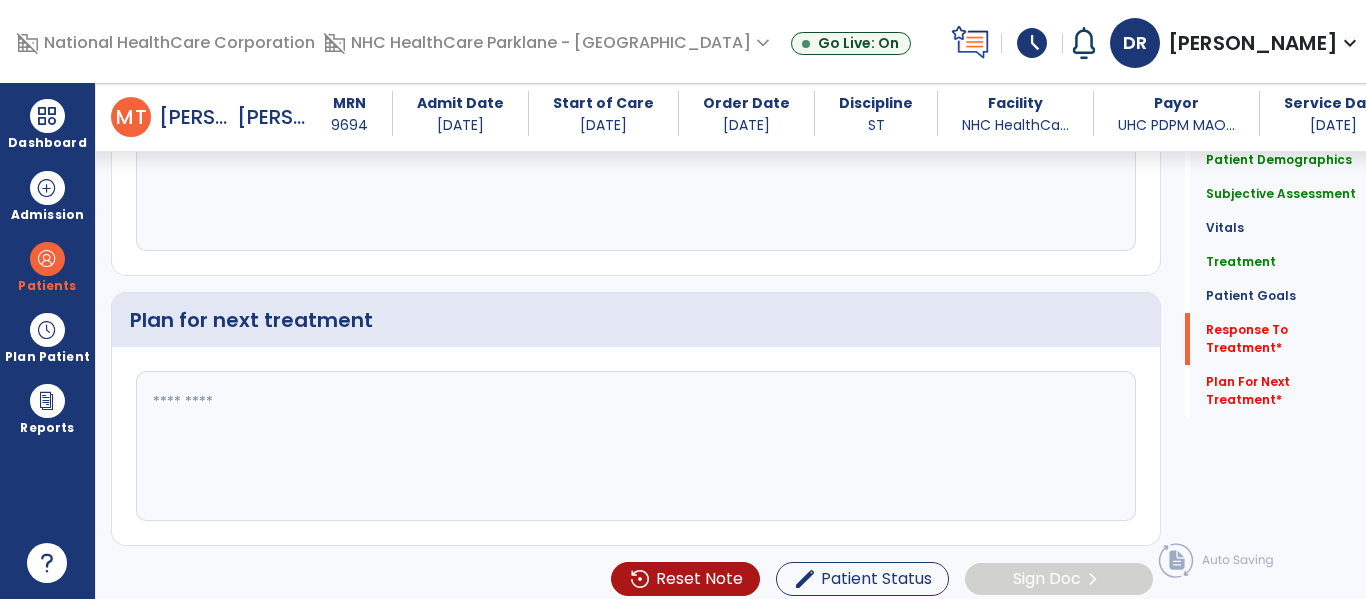 scroll, scrollTop: 2734, scrollLeft: 0, axis: vertical 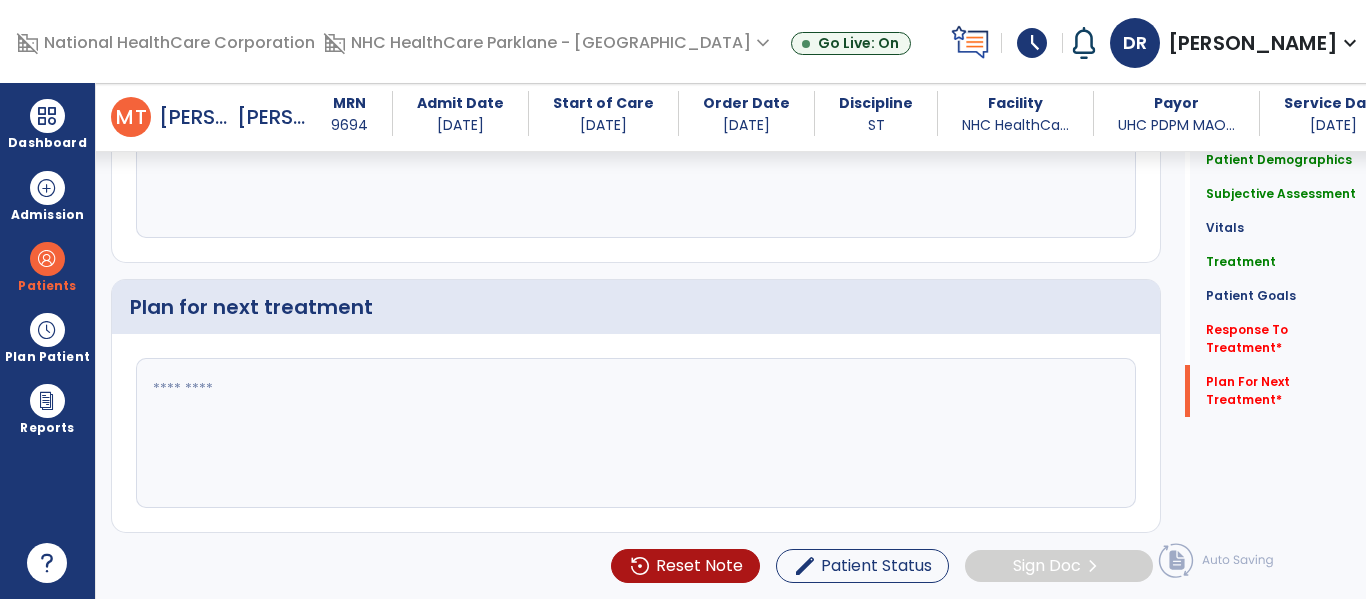type on "**********" 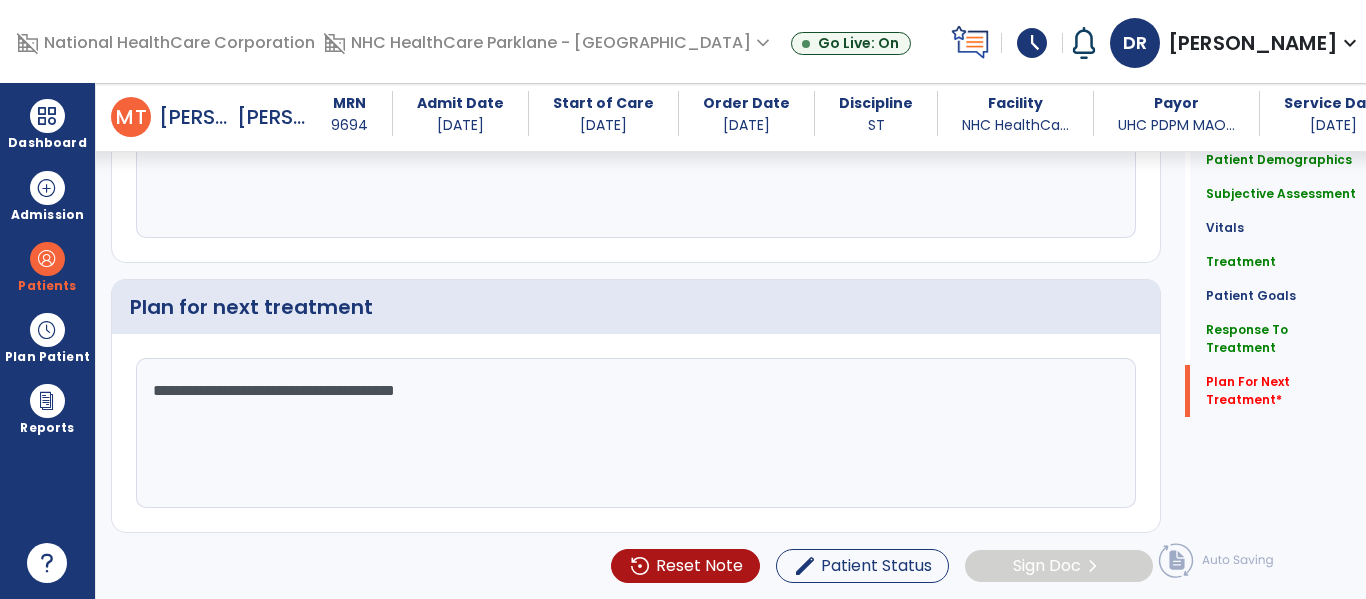 click on "**********" 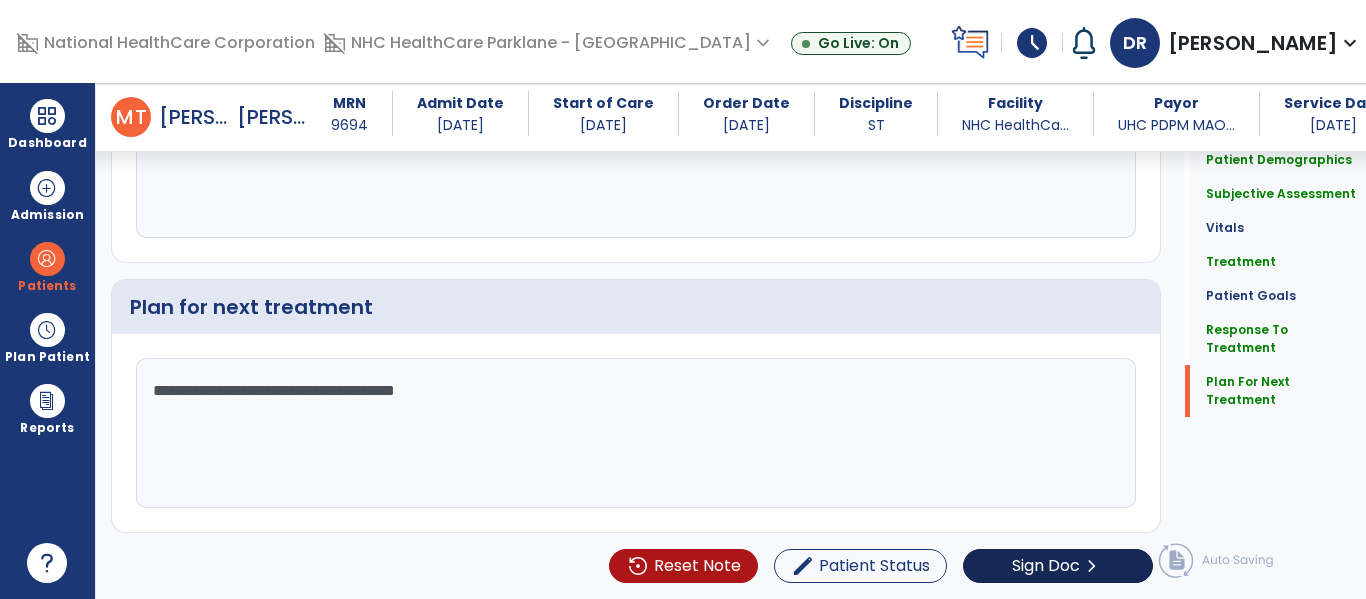 type on "**********" 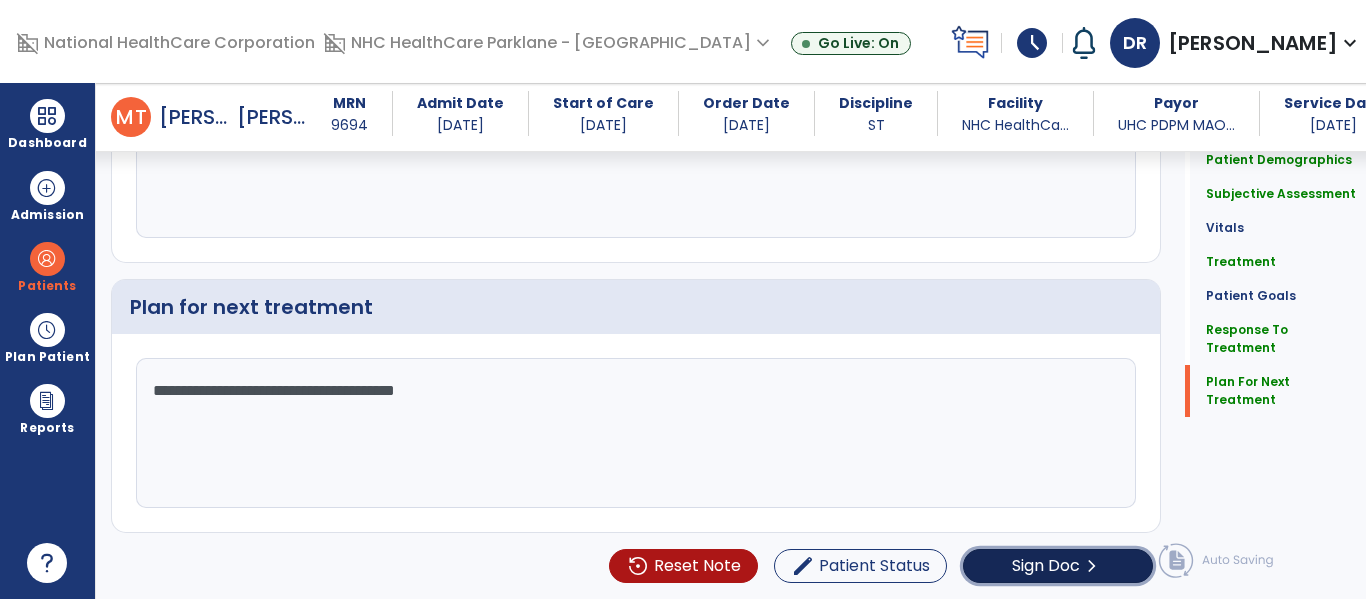 click on "Sign Doc" 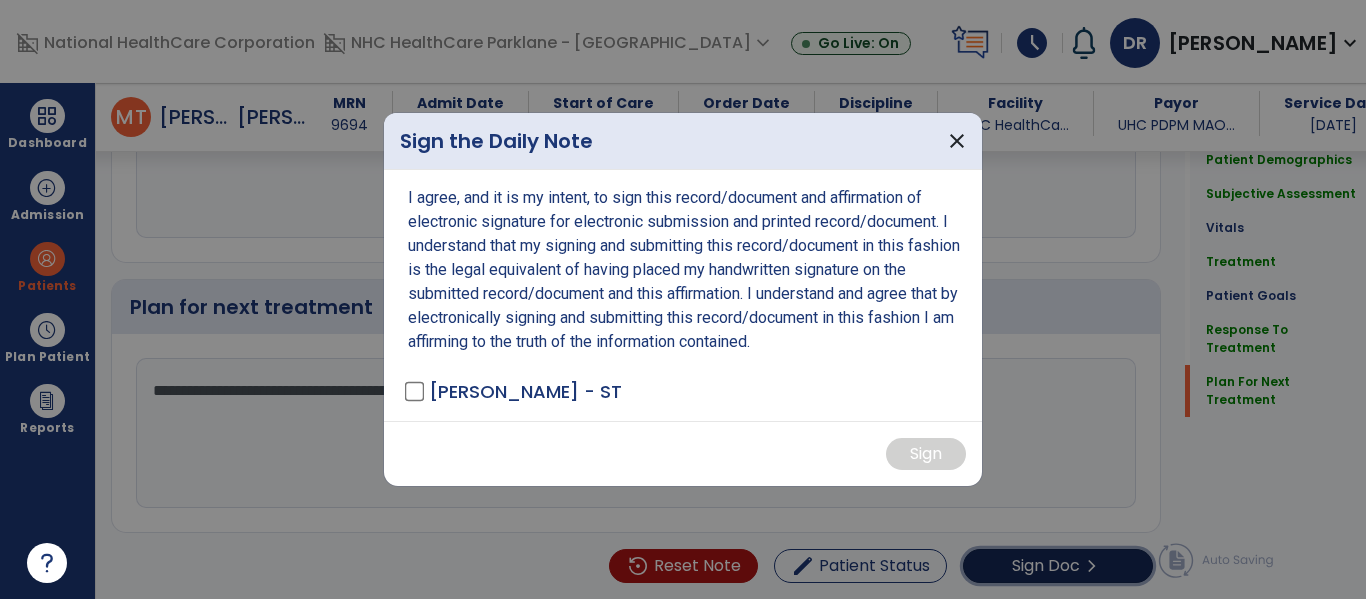 scroll, scrollTop: 2734, scrollLeft: 0, axis: vertical 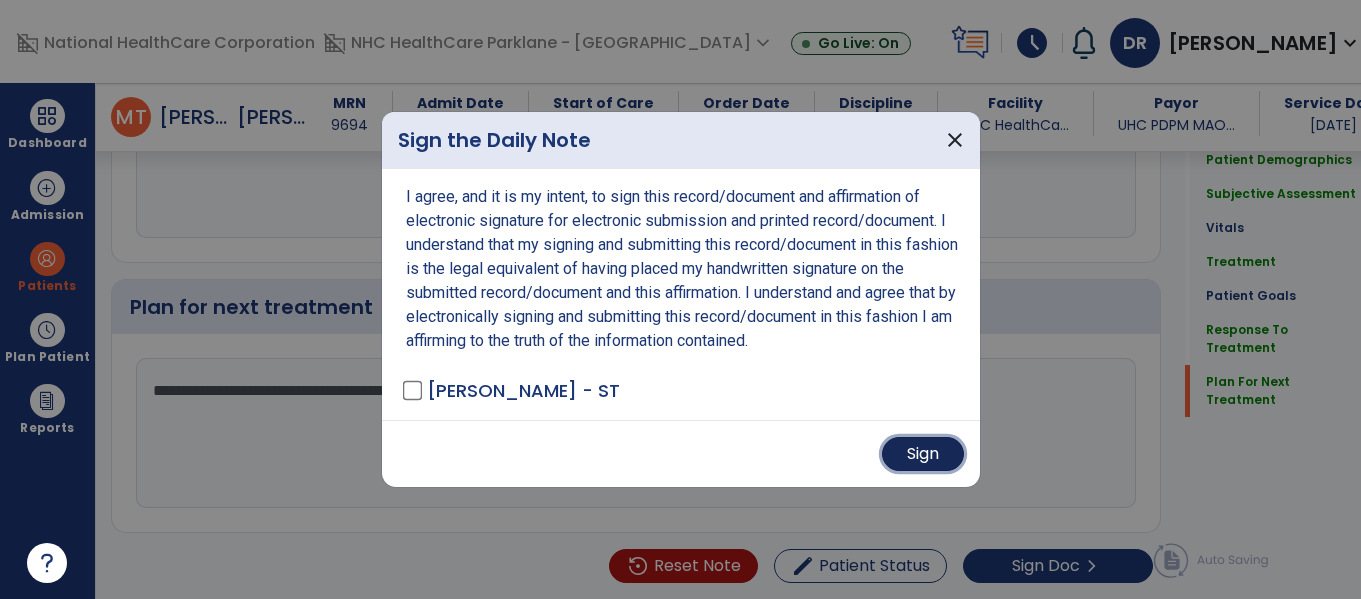 click on "Sign" at bounding box center (923, 454) 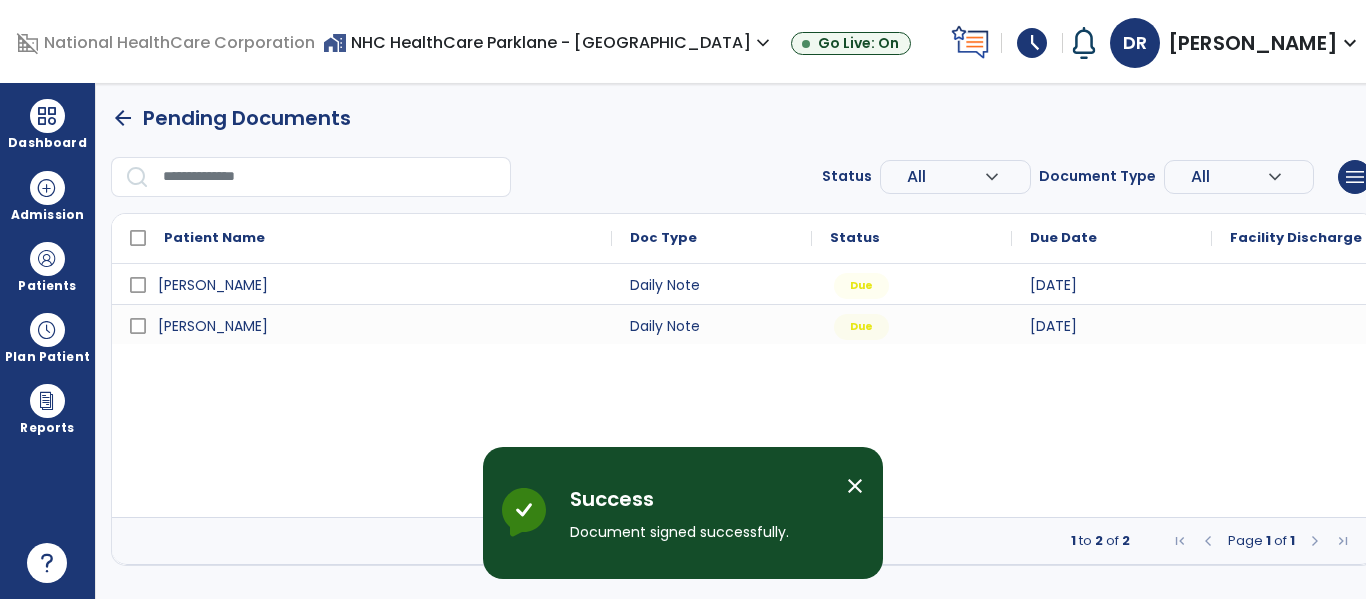 scroll, scrollTop: 0, scrollLeft: 0, axis: both 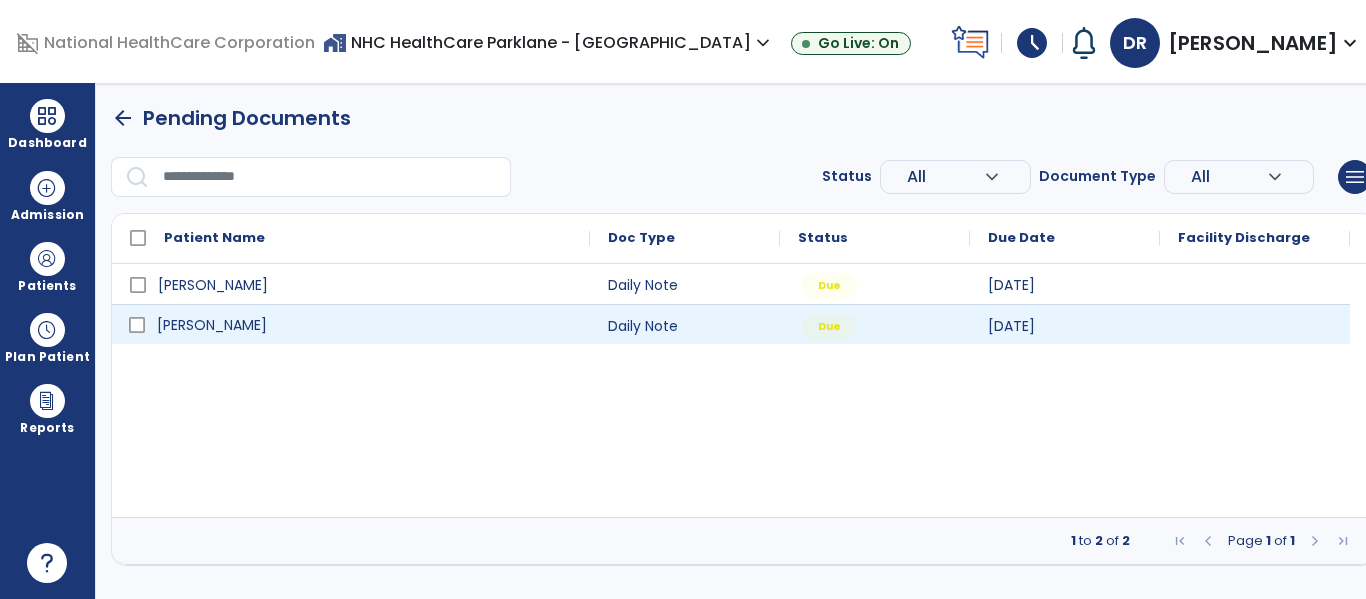 click on "Mobley, Joyce" at bounding box center [365, 325] 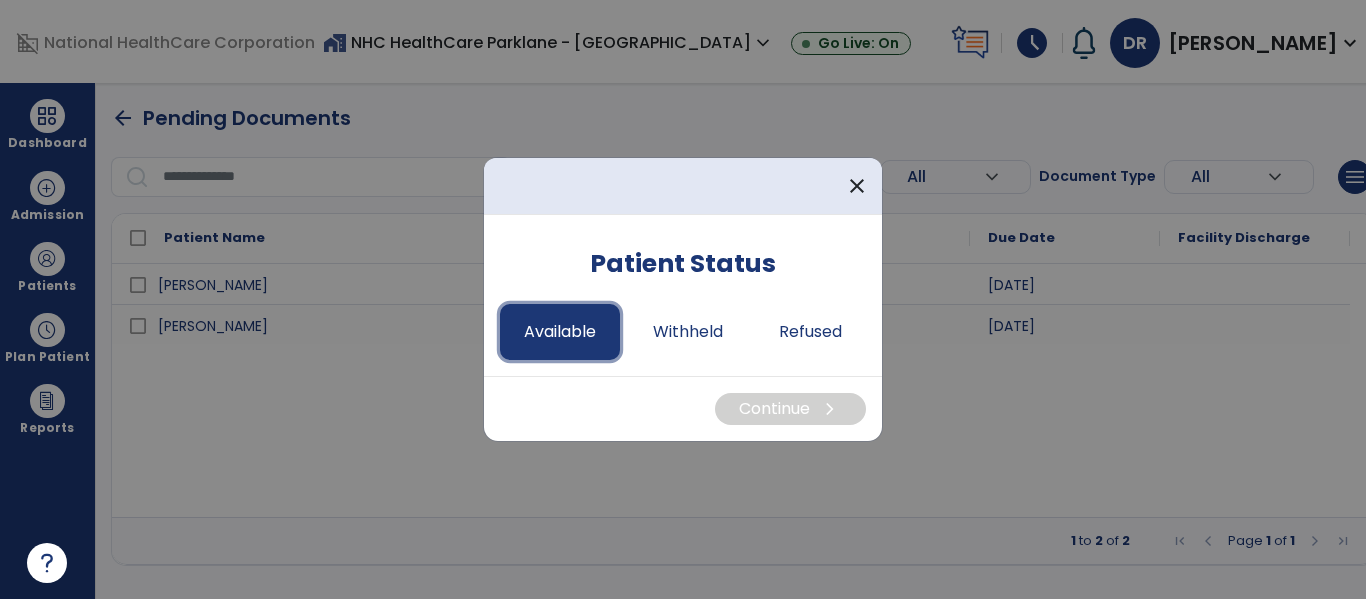 click on "Available" at bounding box center [560, 332] 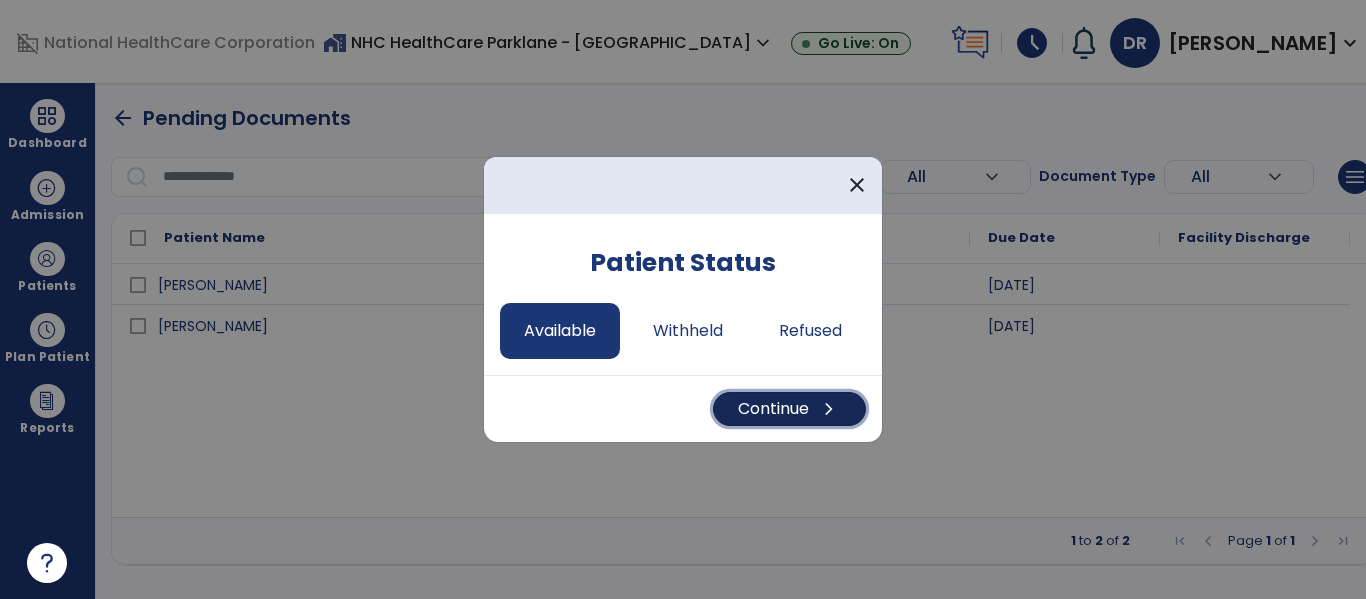 click on "Continue   chevron_right" at bounding box center [789, 409] 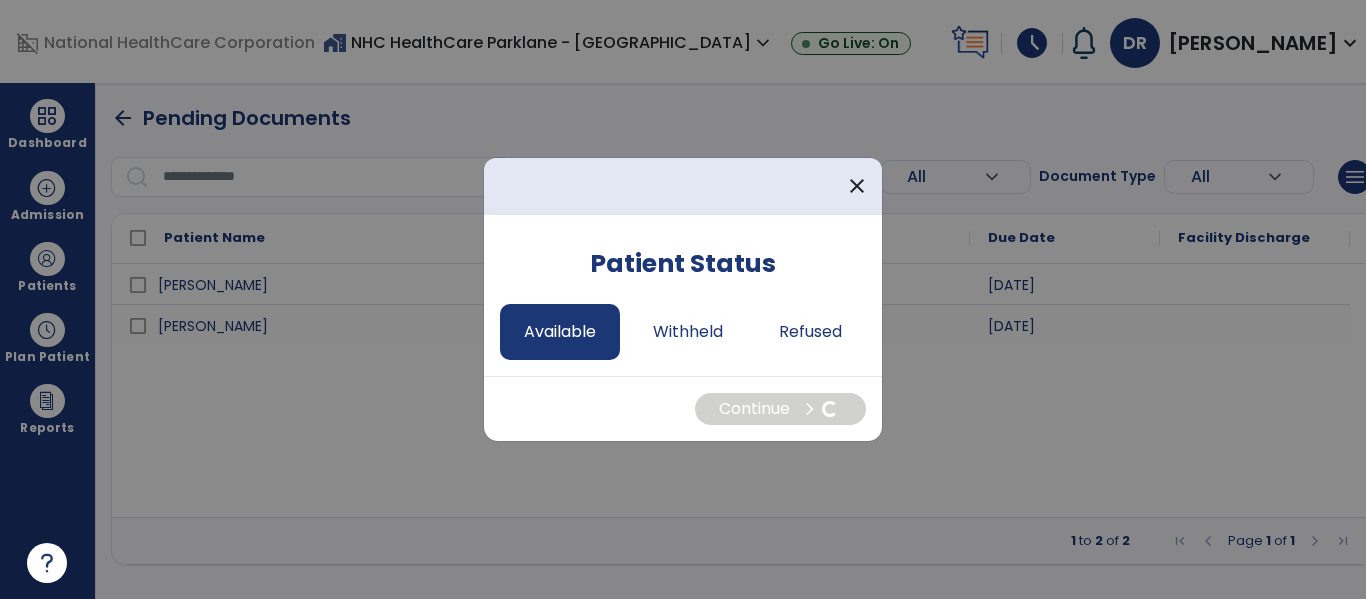 select on "*" 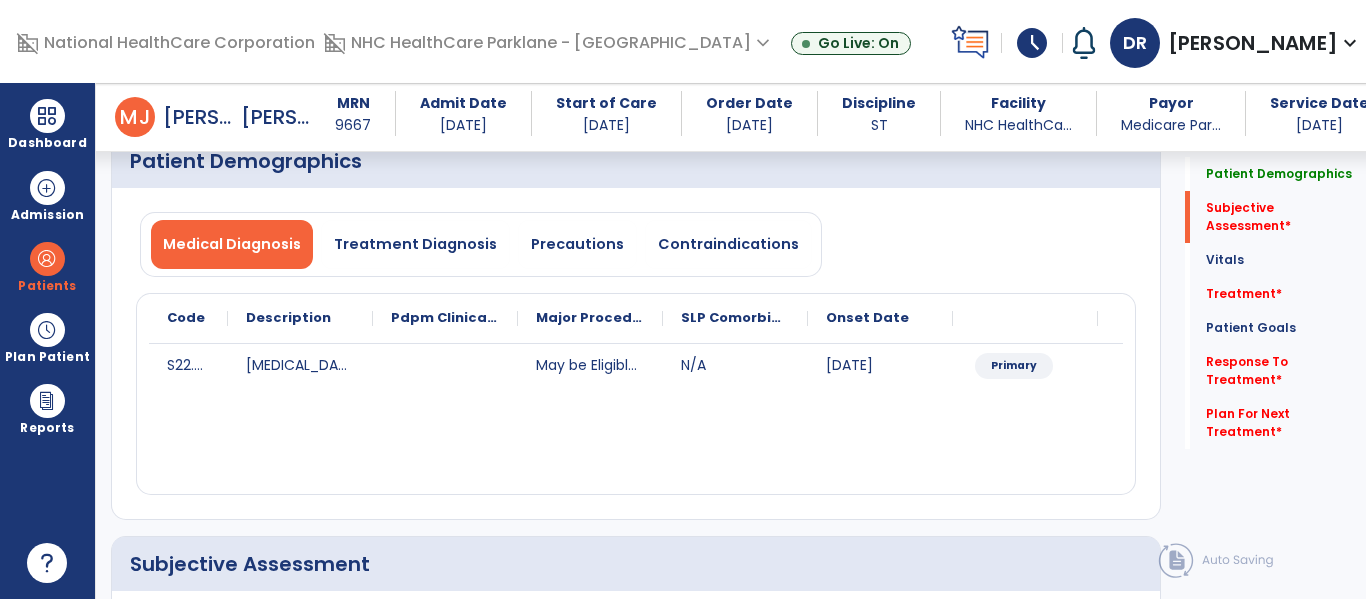 scroll, scrollTop: 400, scrollLeft: 0, axis: vertical 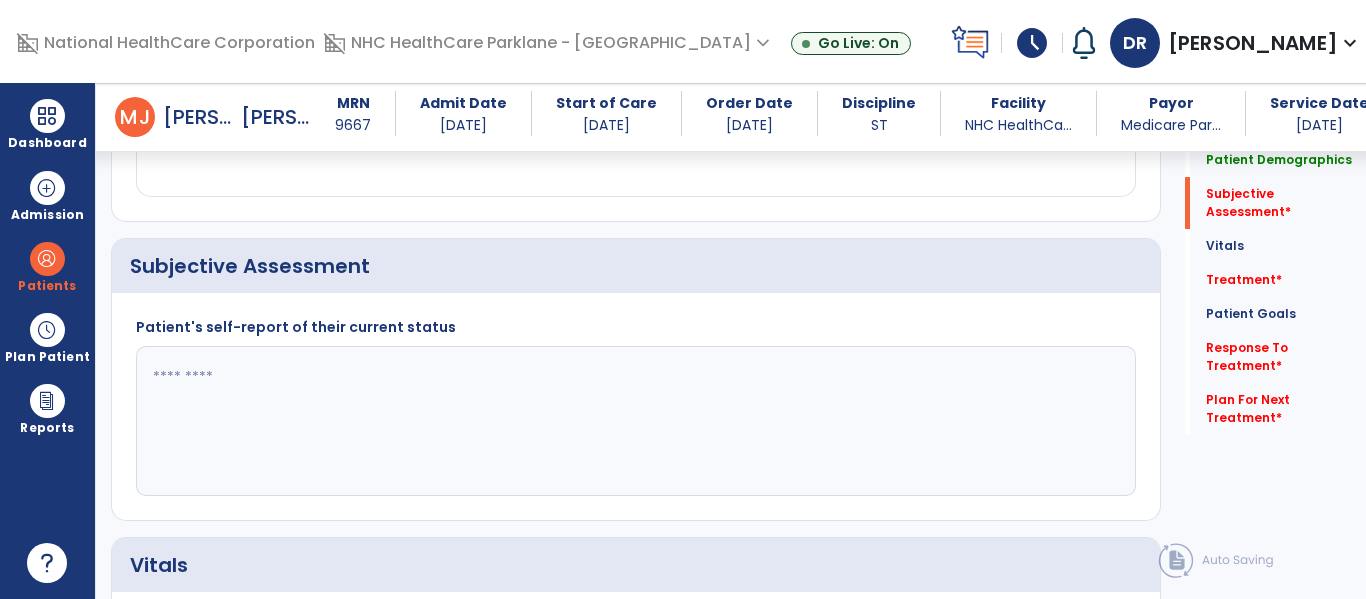 click 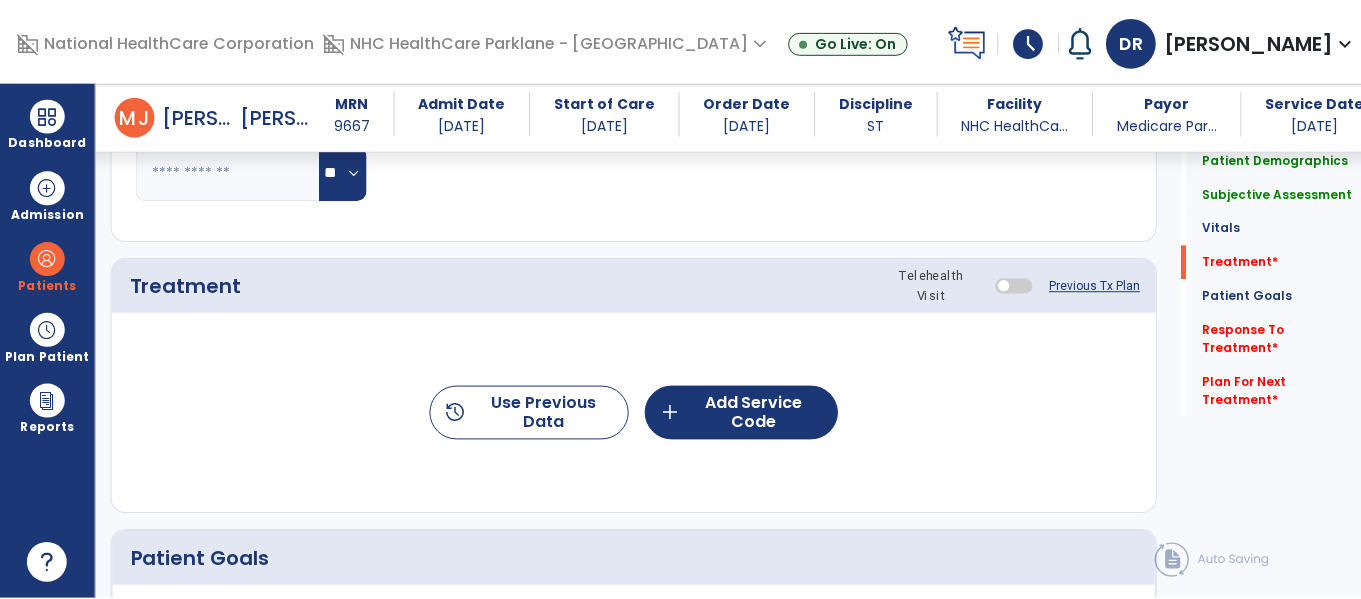 scroll, scrollTop: 1100, scrollLeft: 0, axis: vertical 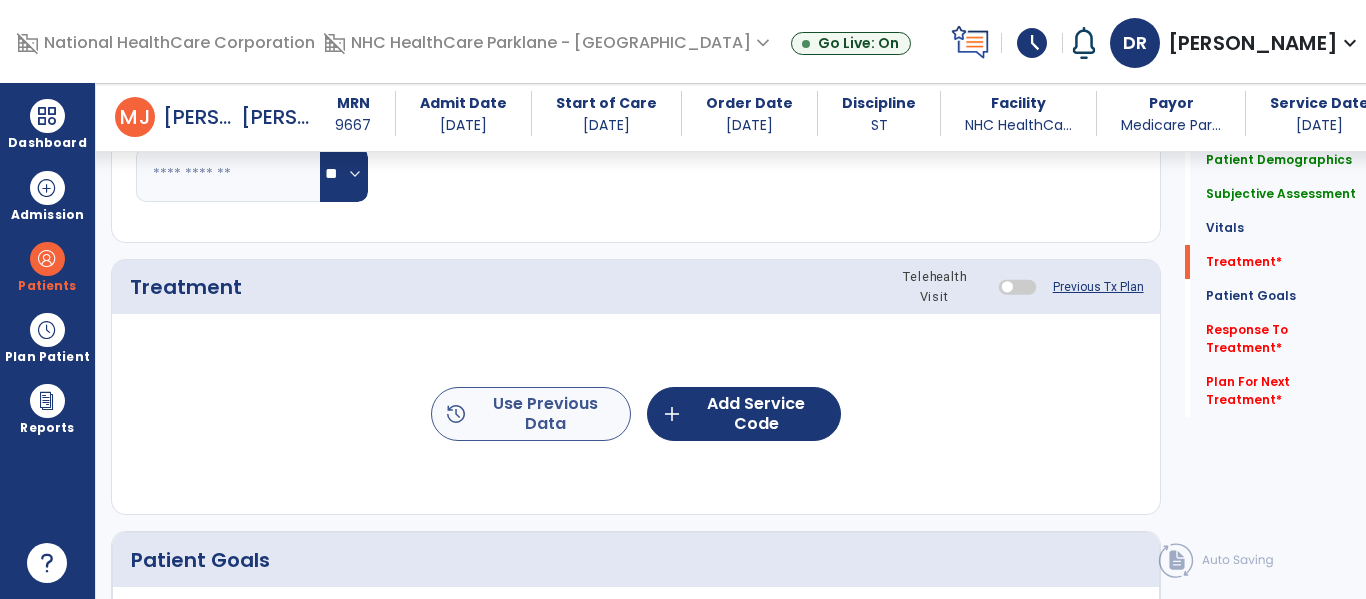 type on "**********" 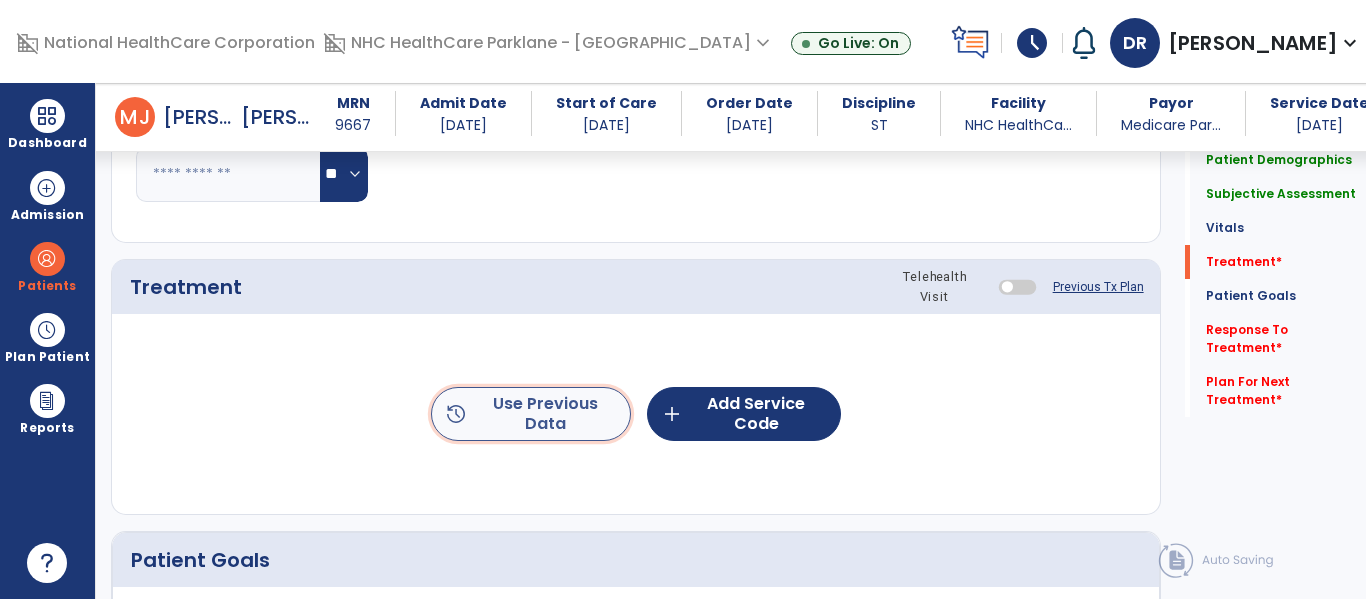 click on "history  Use Previous Data" 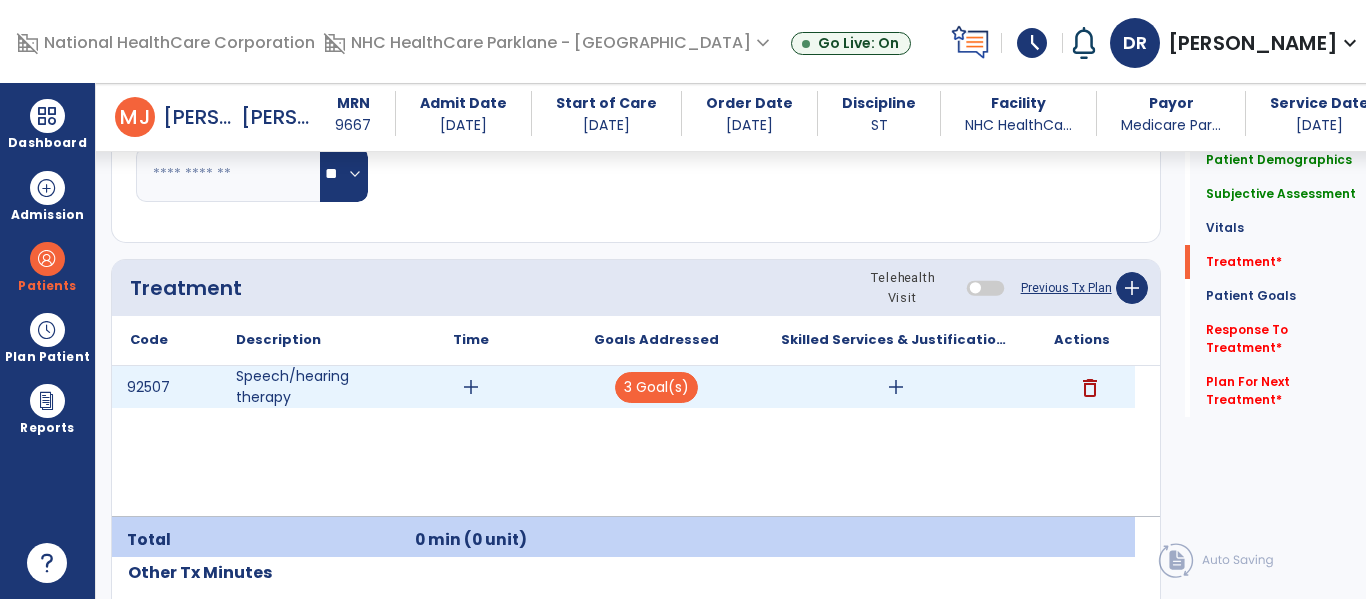 click on "add" at bounding box center (471, 387) 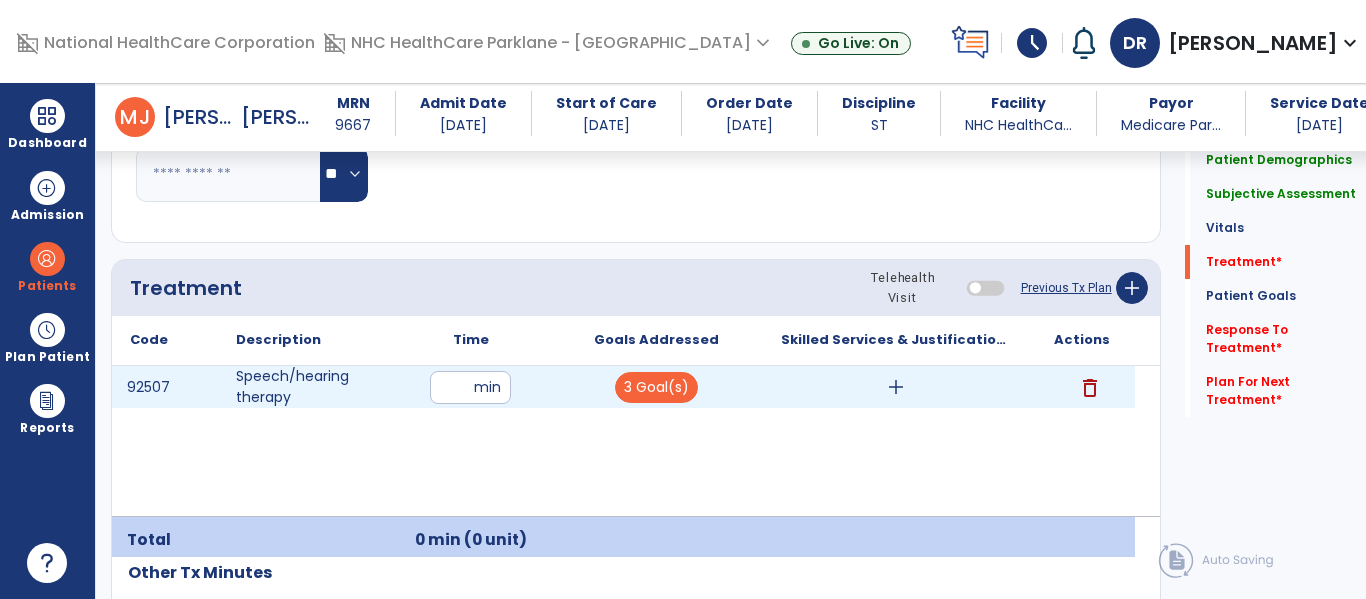 type on "**" 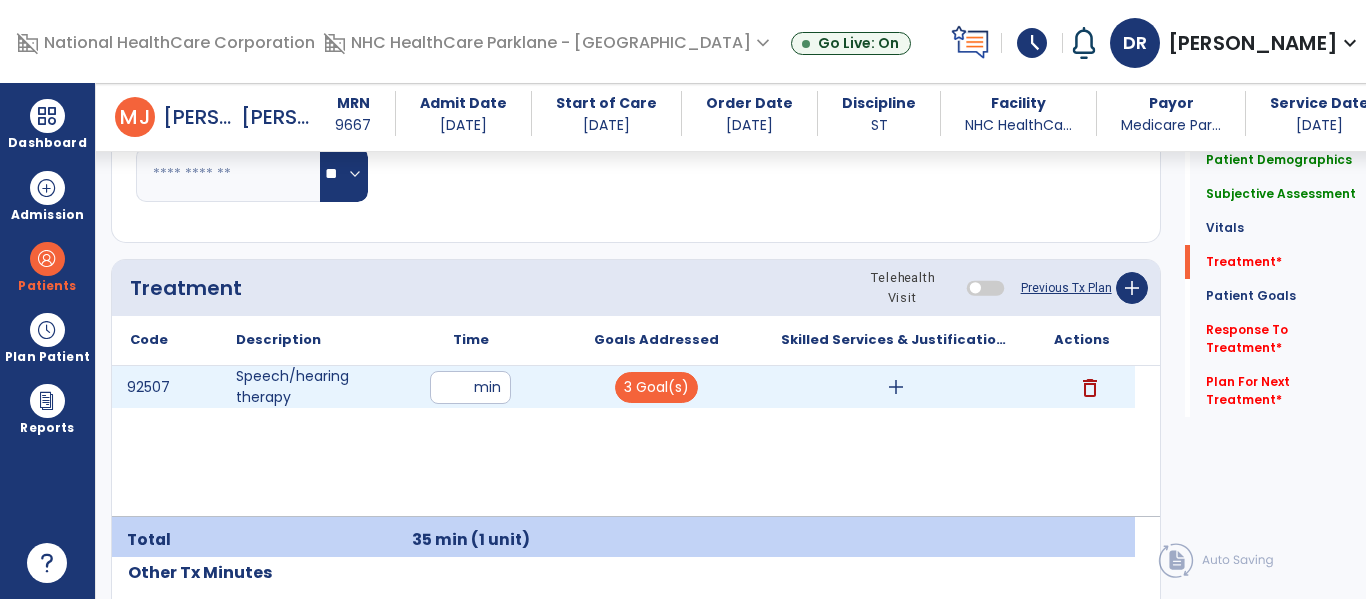 click on "add" at bounding box center [896, 387] 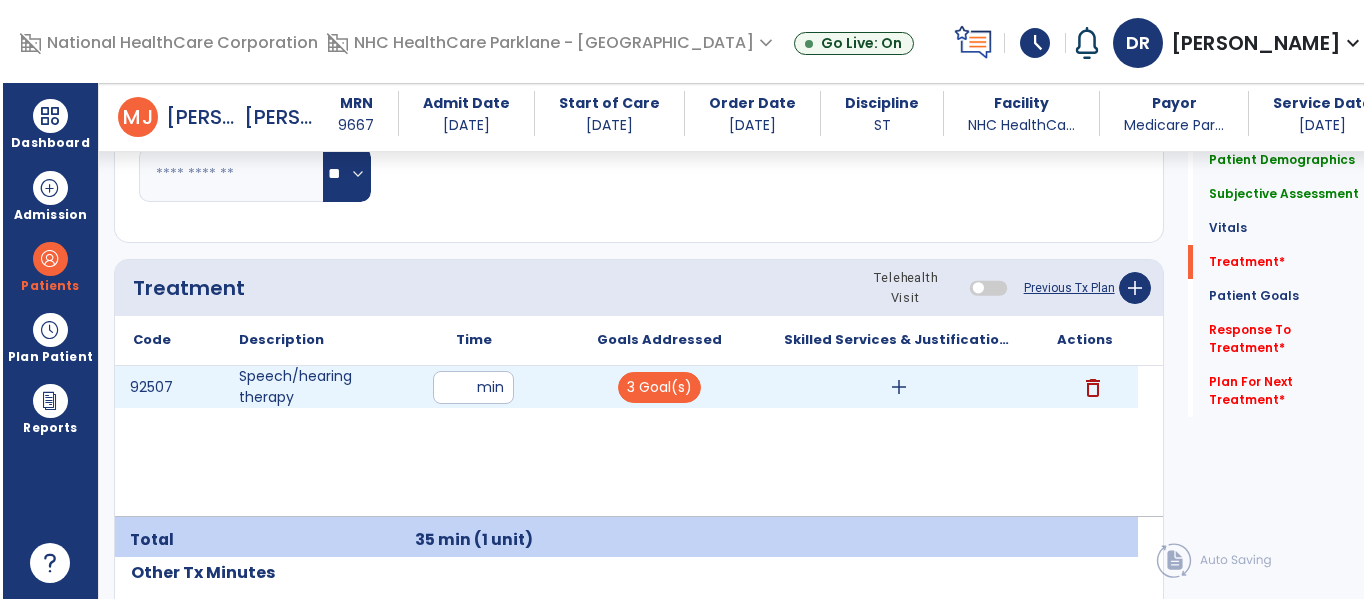 scroll, scrollTop: 1100, scrollLeft: 0, axis: vertical 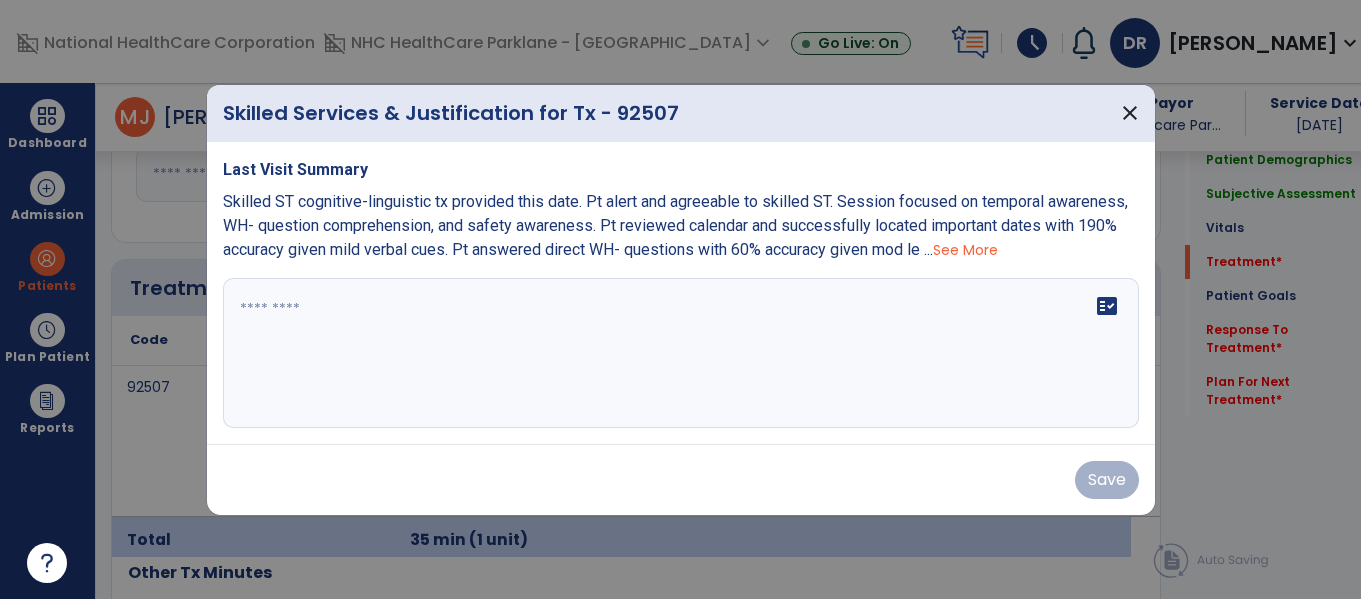 click at bounding box center (681, 353) 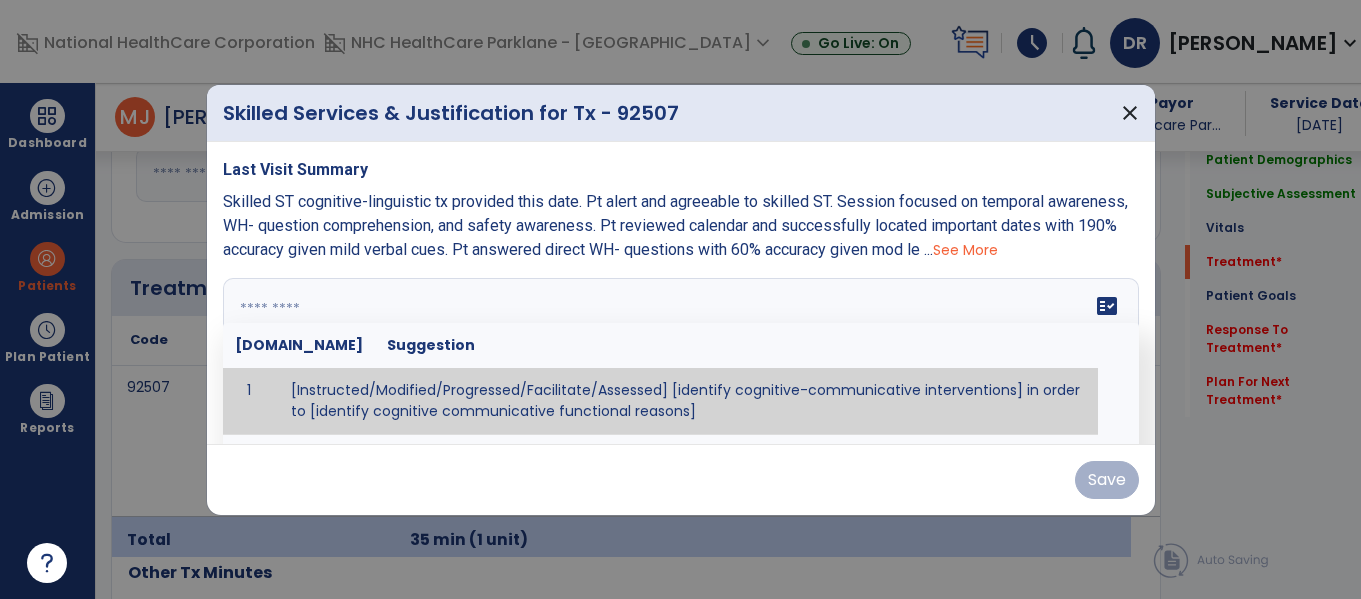 paste on "**********" 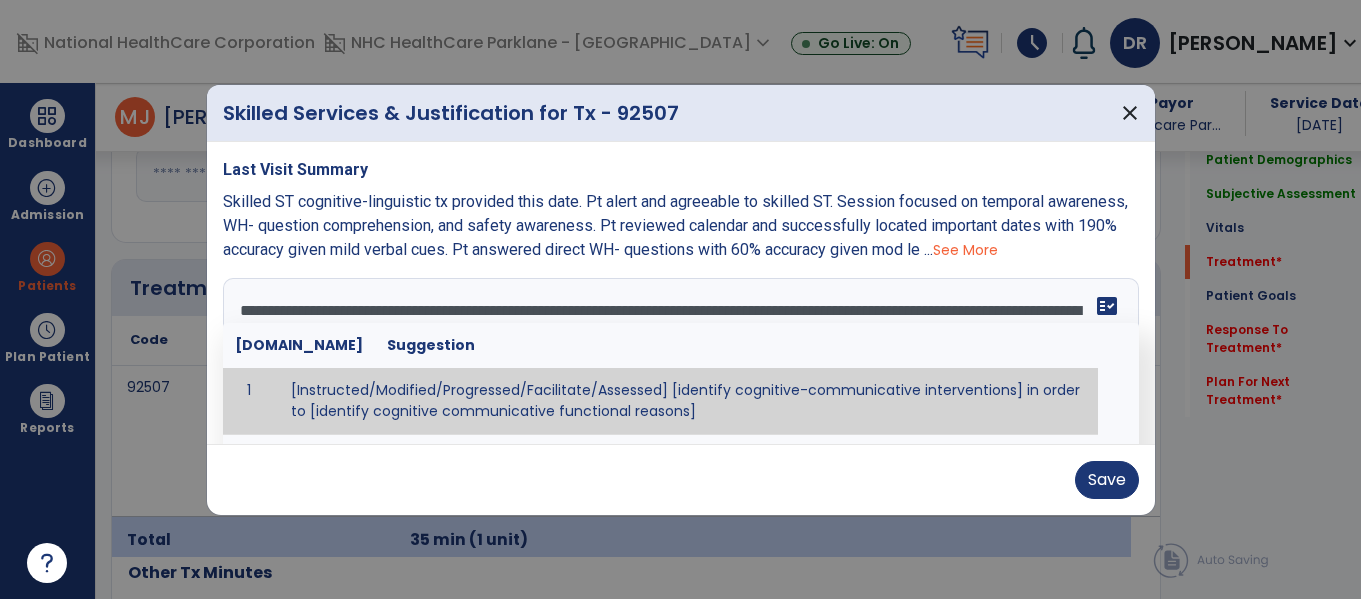 click on "**********" at bounding box center [678, 353] 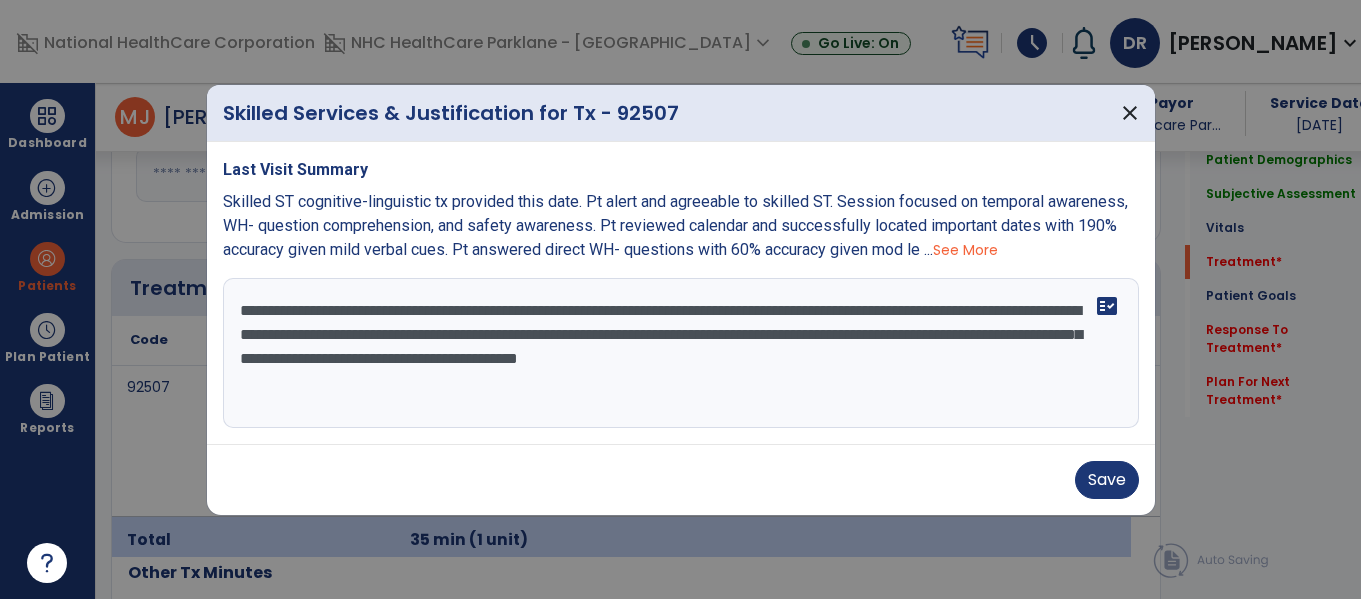 click on "**********" at bounding box center (681, 353) 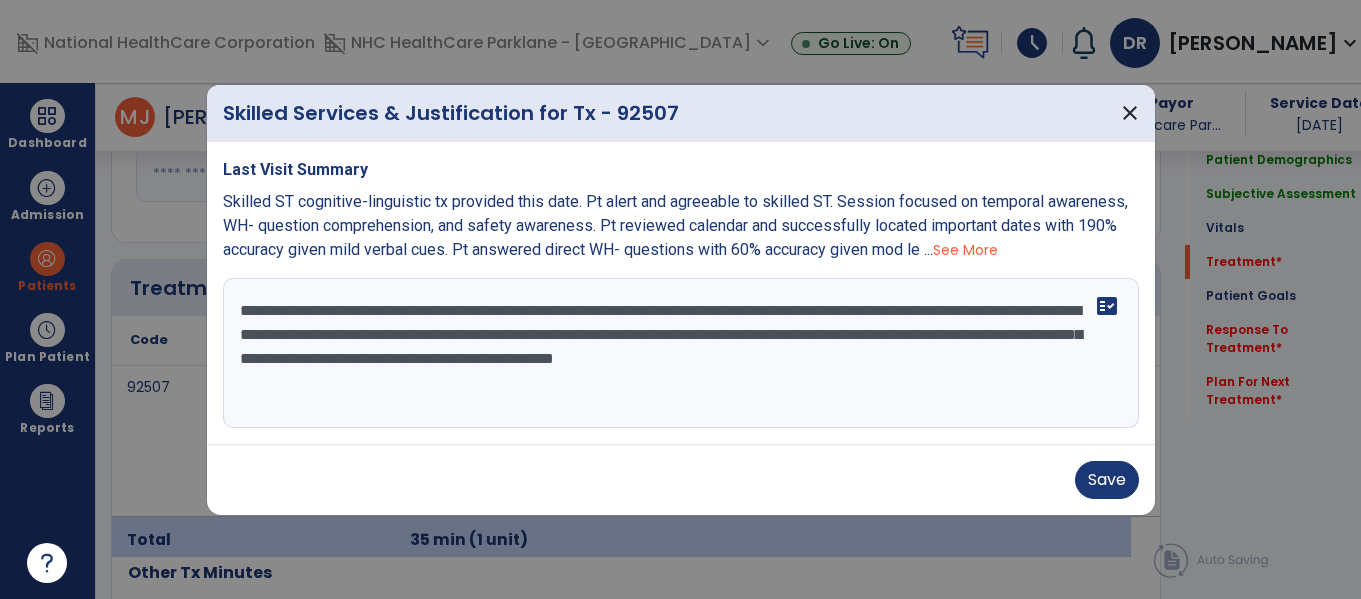 click on "**********" at bounding box center (681, 353) 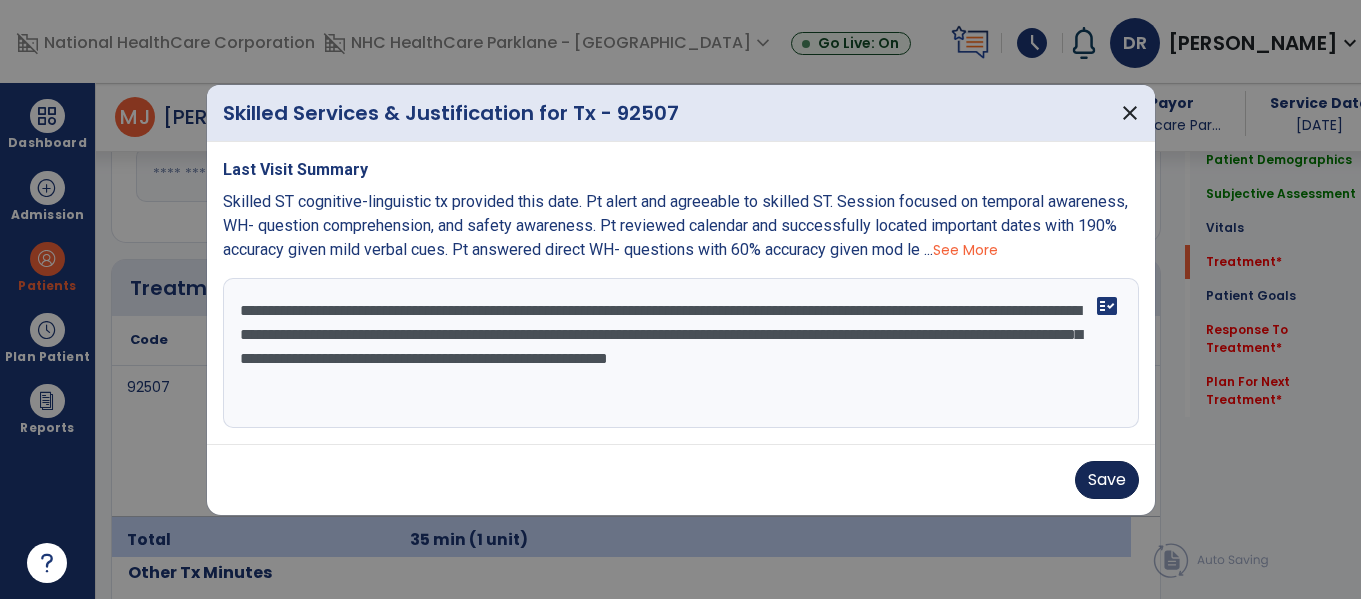type on "**********" 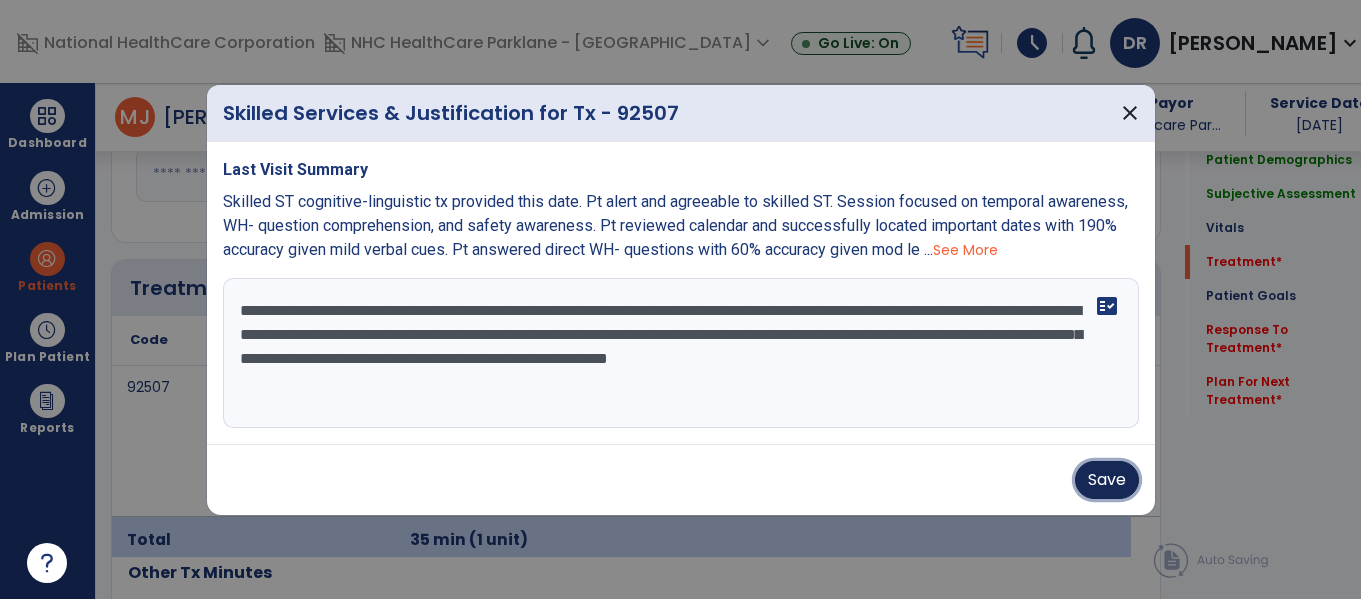 click on "Save" at bounding box center [1107, 480] 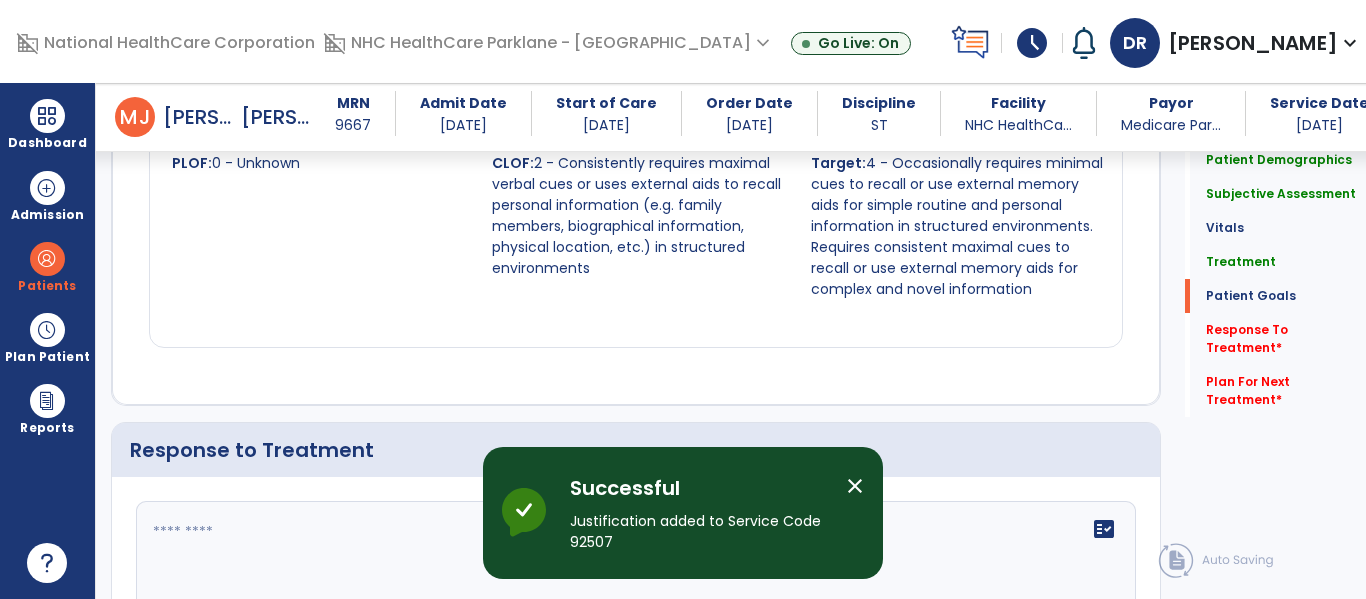 scroll, scrollTop: 2400, scrollLeft: 0, axis: vertical 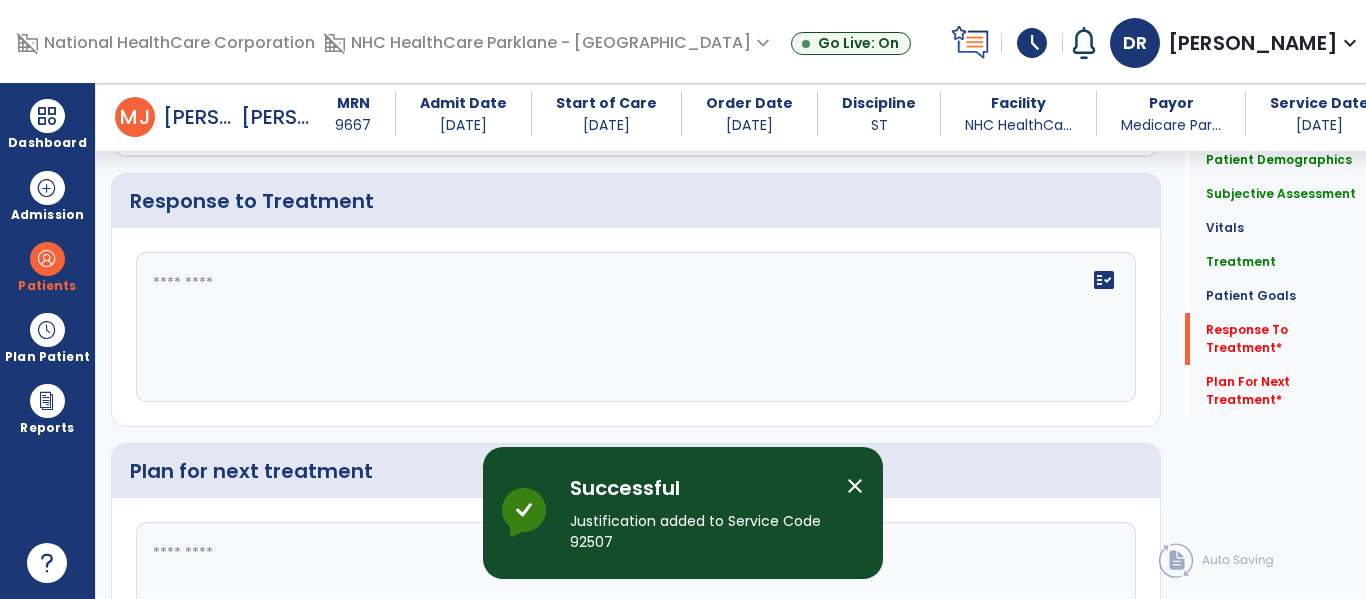 click on "fact_check" 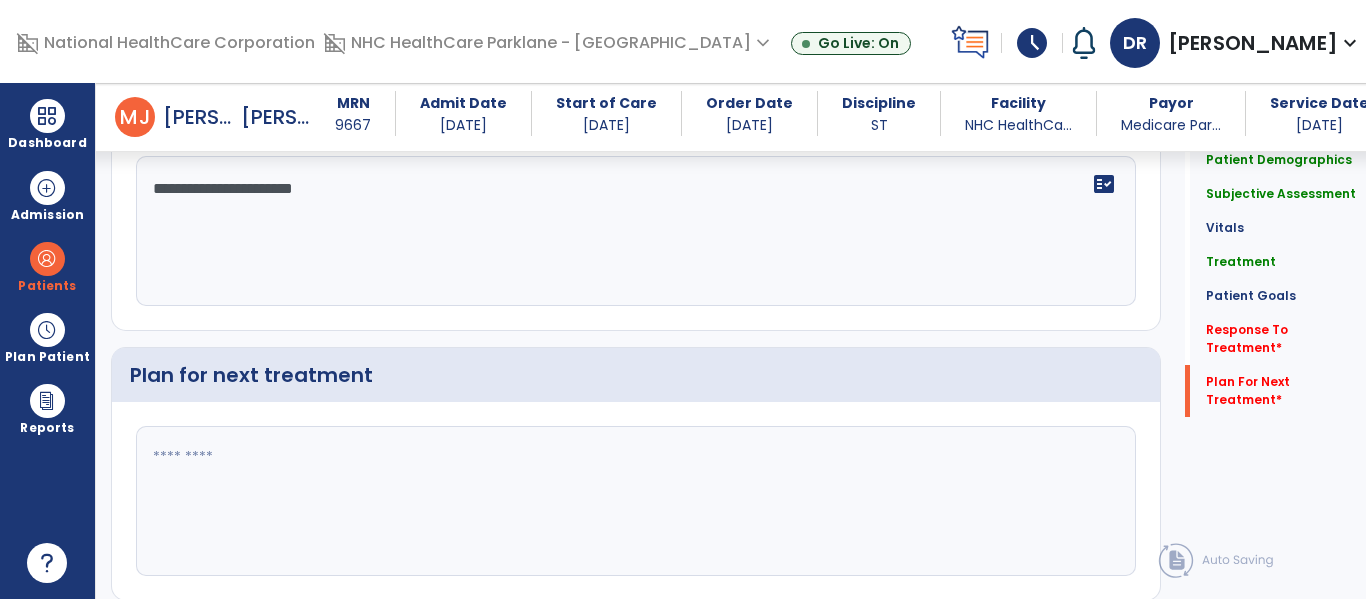 scroll, scrollTop: 2586, scrollLeft: 0, axis: vertical 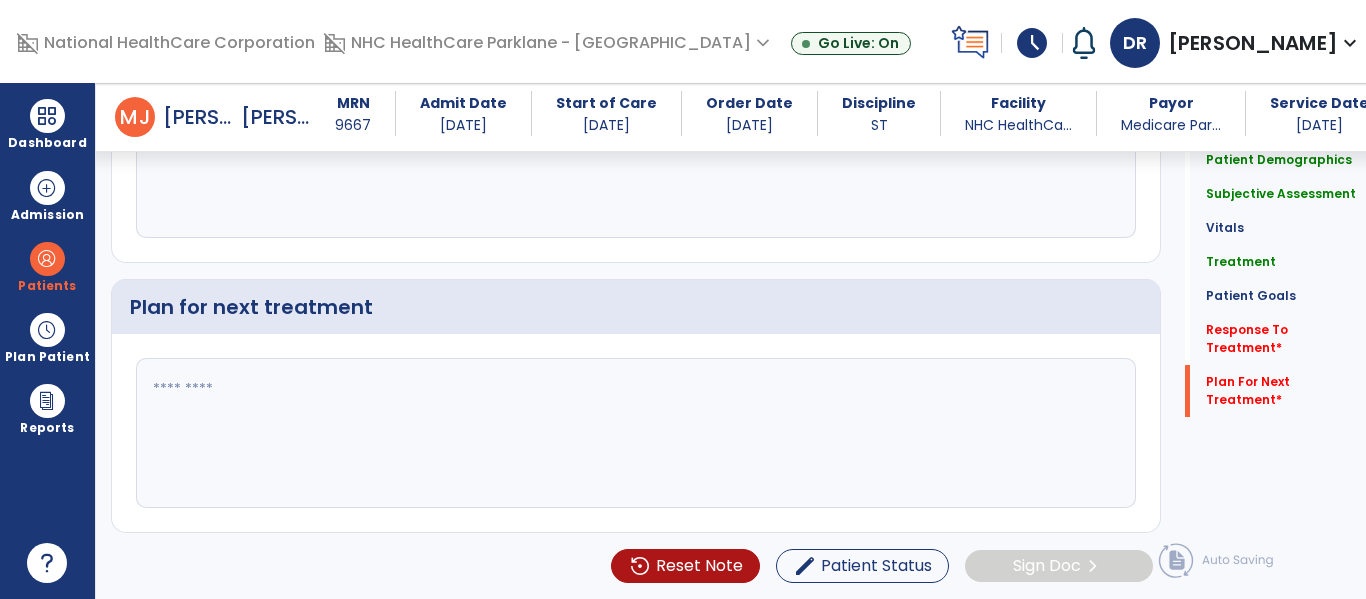 type on "**********" 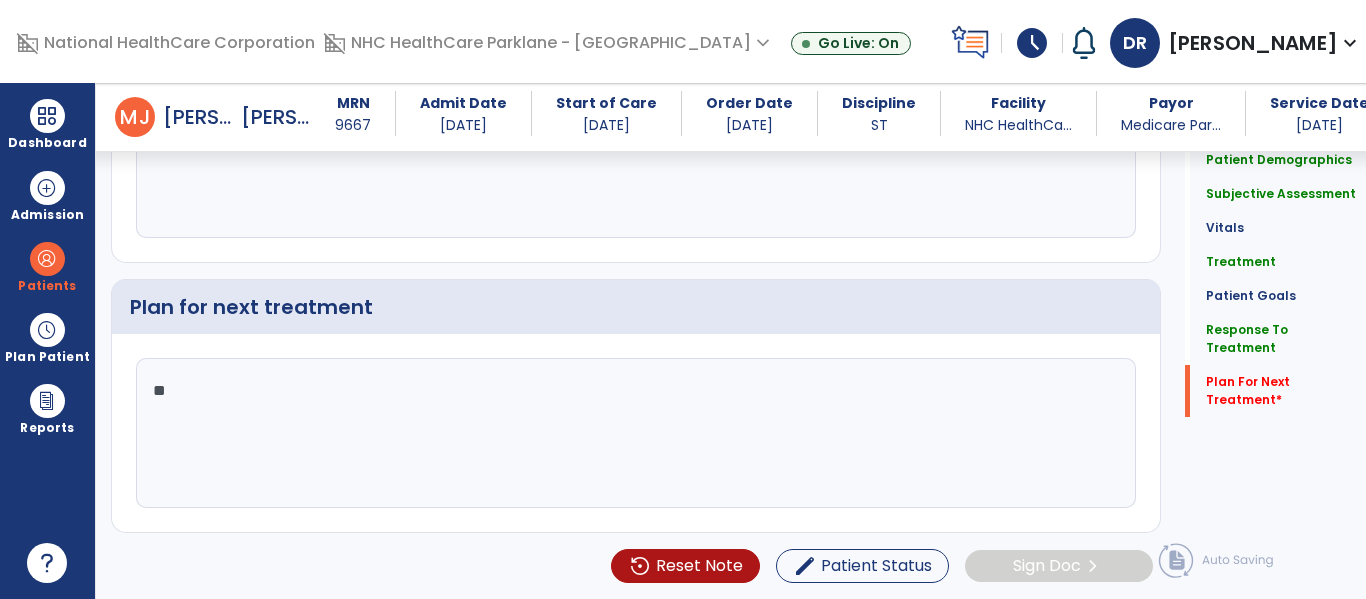 type on "*" 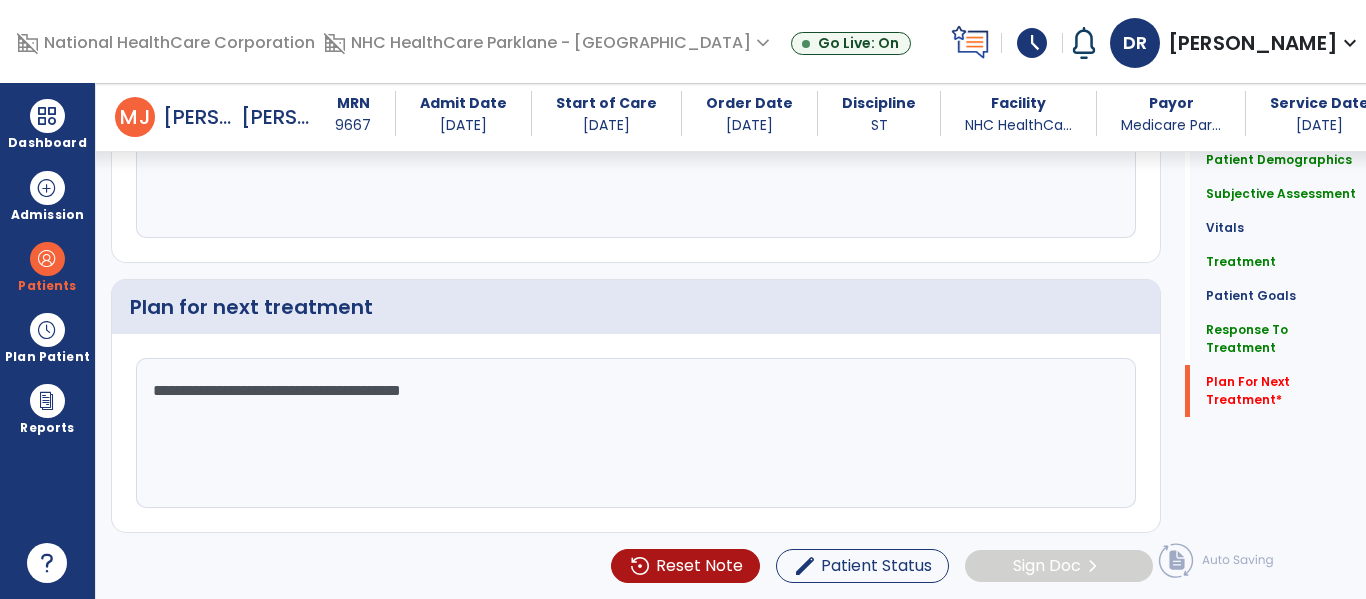click on "**********" 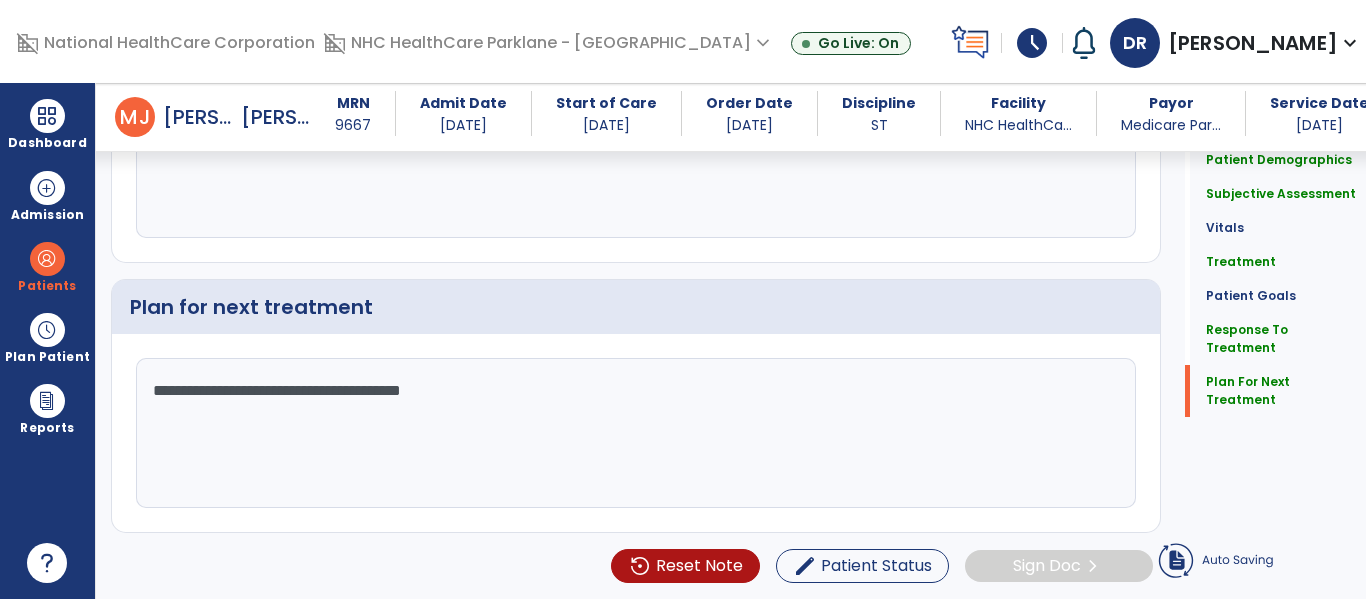 click on "**********" 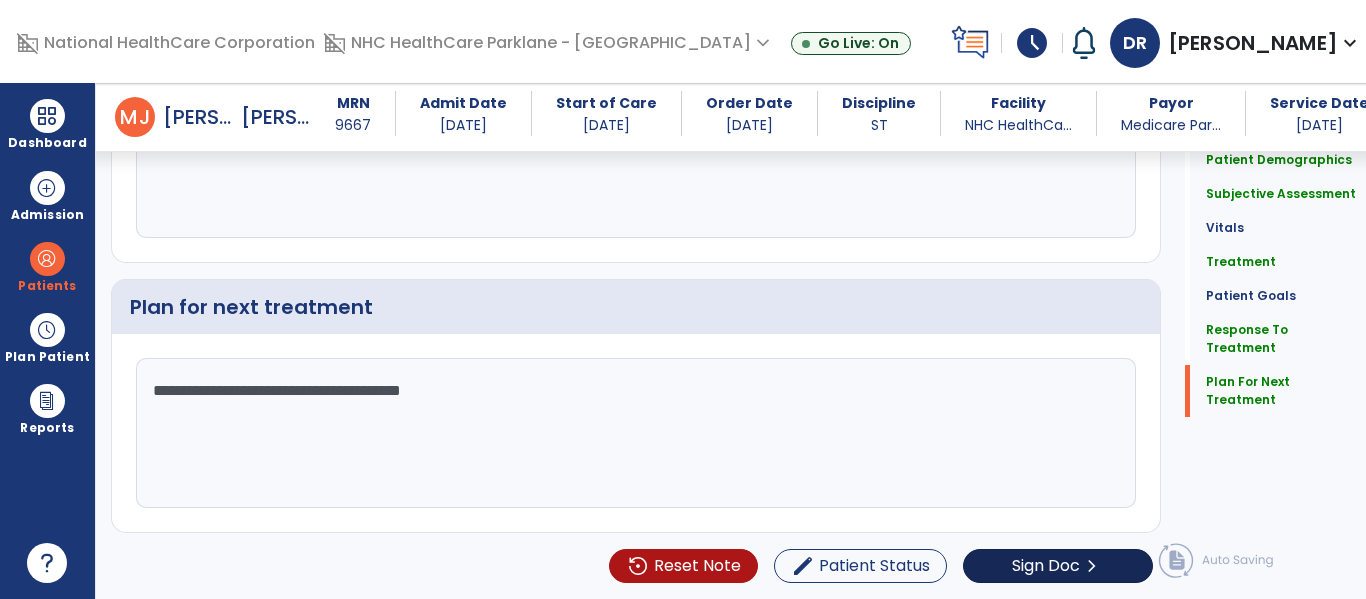 type on "**********" 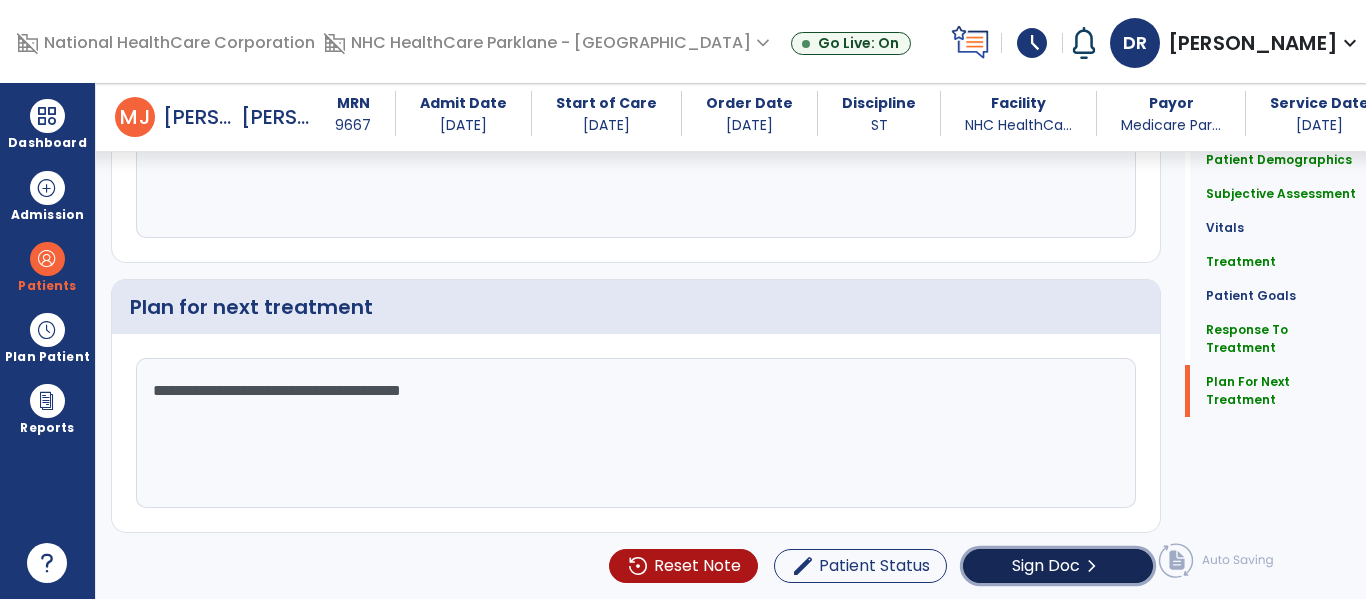 click on "chevron_right" 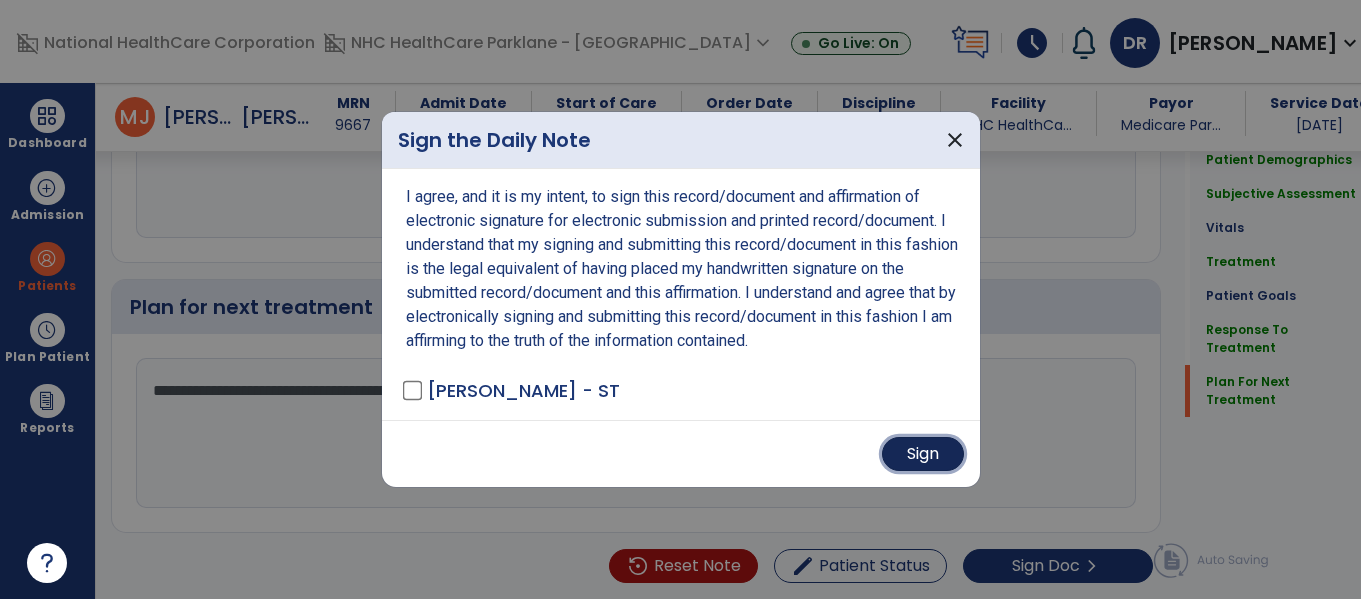 click on "Sign" at bounding box center [923, 454] 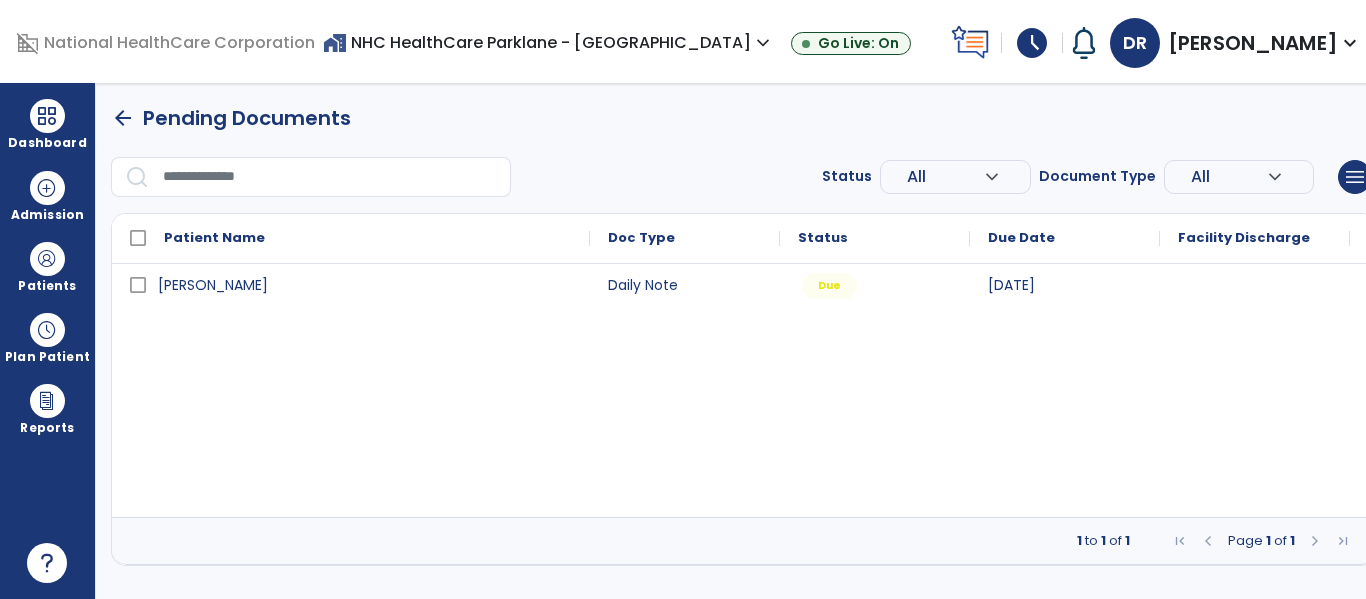 scroll, scrollTop: 0, scrollLeft: 0, axis: both 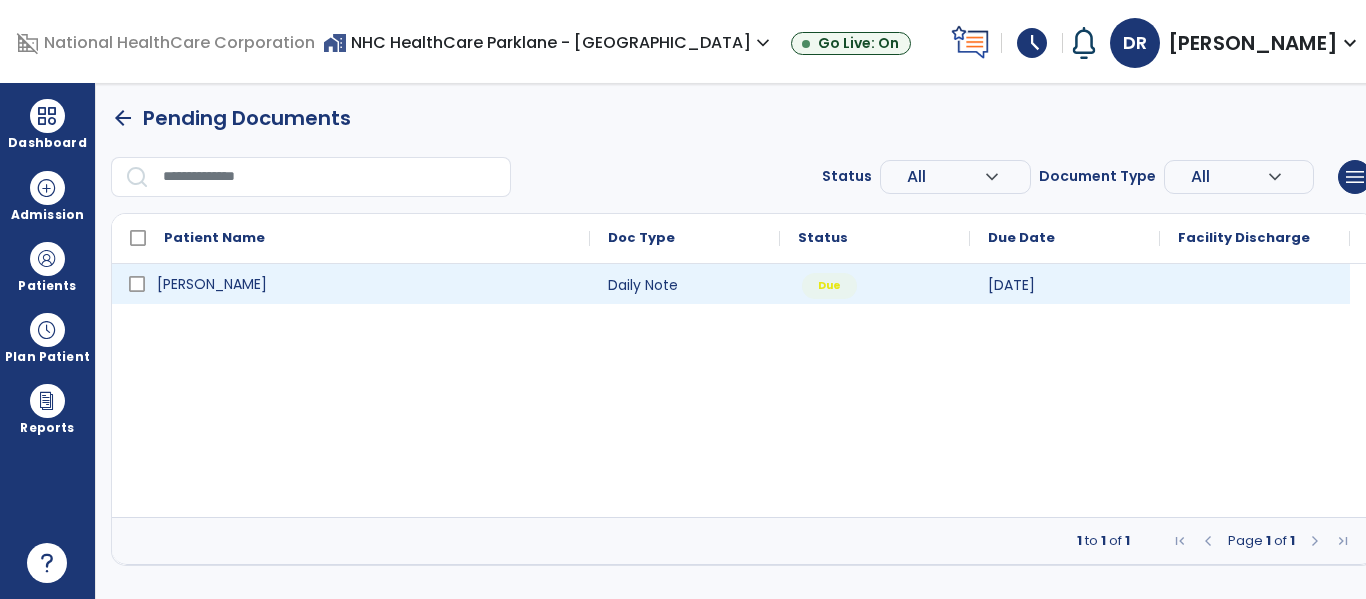 click on "Gunn, Mary" at bounding box center [365, 284] 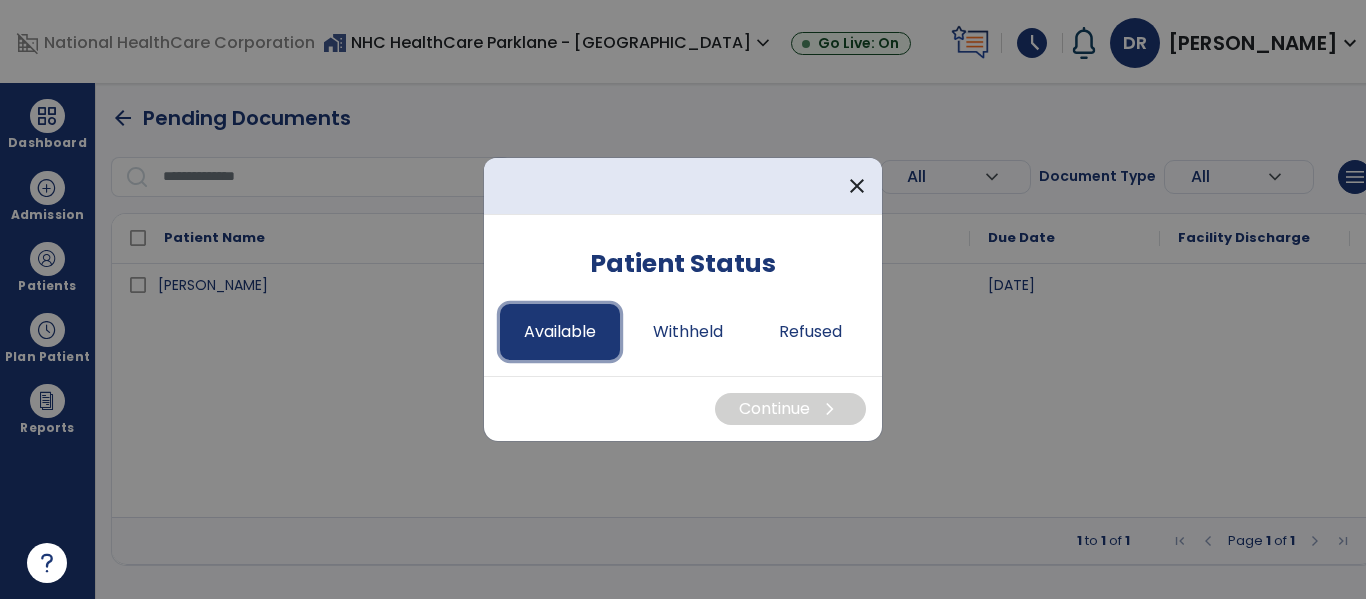 click on "Available" at bounding box center (560, 332) 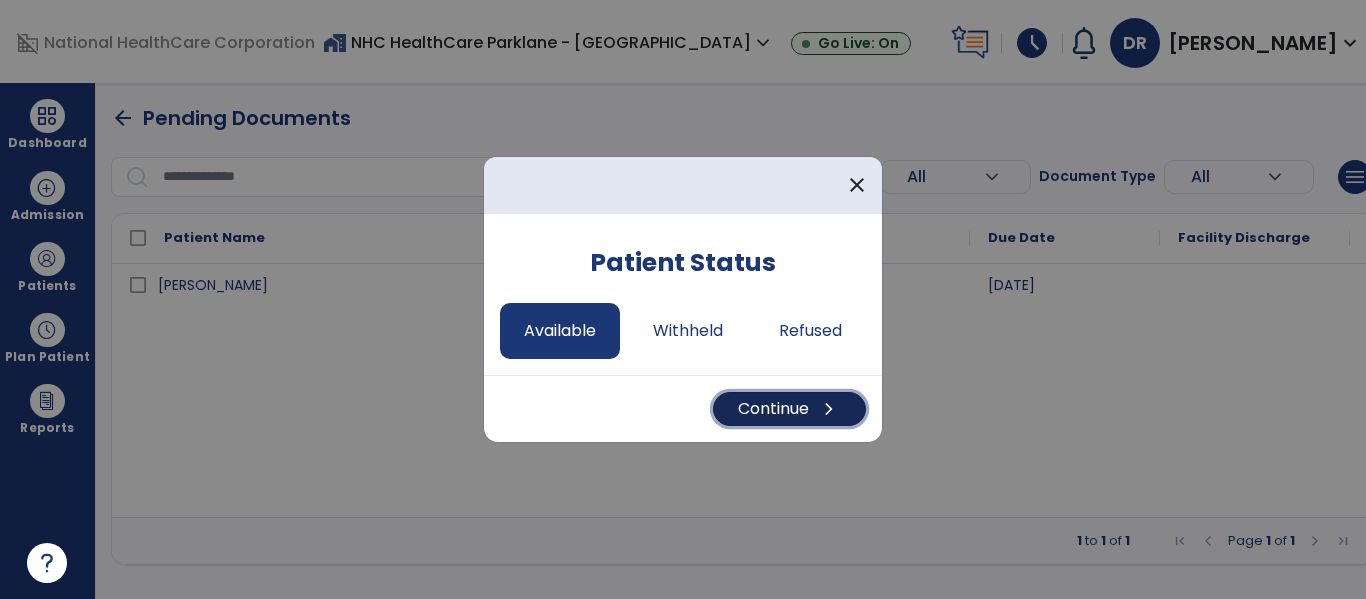 click on "chevron_right" at bounding box center (829, 409) 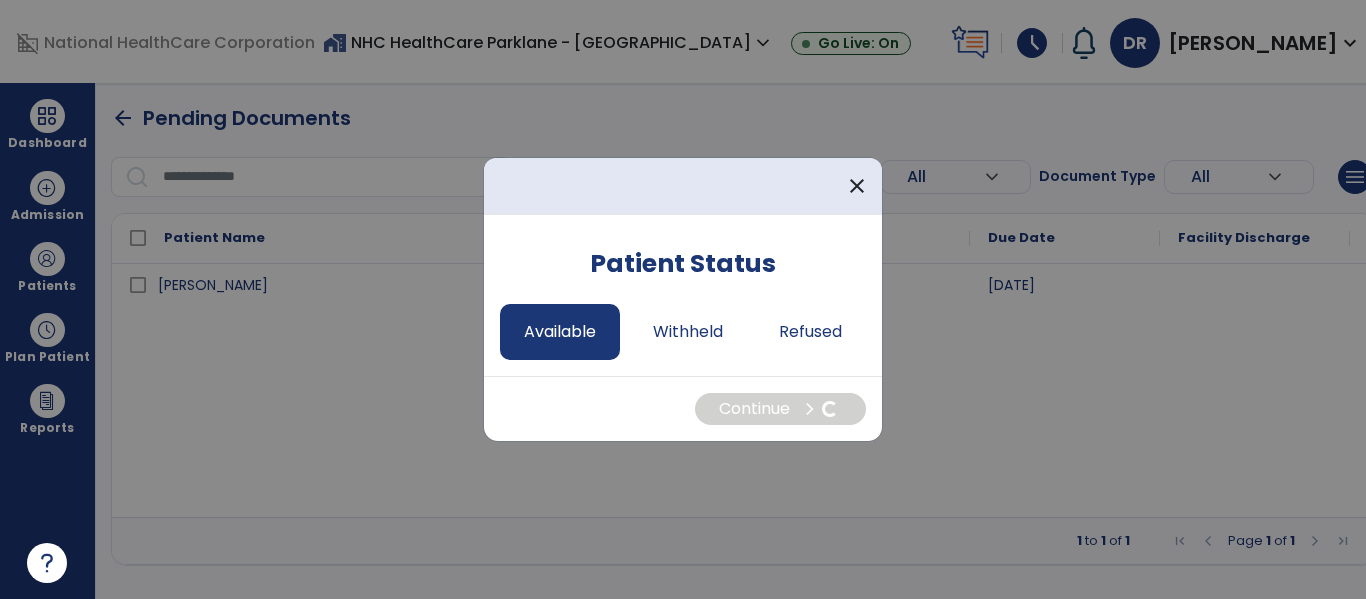 select on "*" 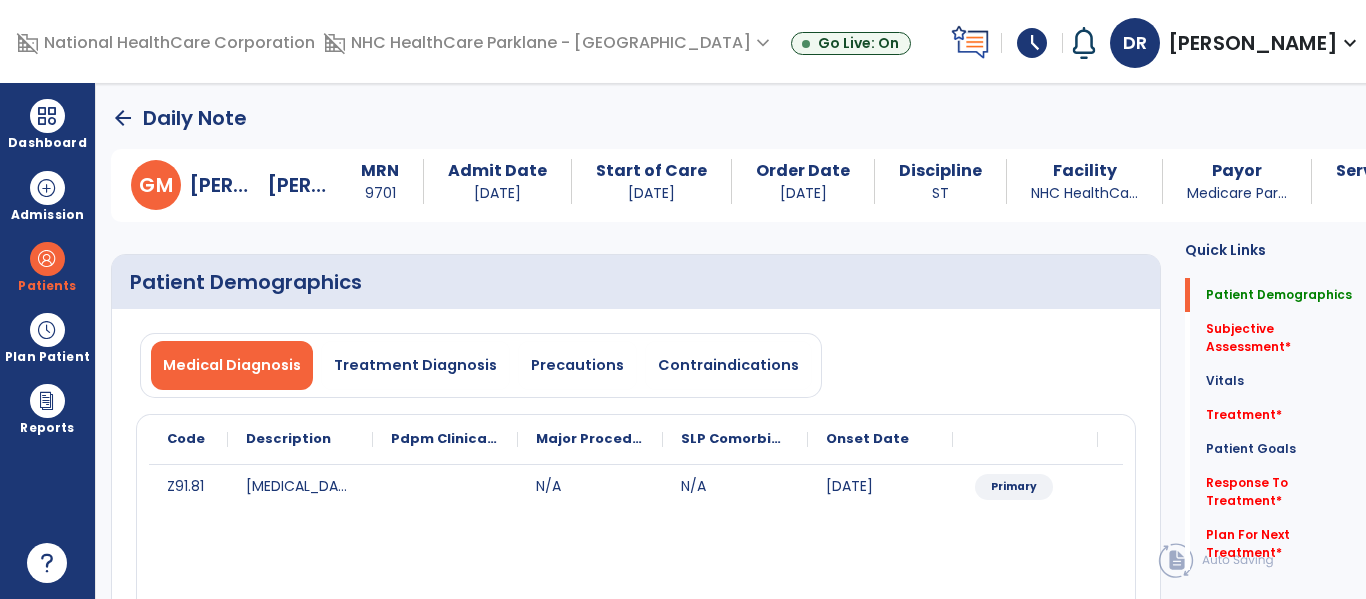 click on "arrow_back" 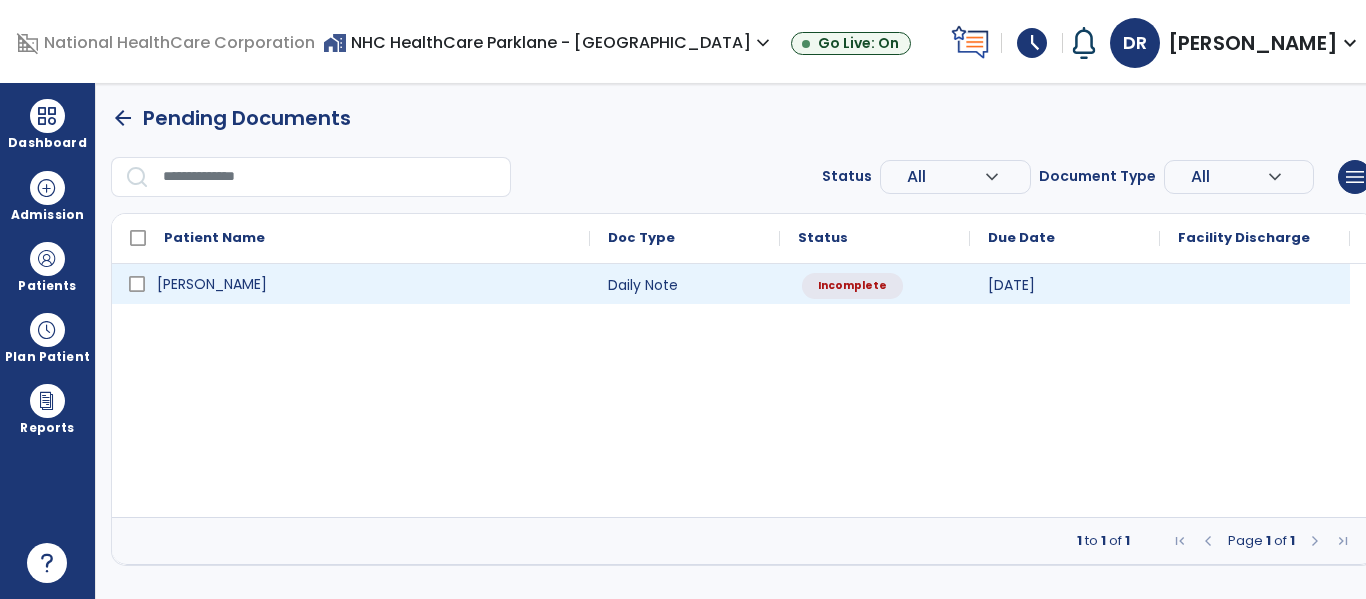 click on "Gunn, Mary" at bounding box center (365, 284) 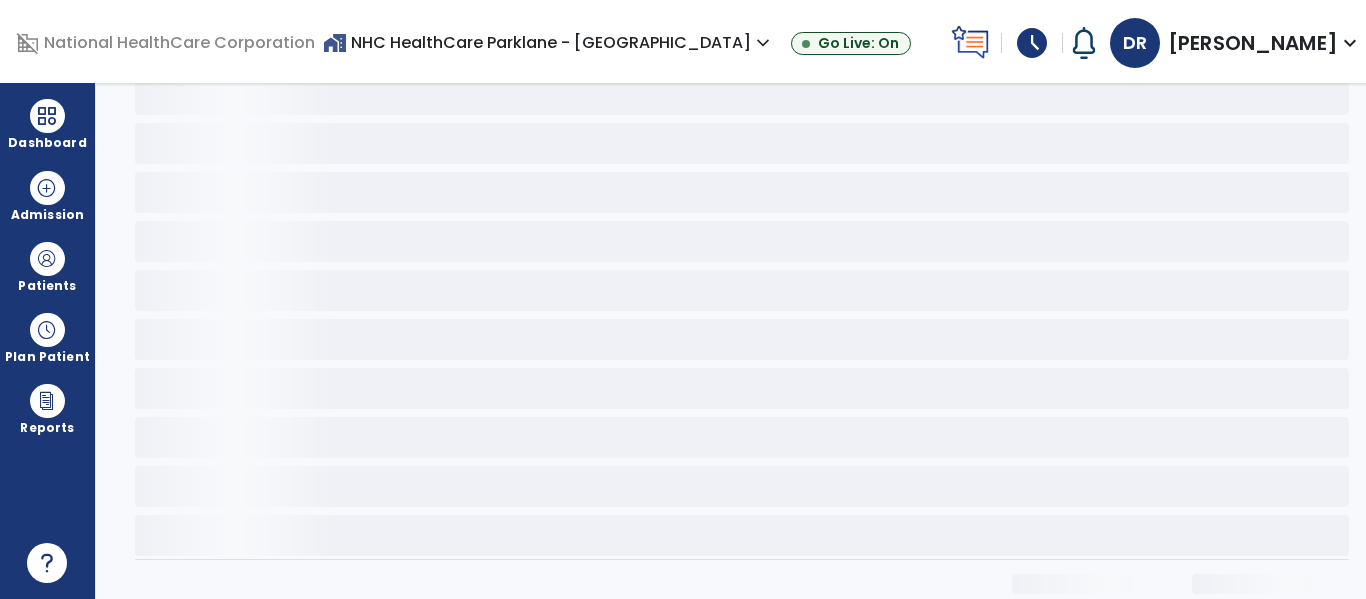 scroll, scrollTop: 0, scrollLeft: 0, axis: both 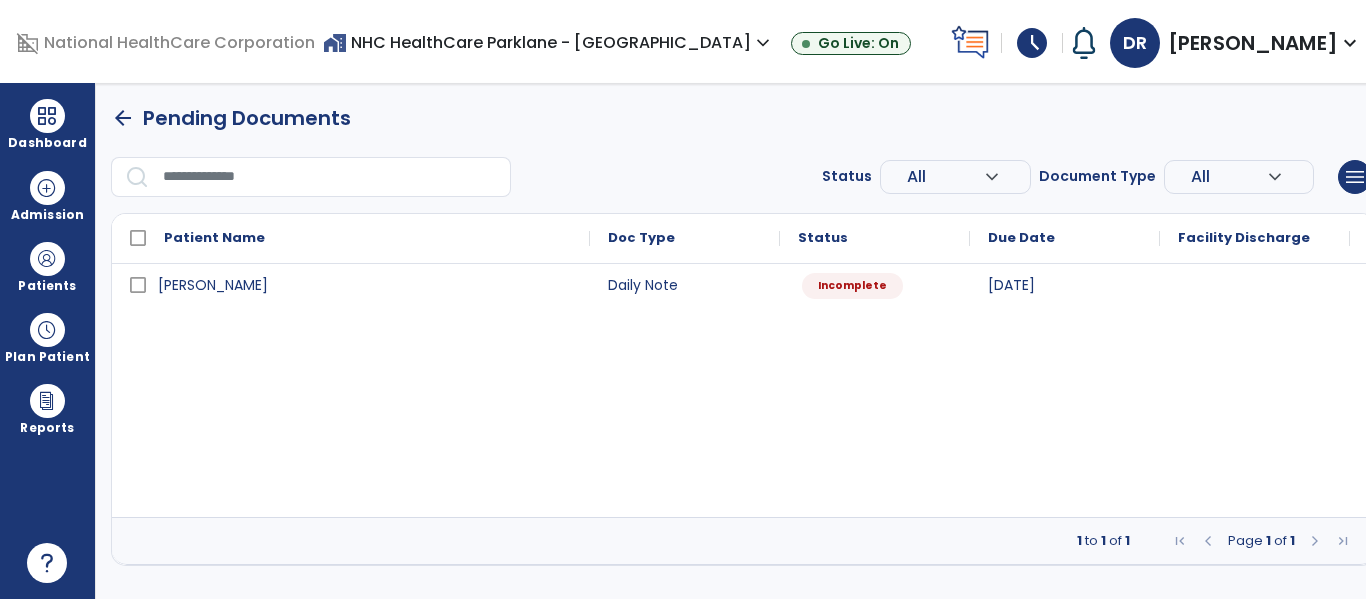select on "*" 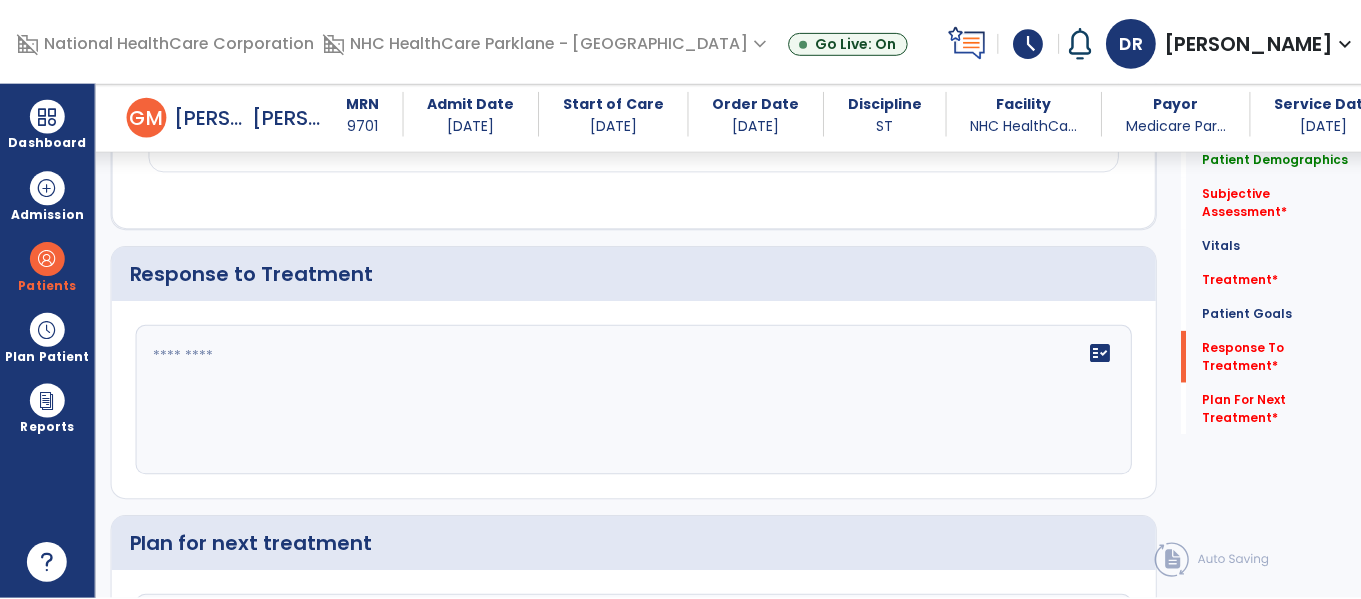 scroll, scrollTop: 2212, scrollLeft: 0, axis: vertical 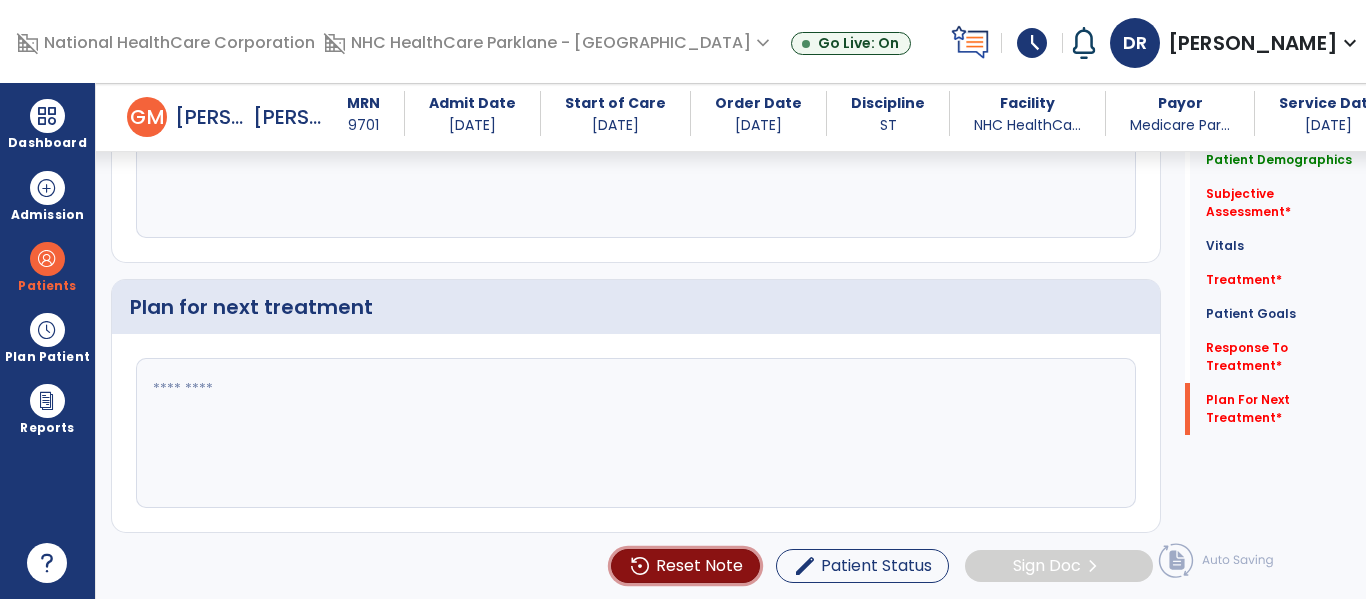 click on "Reset Note" 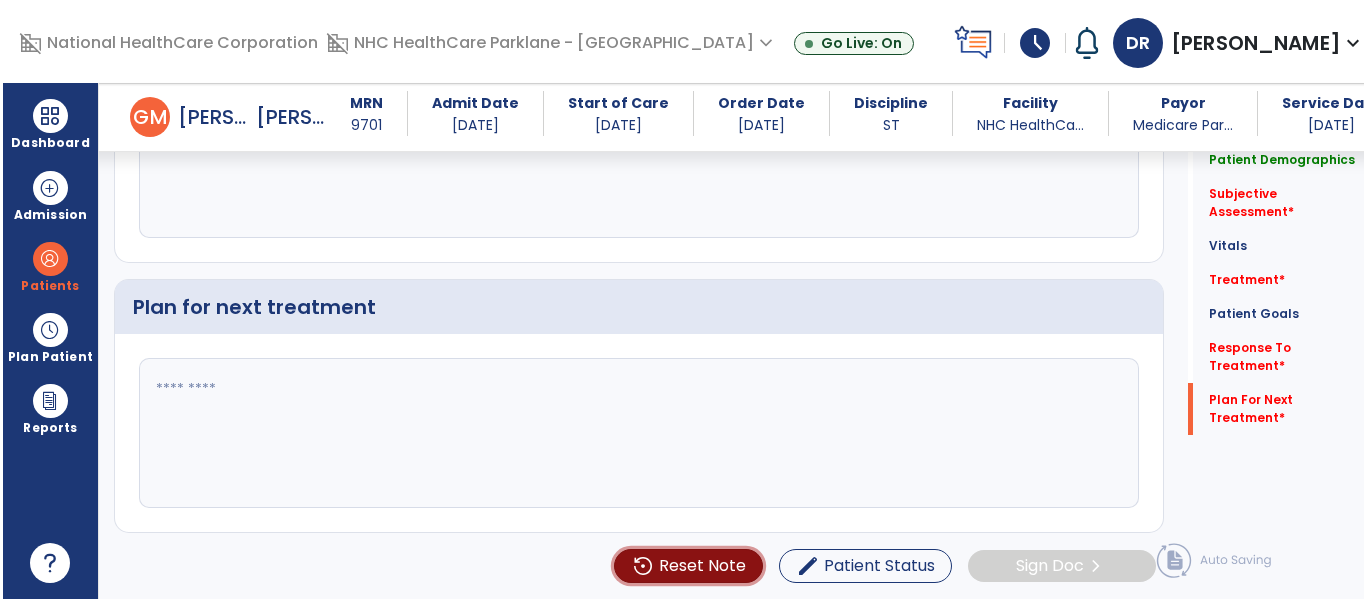 scroll, scrollTop: 2212, scrollLeft: 0, axis: vertical 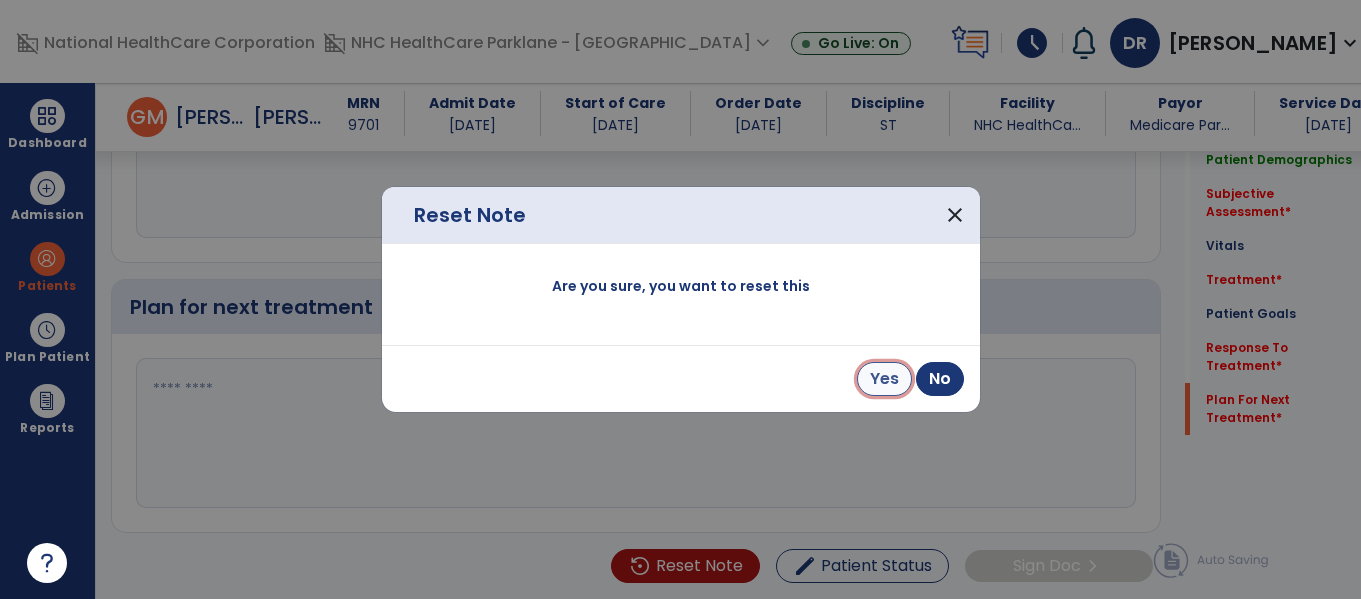 click on "Yes" at bounding box center [884, 379] 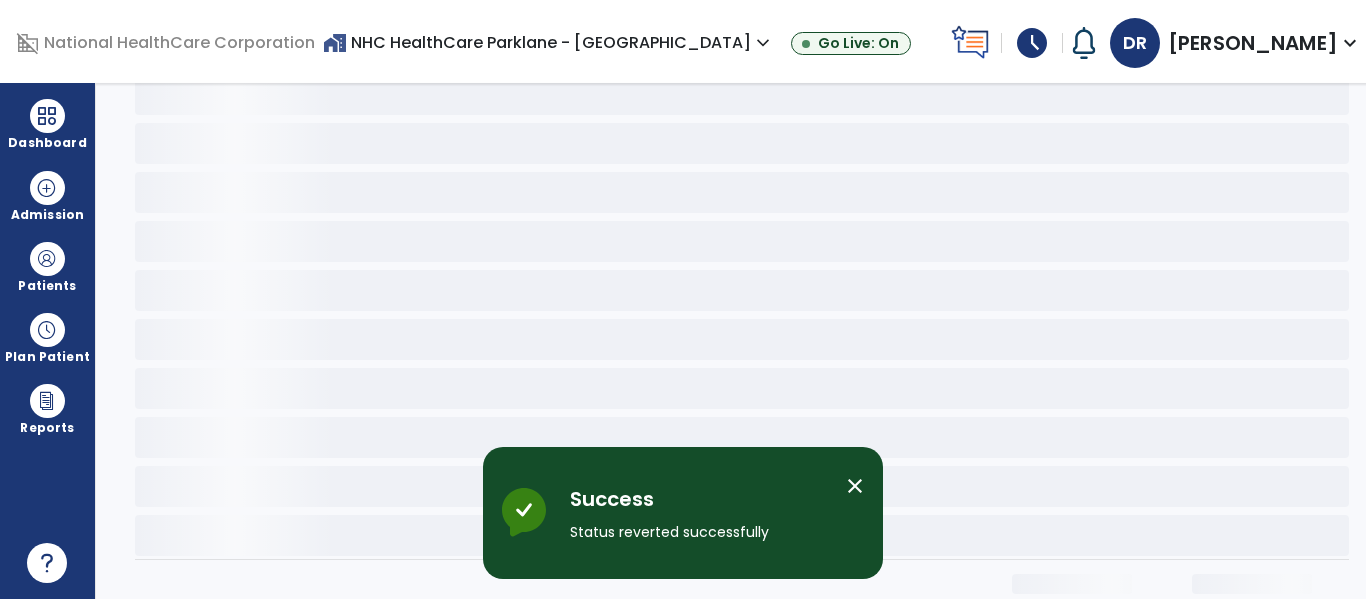 scroll, scrollTop: 0, scrollLeft: 0, axis: both 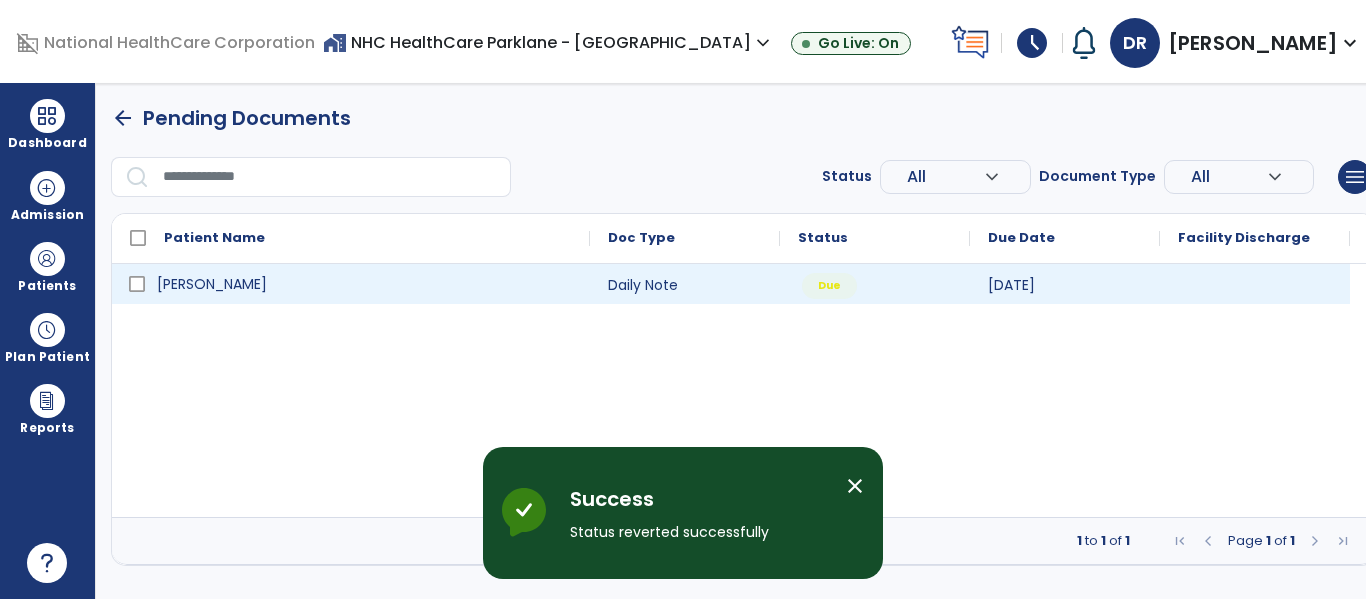 click on "Gunn, Mary" at bounding box center [365, 284] 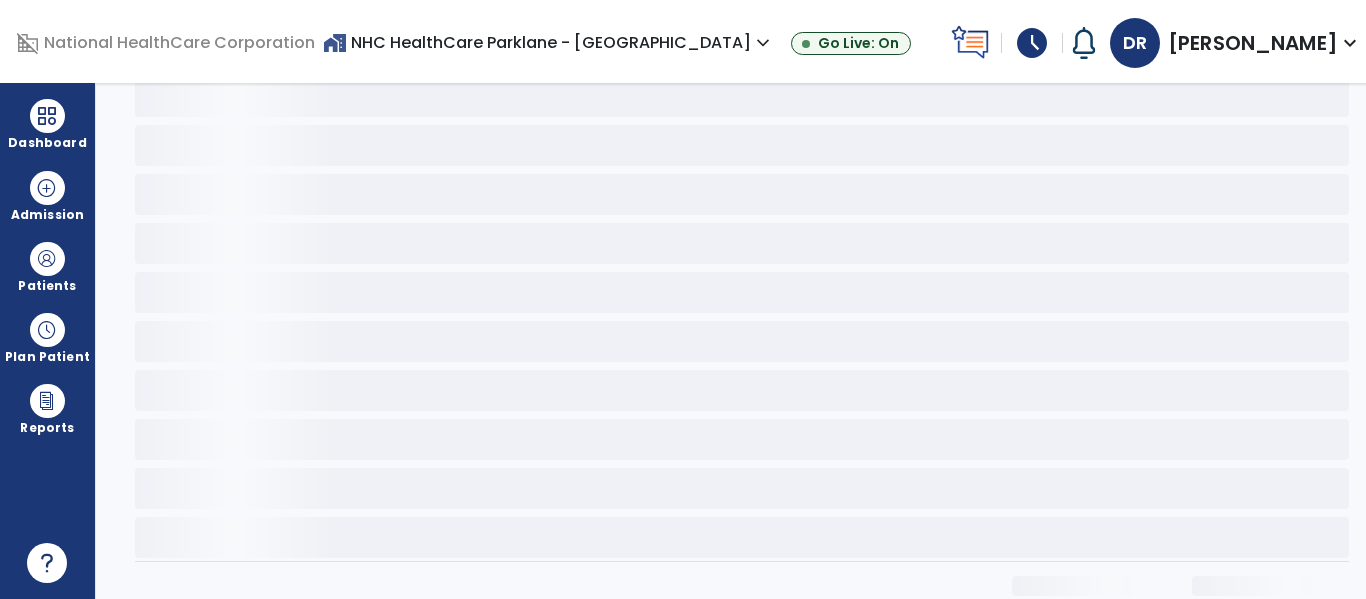 scroll, scrollTop: 0, scrollLeft: 0, axis: both 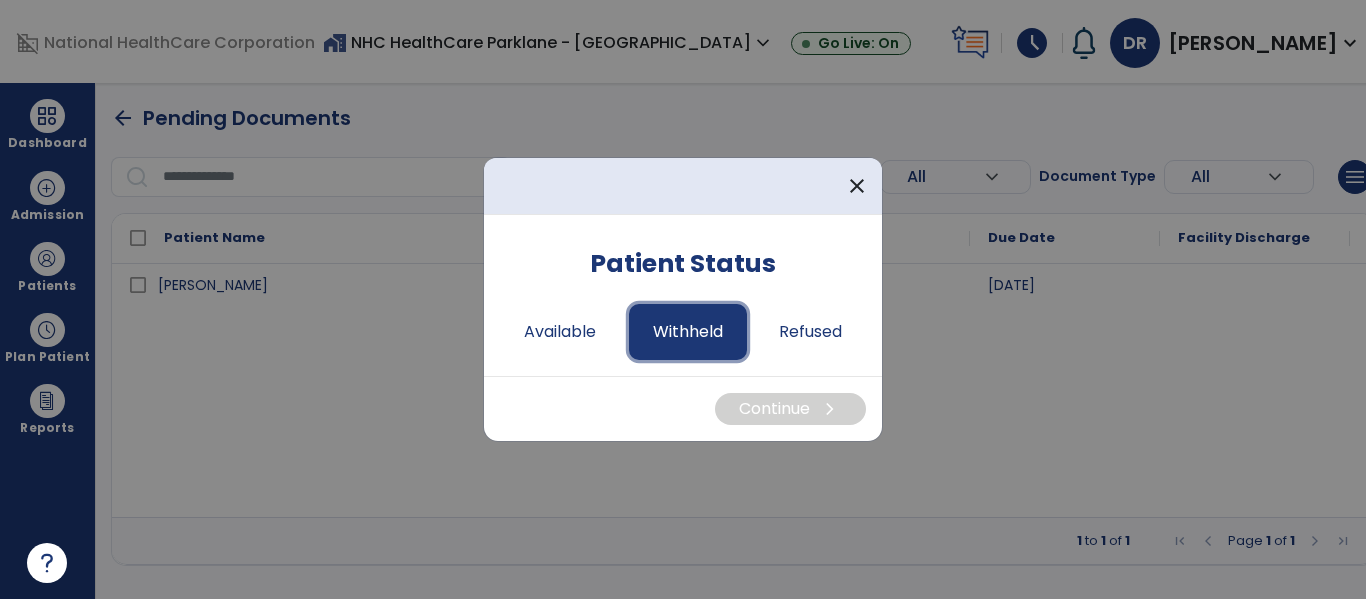 click on "Withheld" at bounding box center (688, 332) 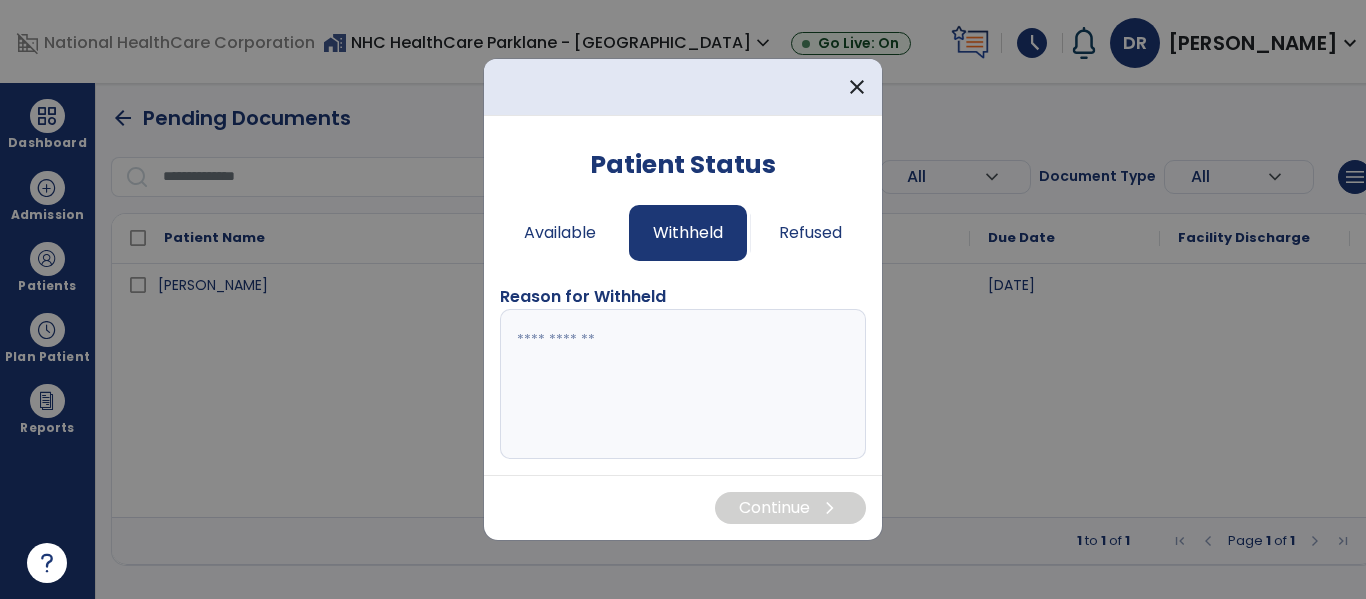 drag, startPoint x: 613, startPoint y: 340, endPoint x: 617, endPoint y: 329, distance: 11.7046995 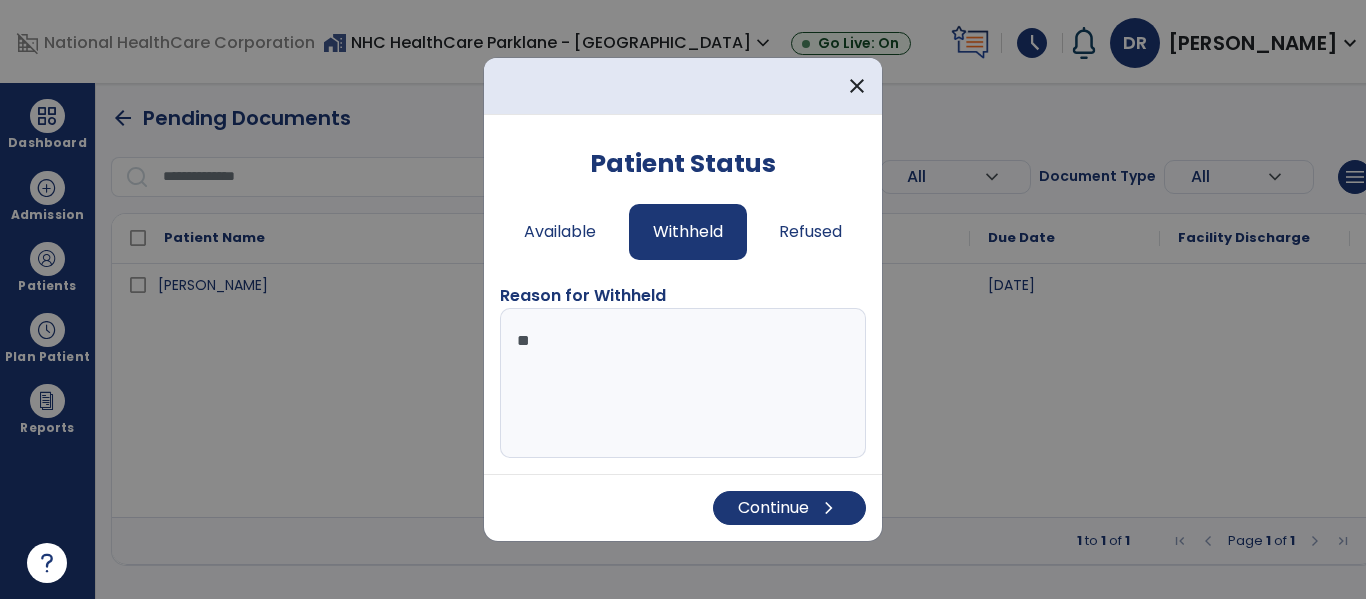 type on "*" 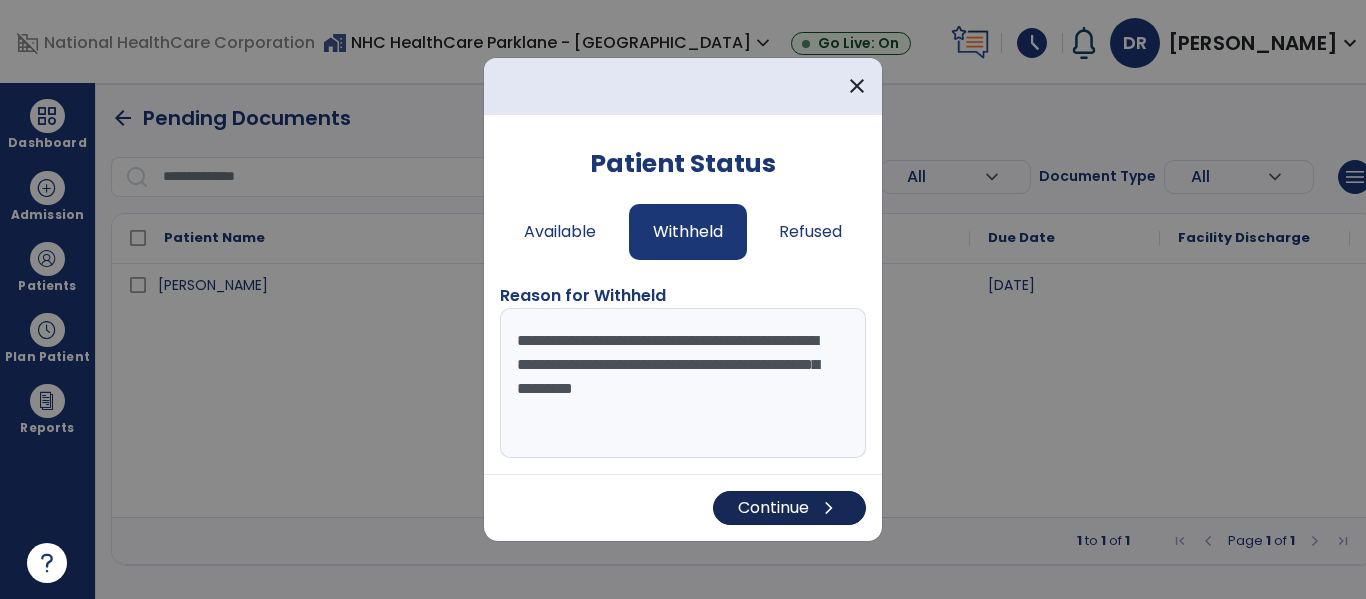 type on "**********" 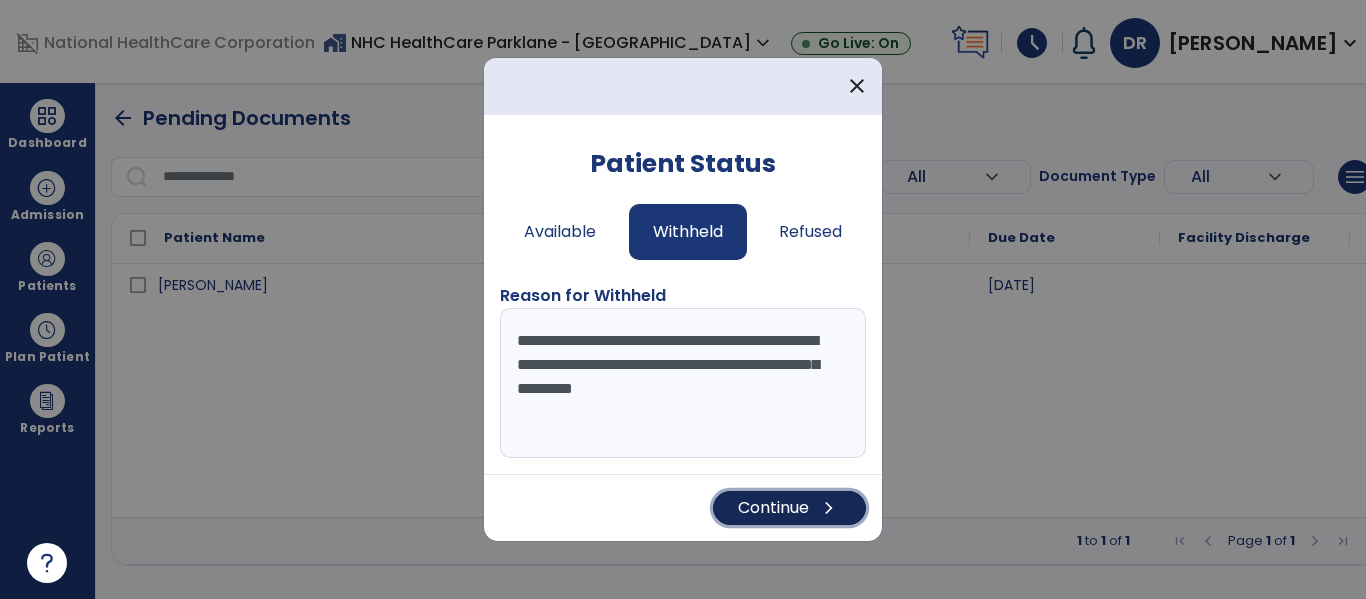 click on "Continue   chevron_right" at bounding box center (789, 508) 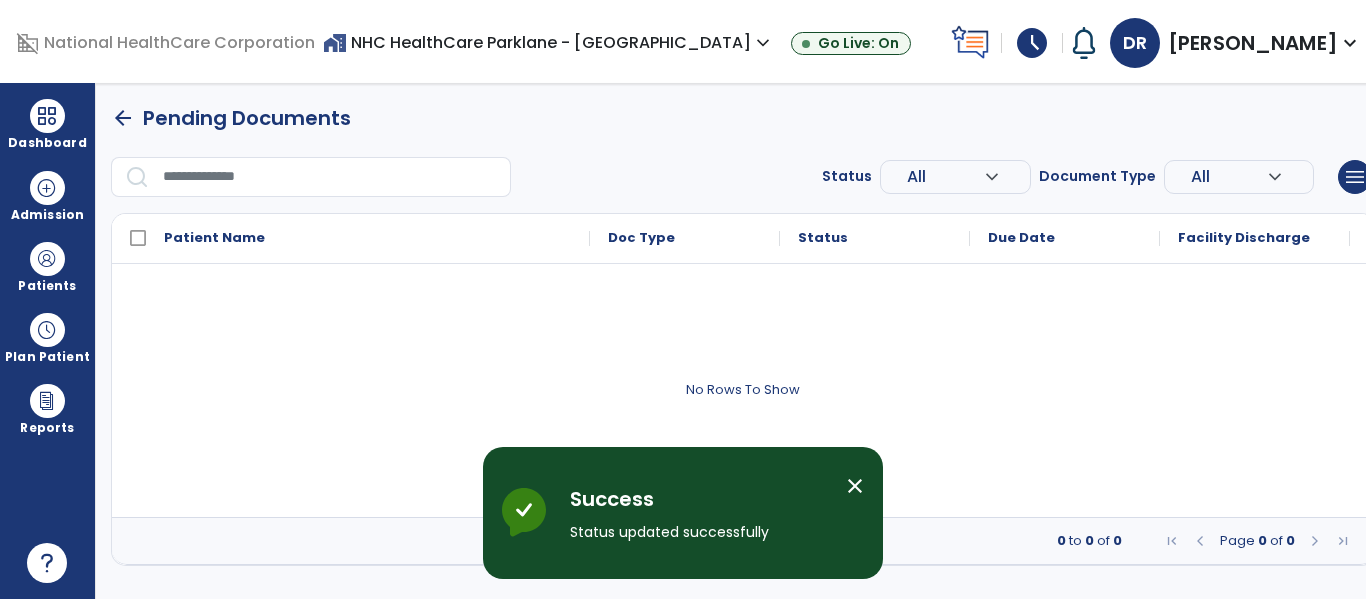 click on "schedule" at bounding box center (1032, 43) 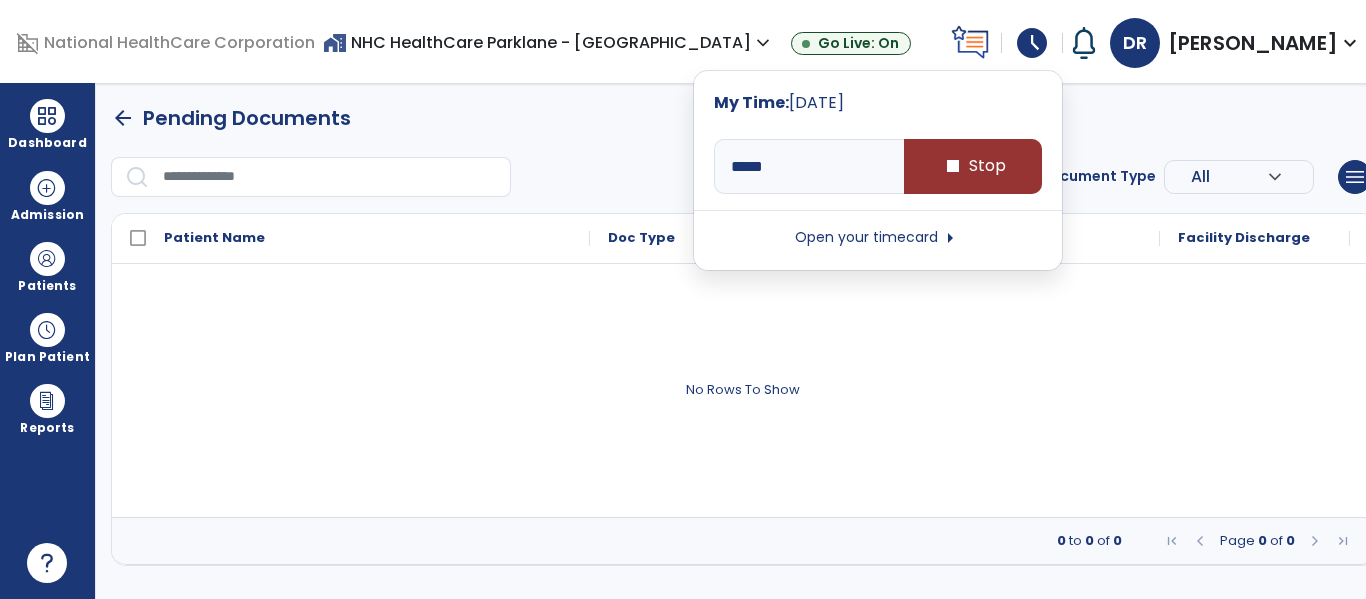click on "stop  Stop" at bounding box center [973, 166] 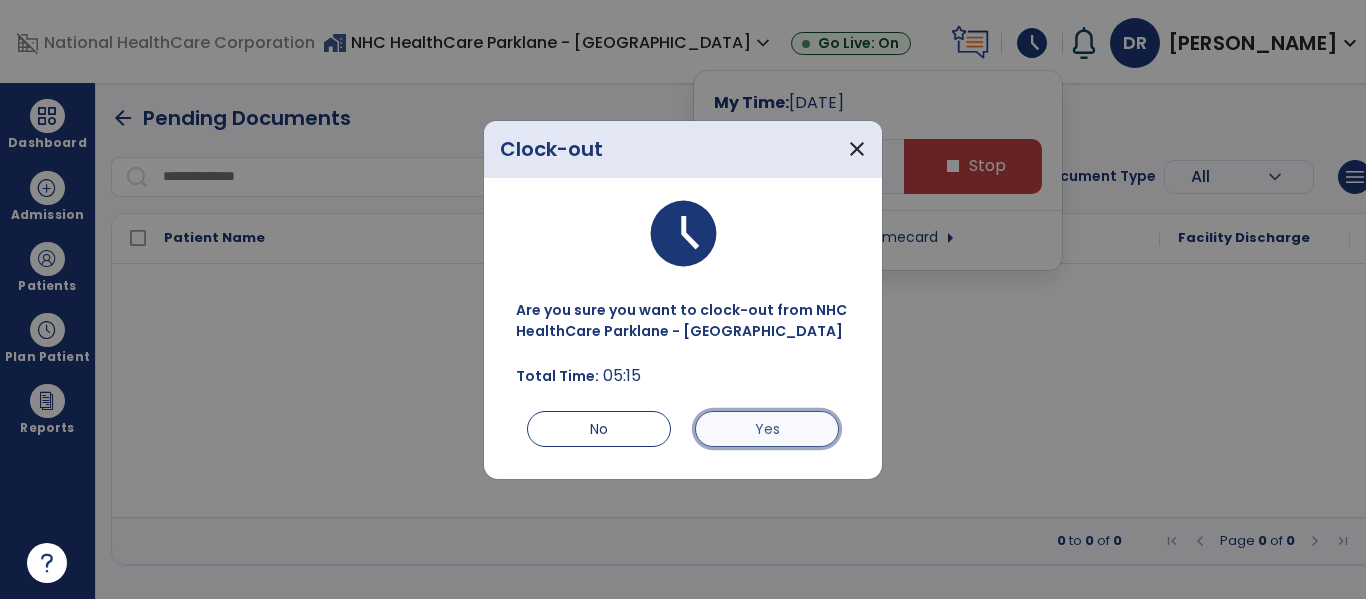 click on "Yes" at bounding box center (767, 429) 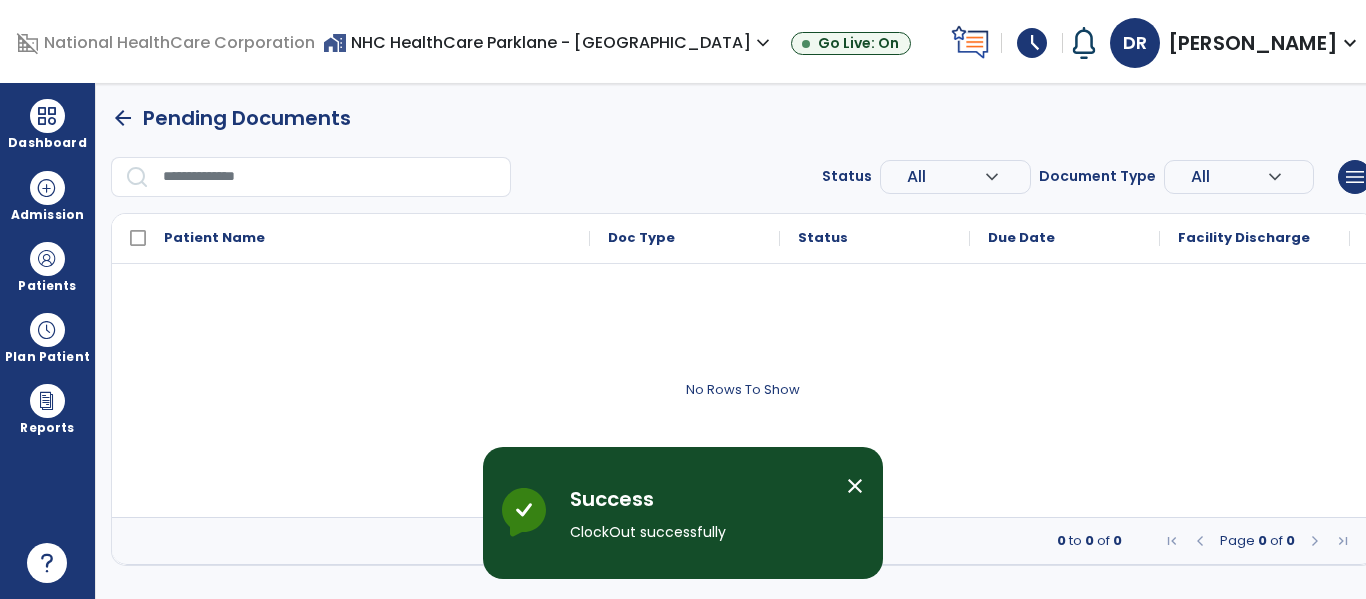 click at bounding box center (16, 41) 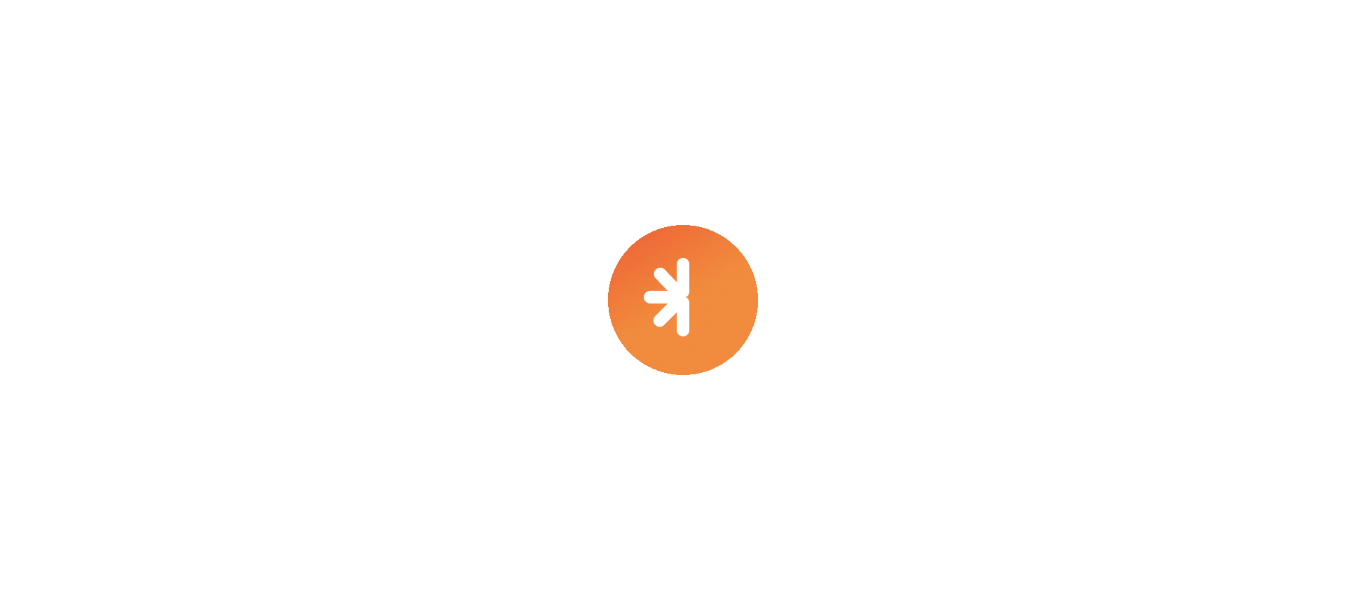 scroll, scrollTop: 0, scrollLeft: 0, axis: both 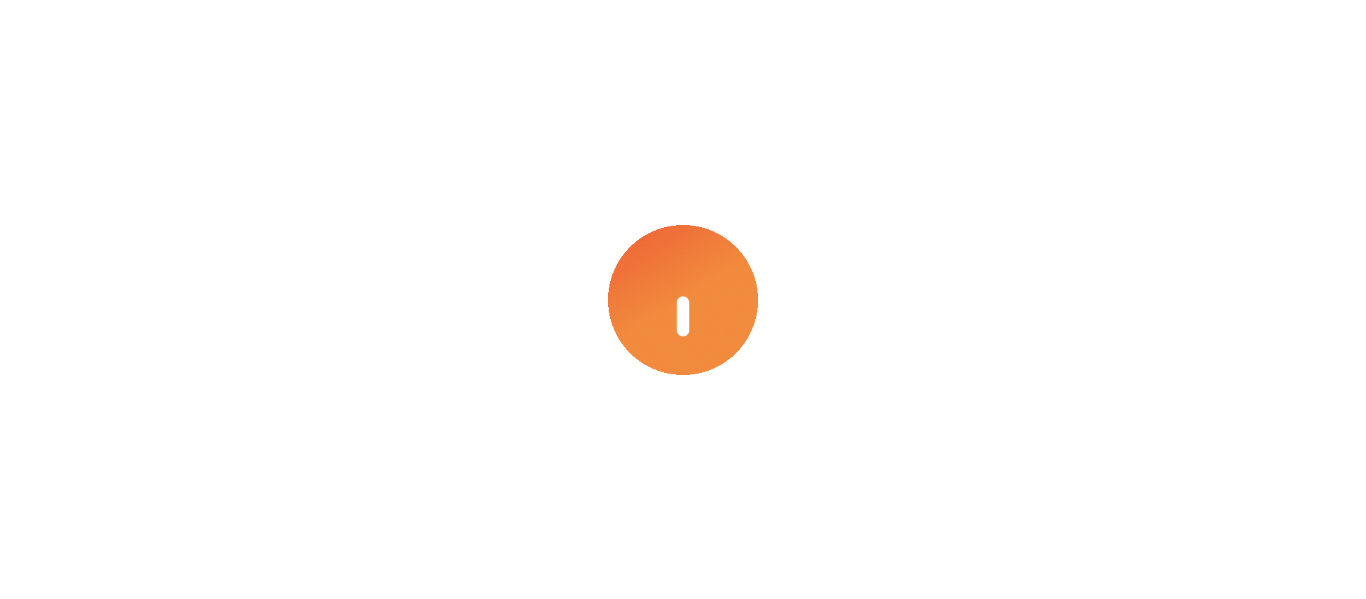 select on "****" 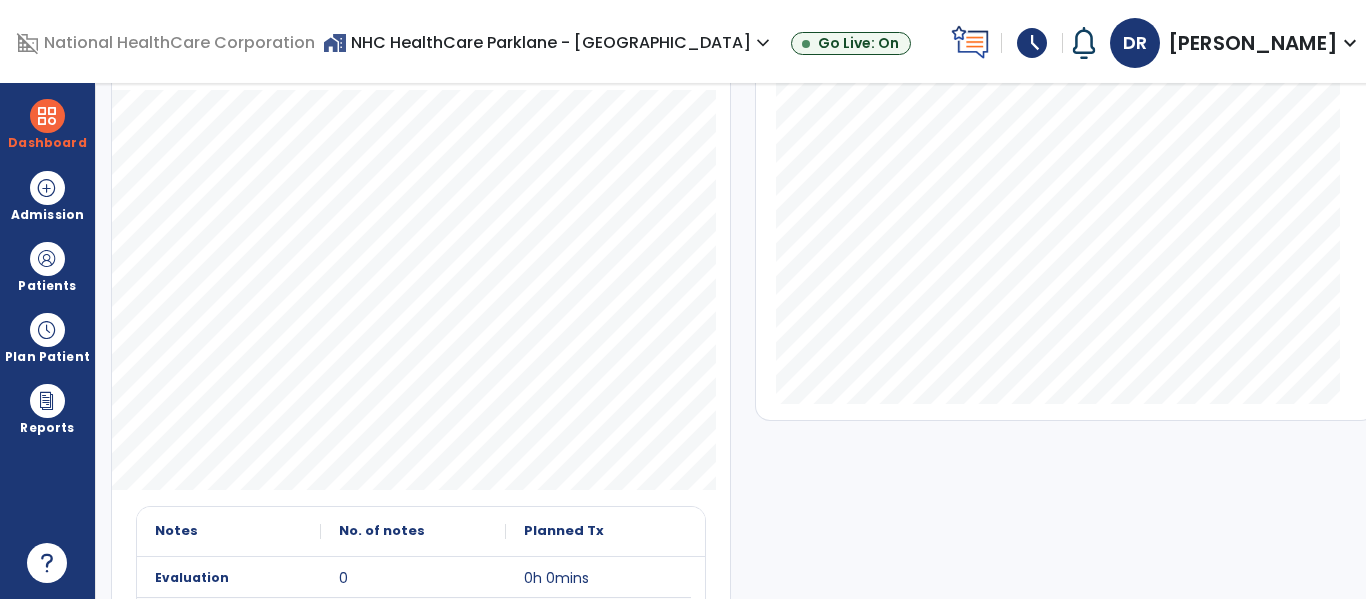 scroll, scrollTop: 0, scrollLeft: 0, axis: both 